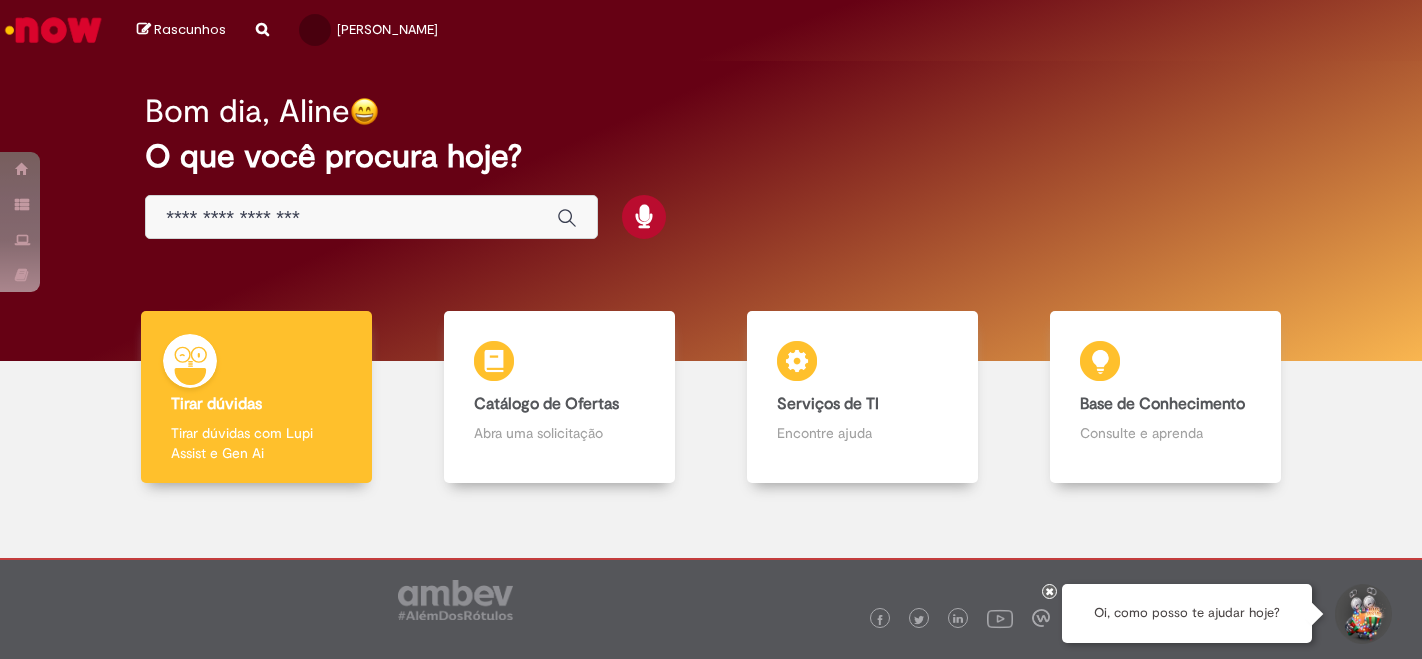 scroll, scrollTop: 0, scrollLeft: 0, axis: both 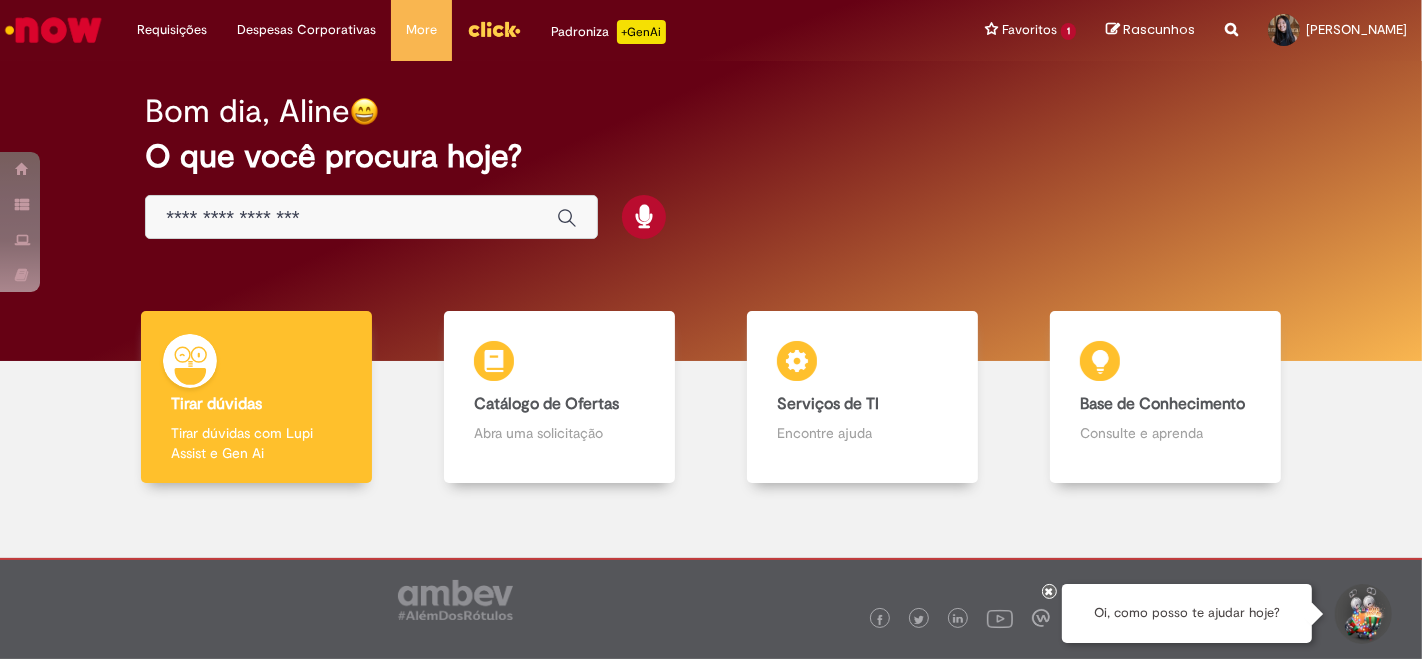 click at bounding box center [351, 218] 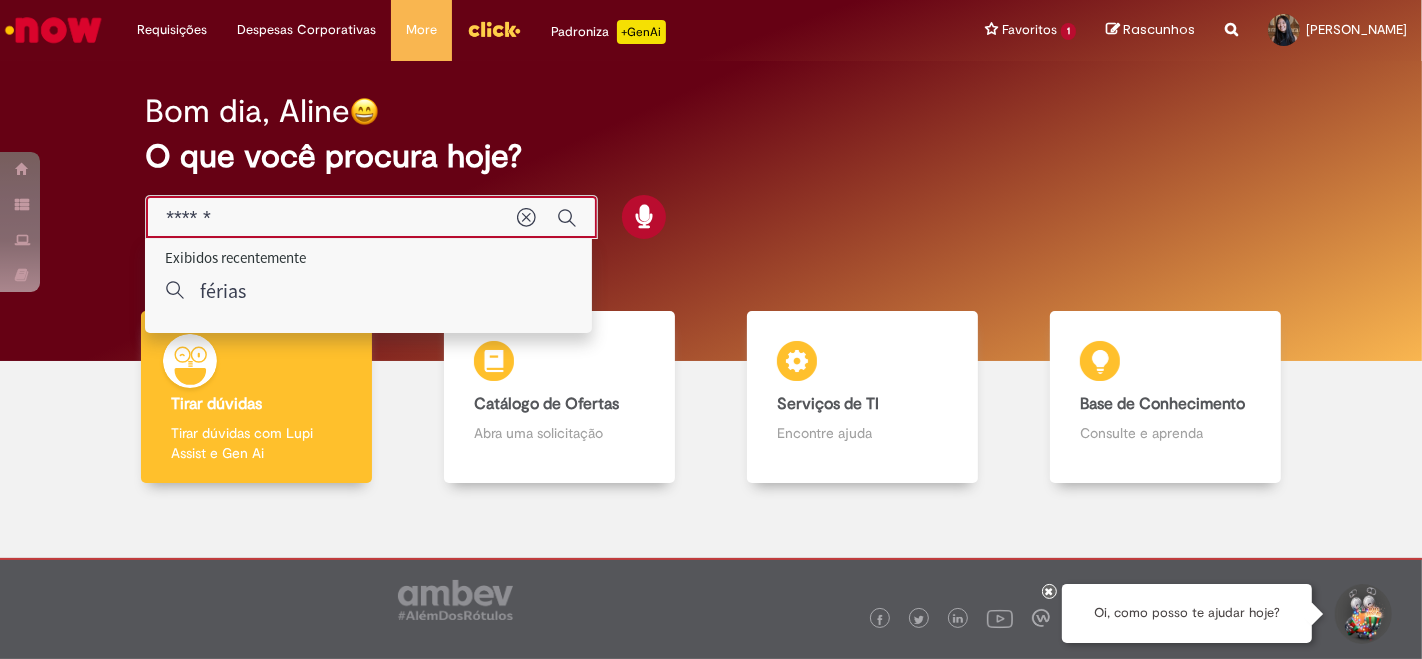 type on "******" 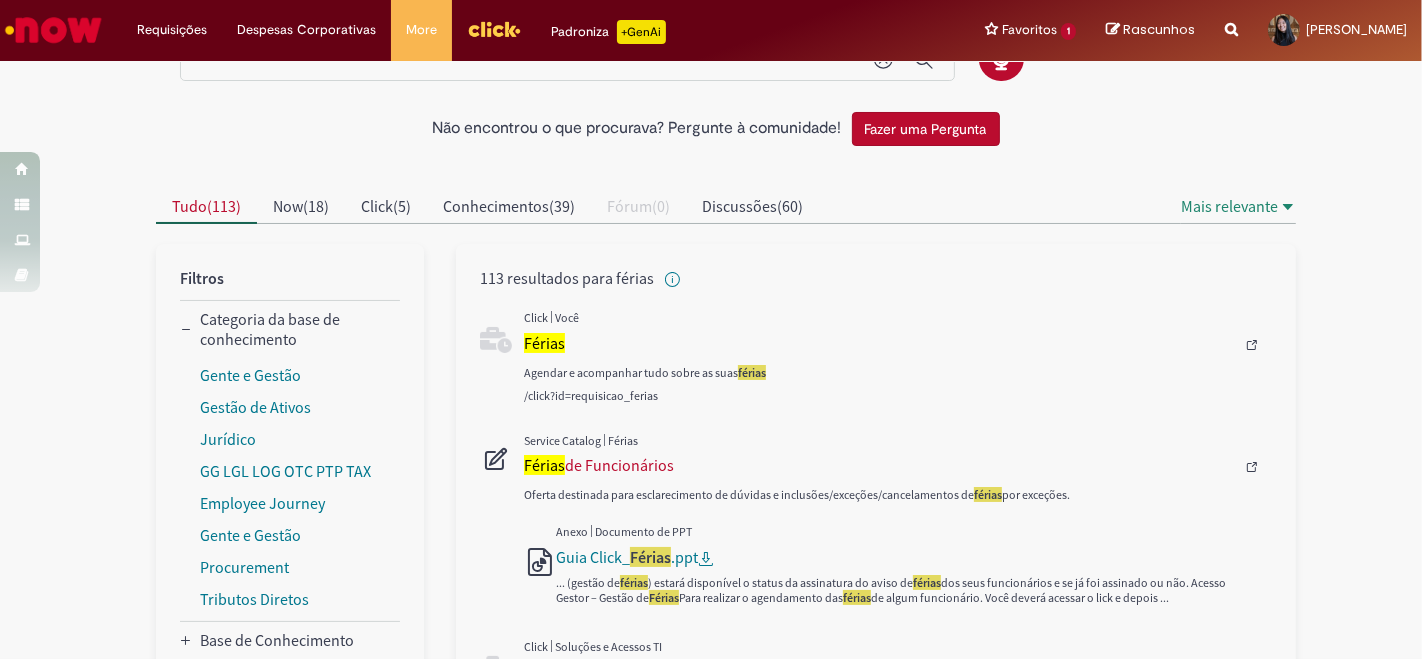 scroll, scrollTop: 222, scrollLeft: 0, axis: vertical 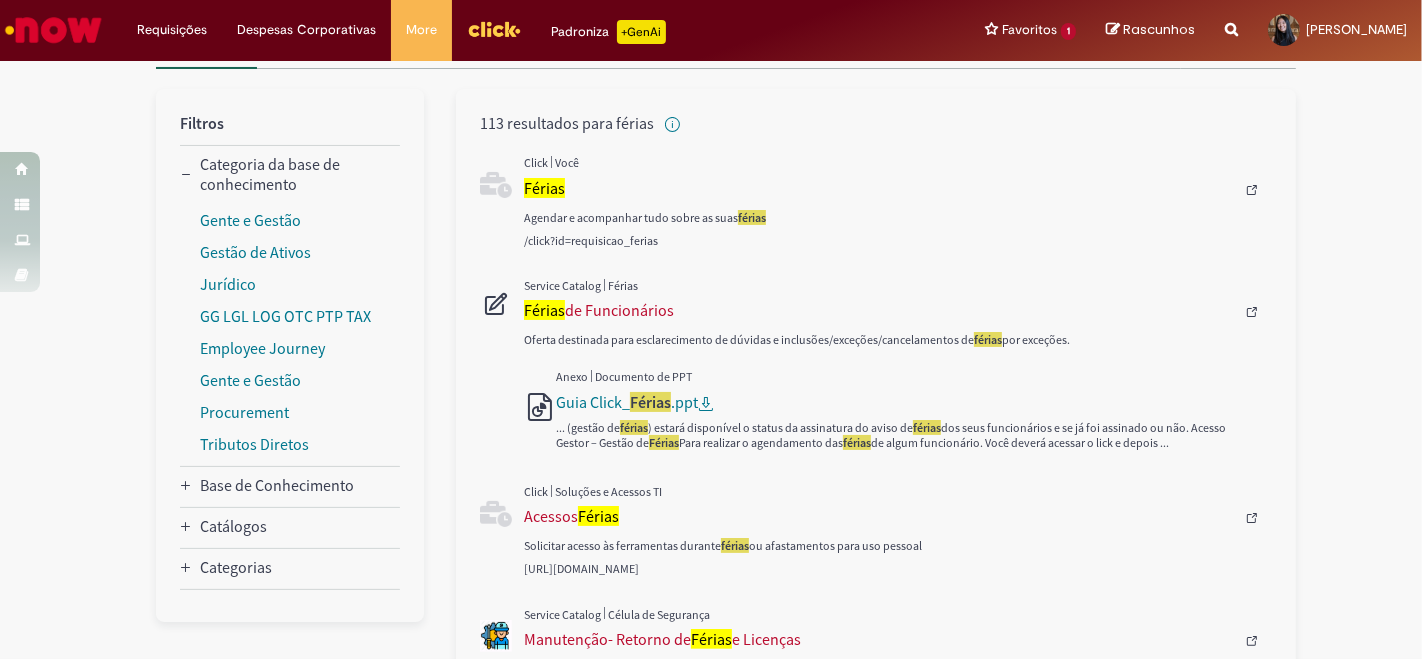 click on "Agendar e acompanhar tudo sobre as suas  férias" at bounding box center (898, 205) 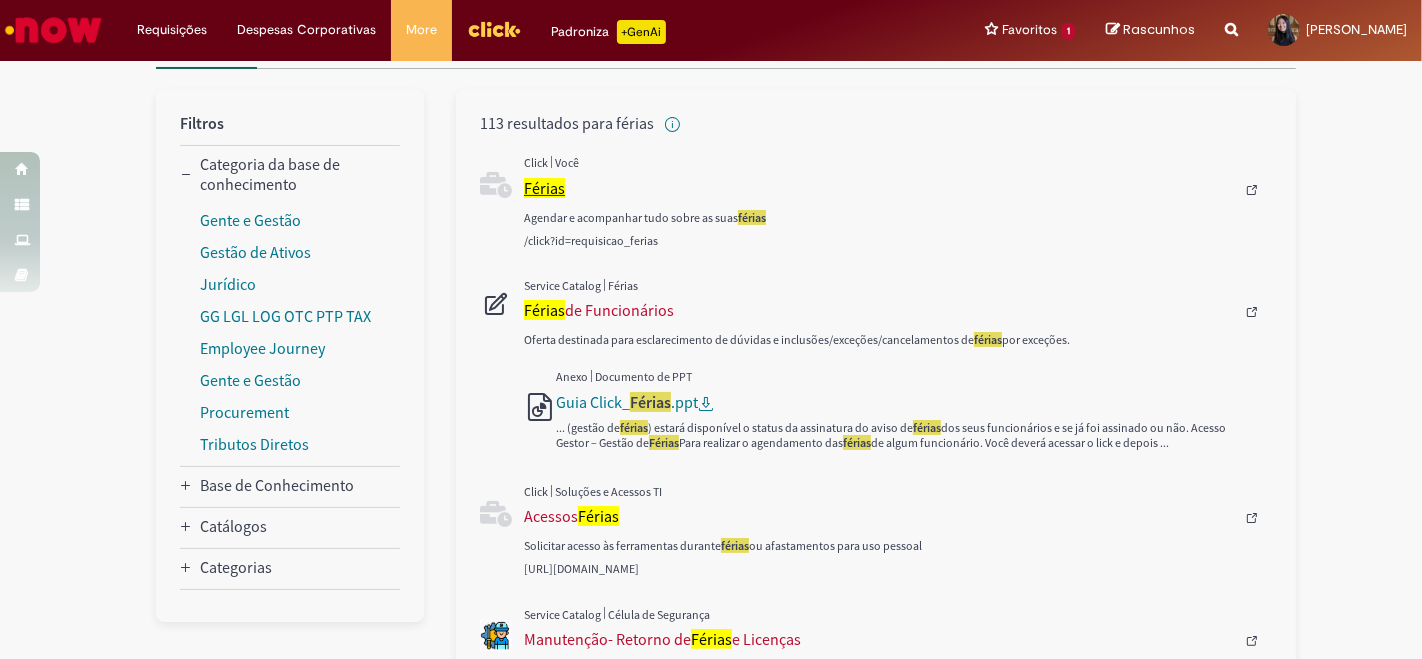 click on "Férias" at bounding box center [544, 188] 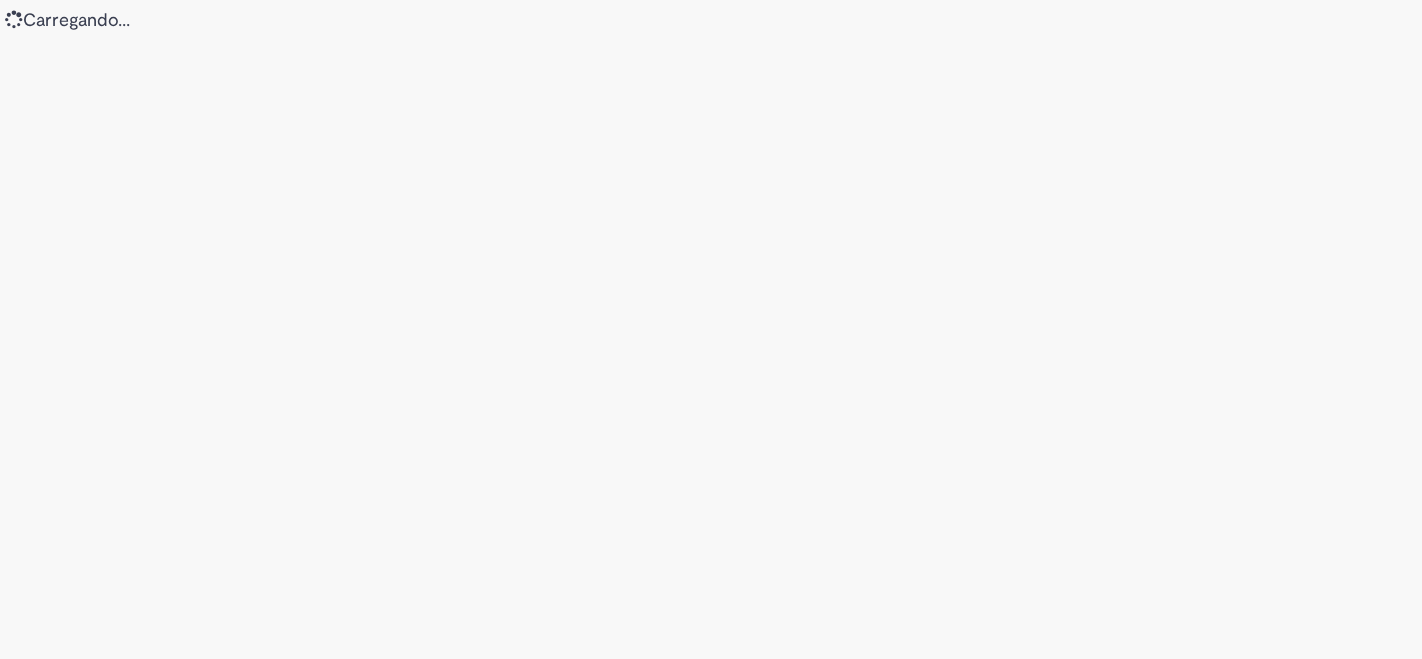 scroll, scrollTop: 0, scrollLeft: 0, axis: both 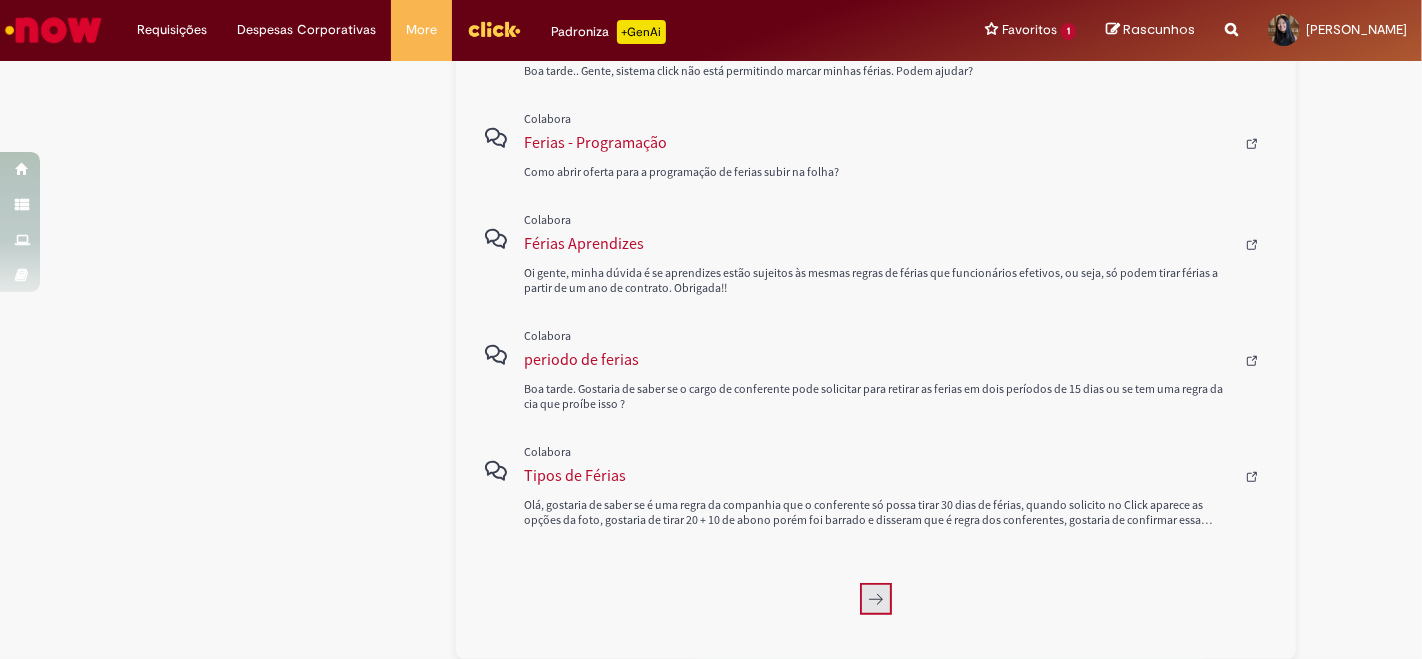 click 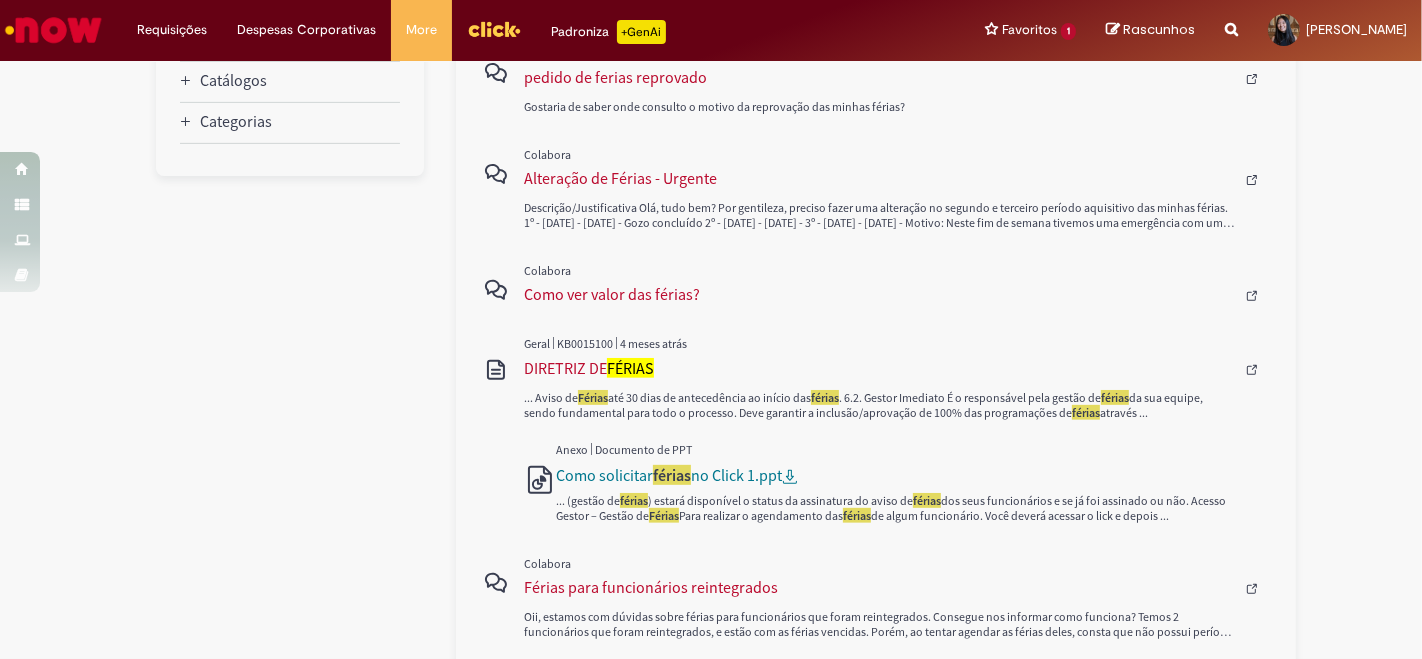 scroll, scrollTop: 661, scrollLeft: 0, axis: vertical 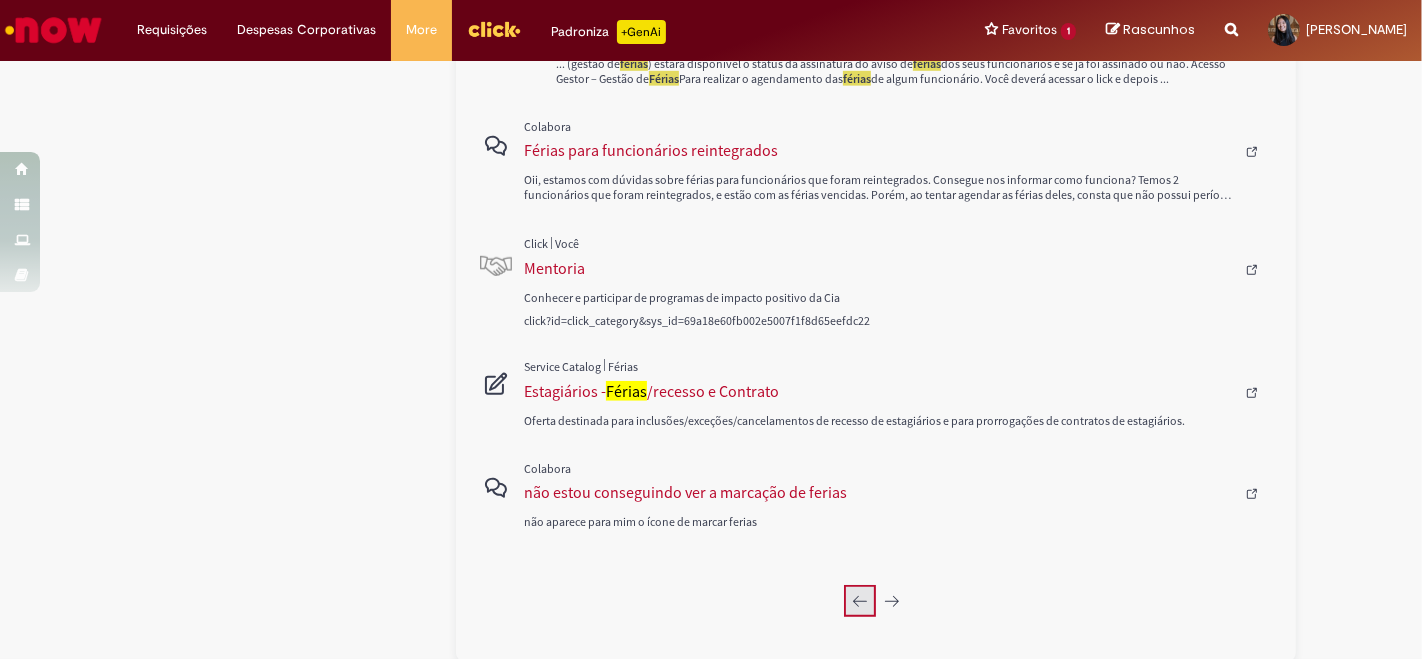 click at bounding box center [860, 601] 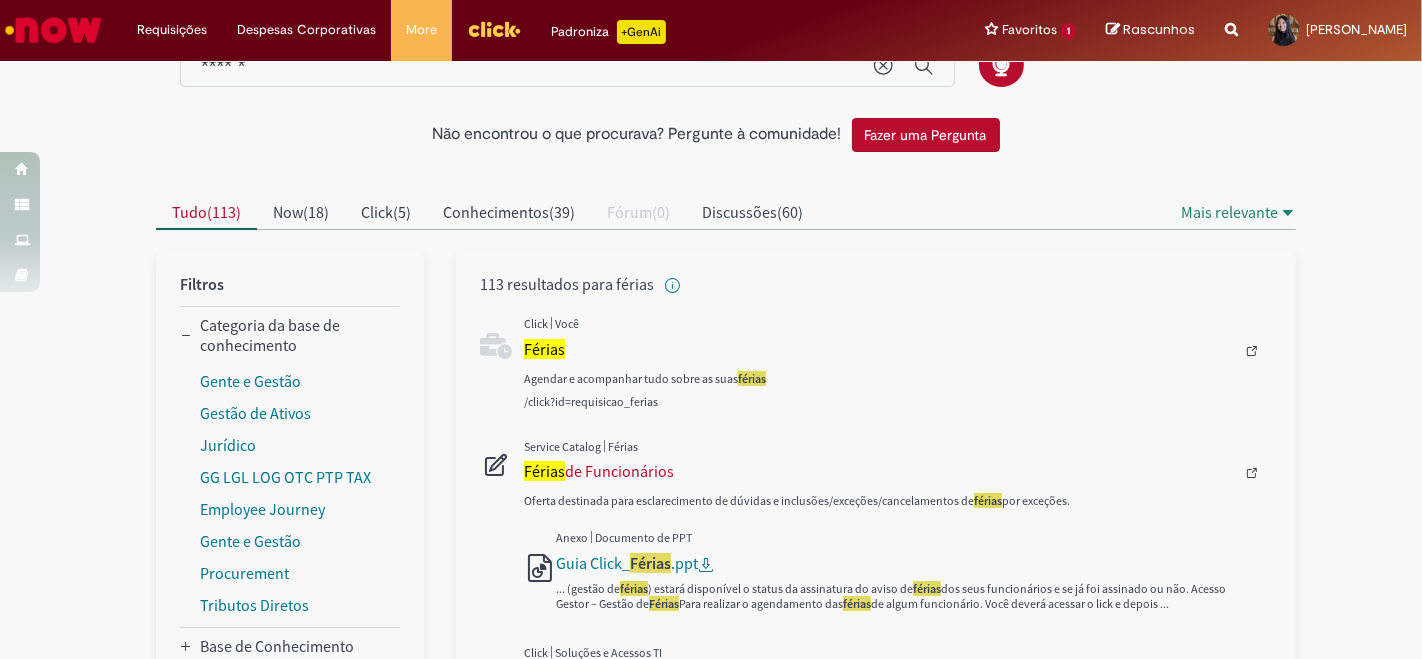 scroll, scrollTop: 111, scrollLeft: 0, axis: vertical 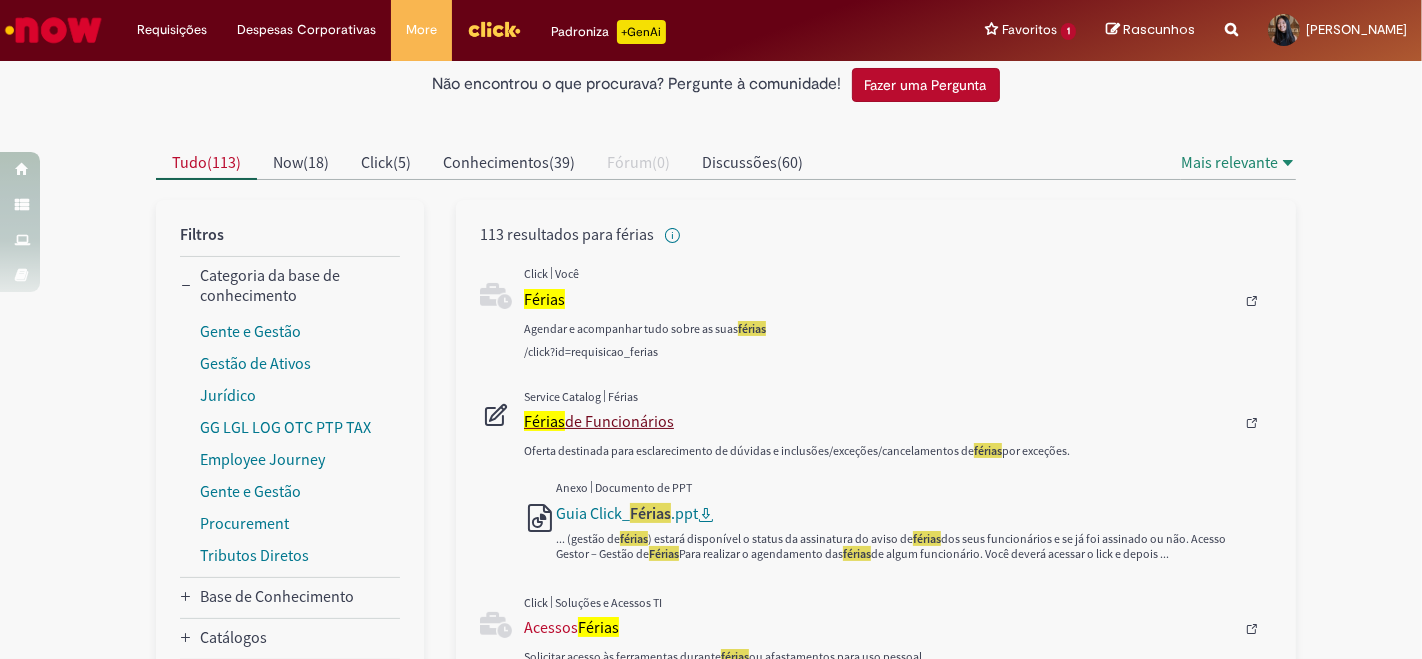 click on "Férias  de Funcionários" at bounding box center [879, 421] 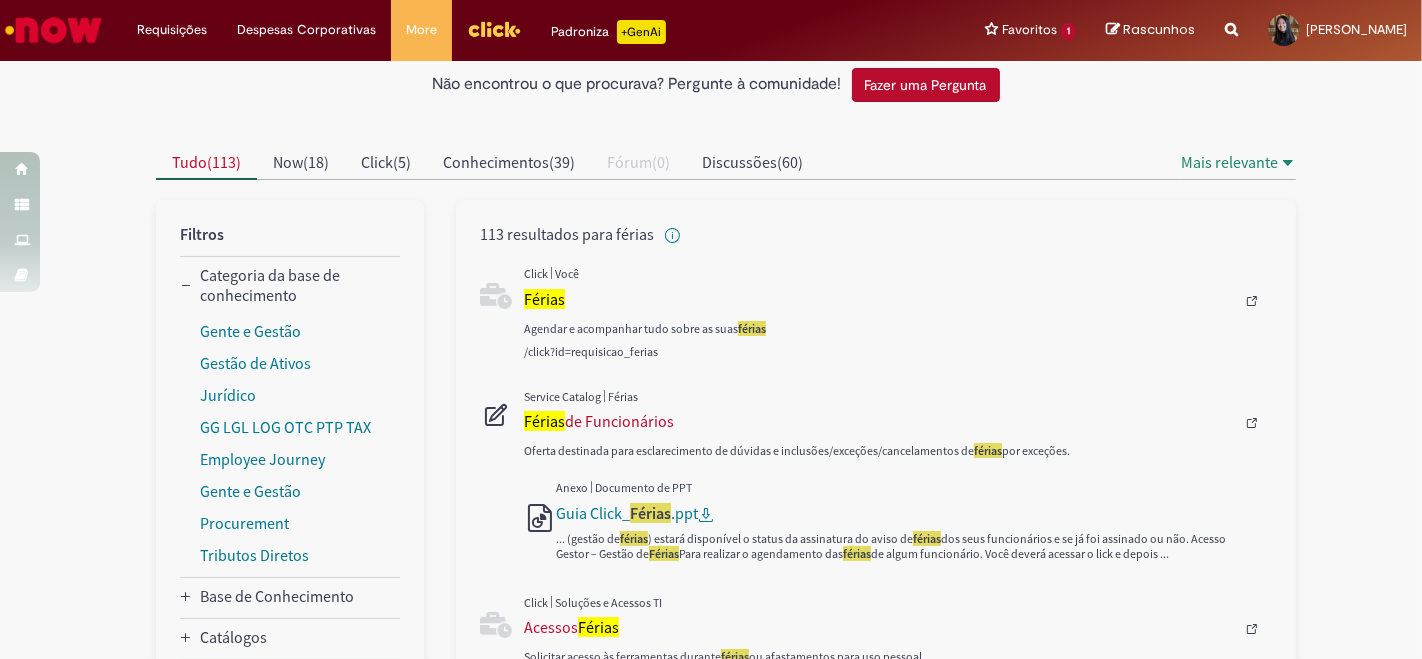 scroll, scrollTop: 0, scrollLeft: 0, axis: both 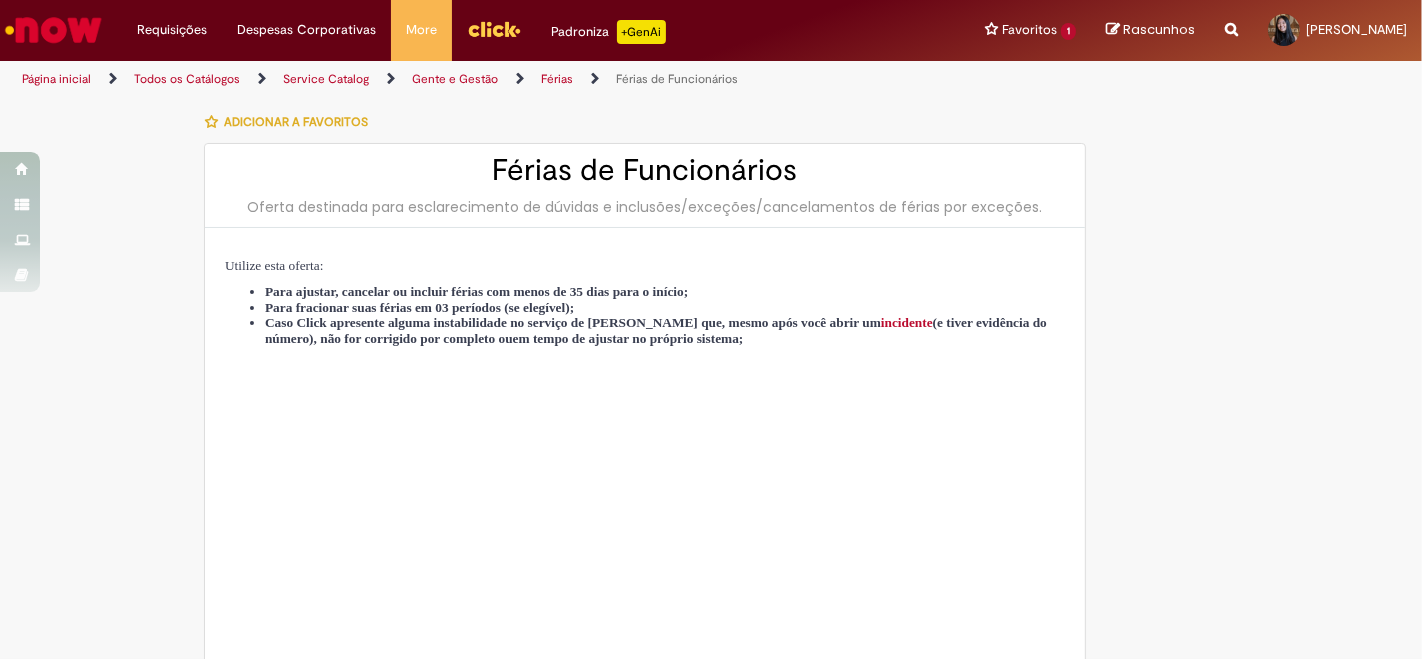 type on "********" 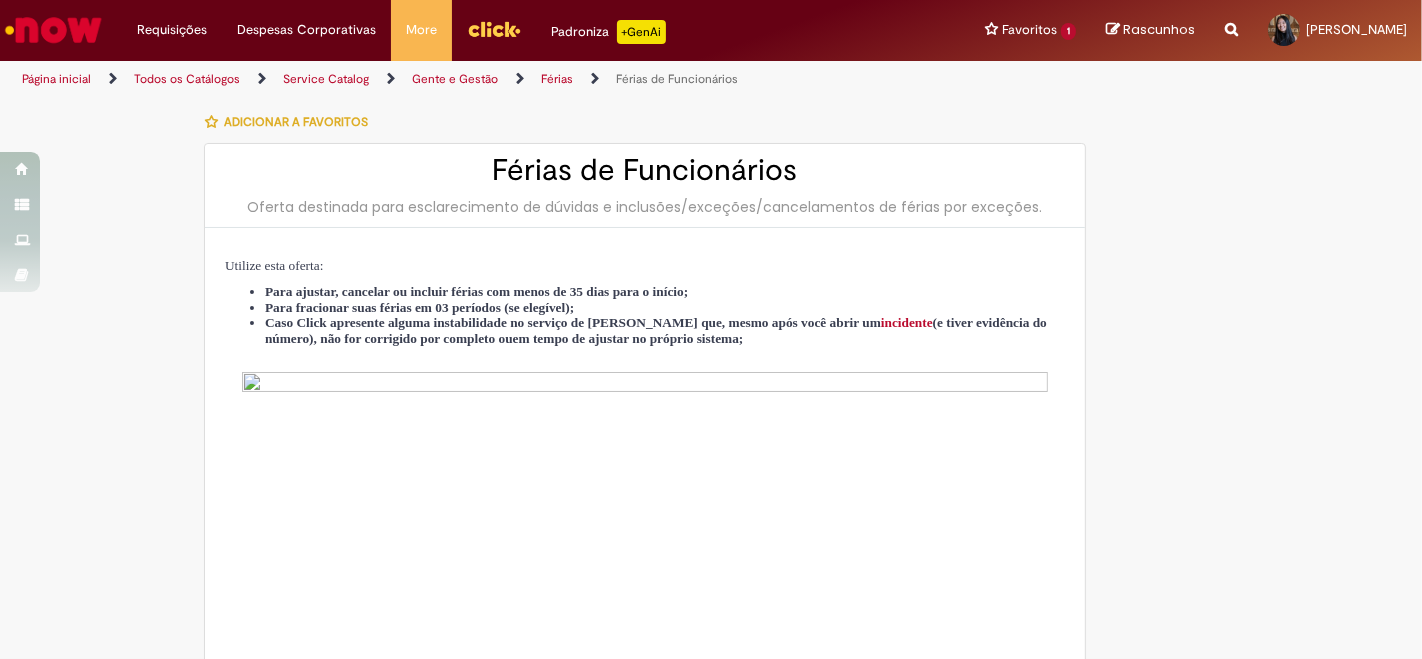 type on "**********" 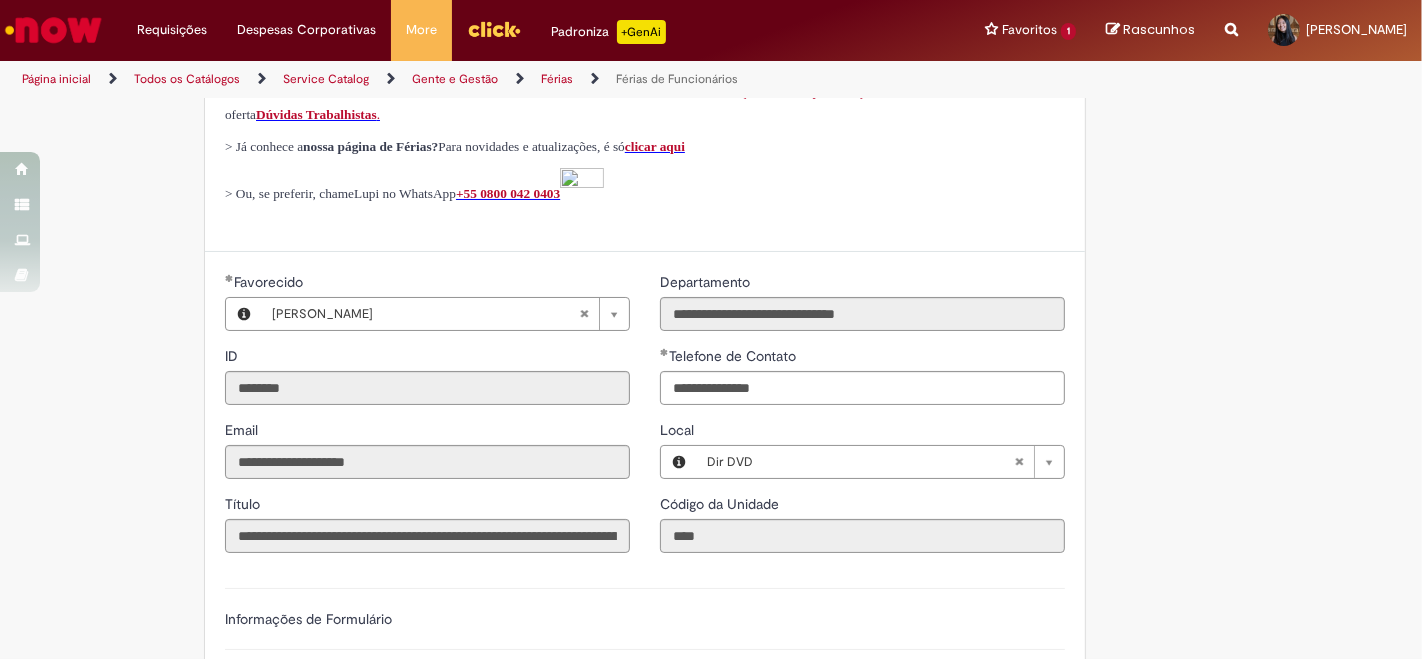 type on "**********" 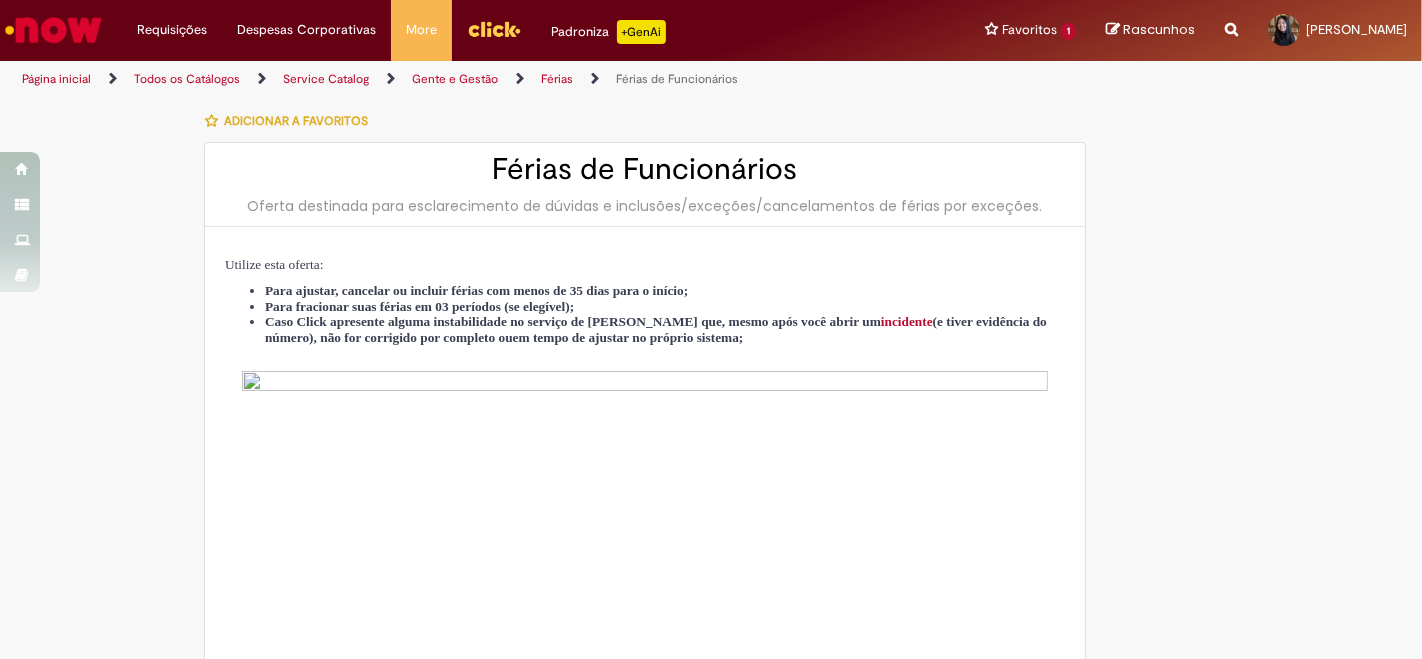scroll, scrollTop: 0, scrollLeft: 0, axis: both 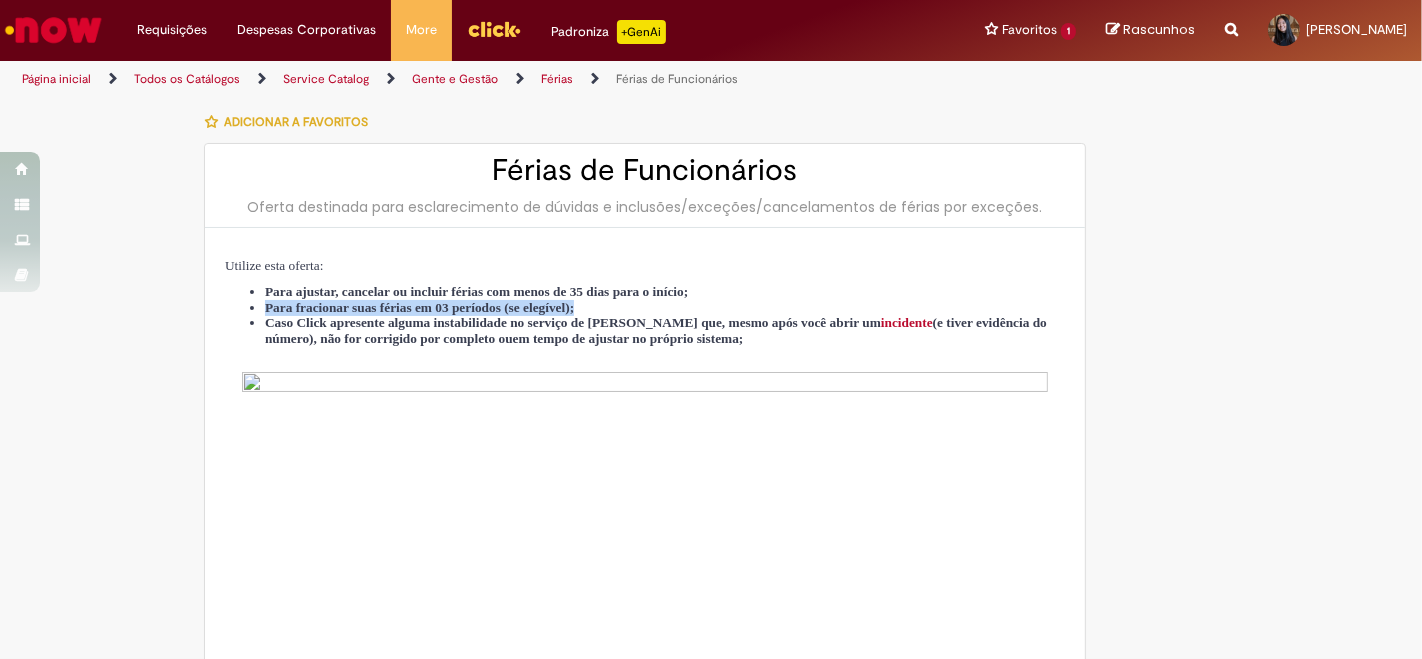 drag, startPoint x: 255, startPoint y: 313, endPoint x: 731, endPoint y: 310, distance: 476.00946 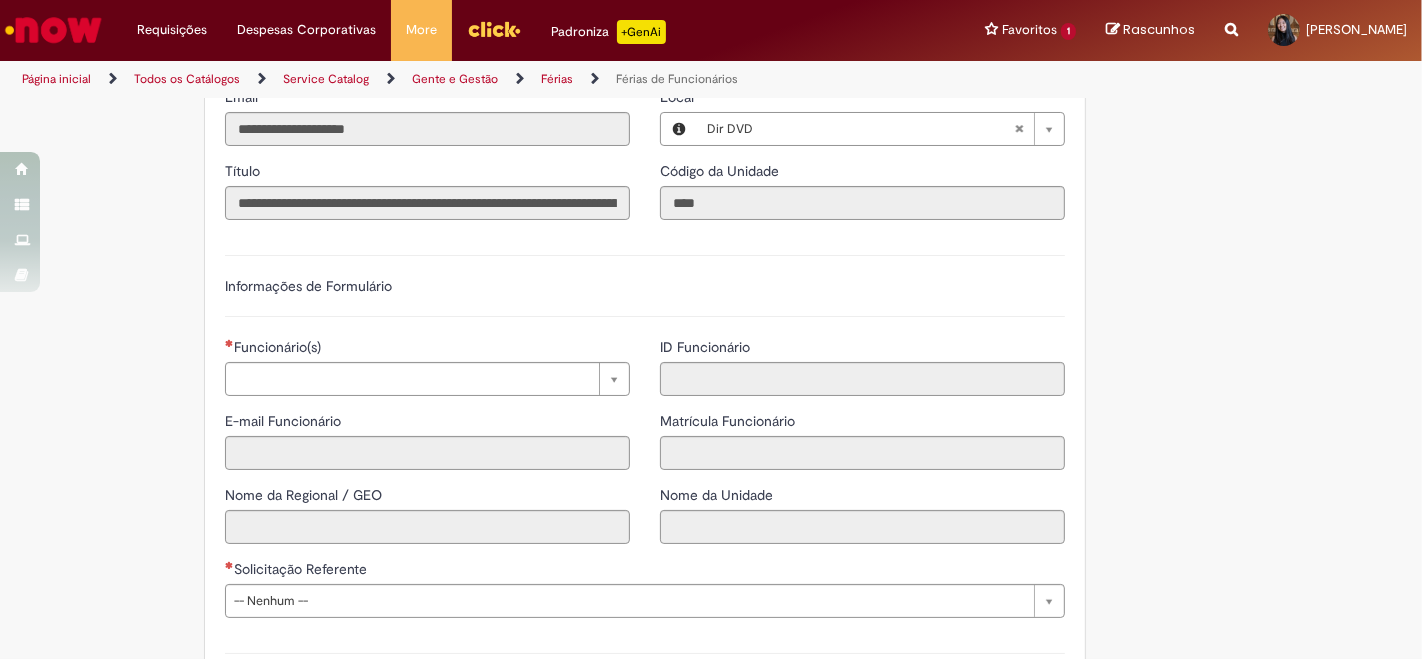 scroll, scrollTop: 1222, scrollLeft: 0, axis: vertical 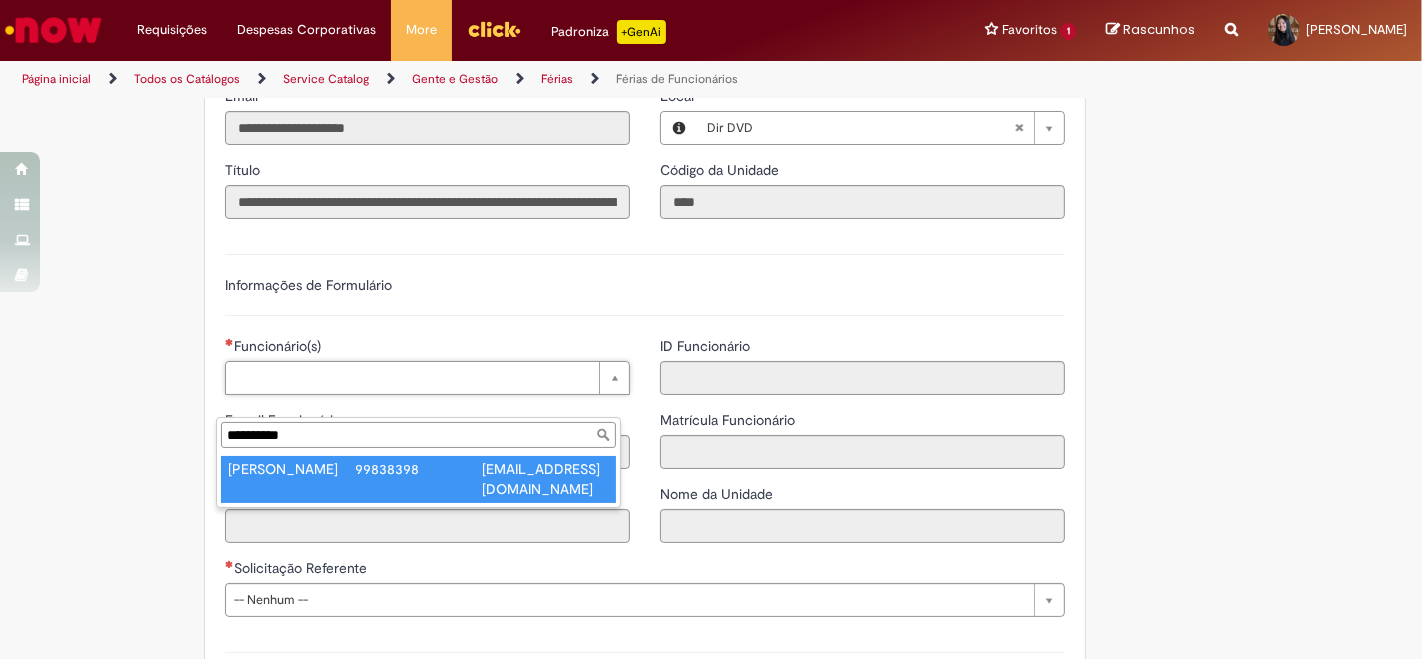 type on "**********" 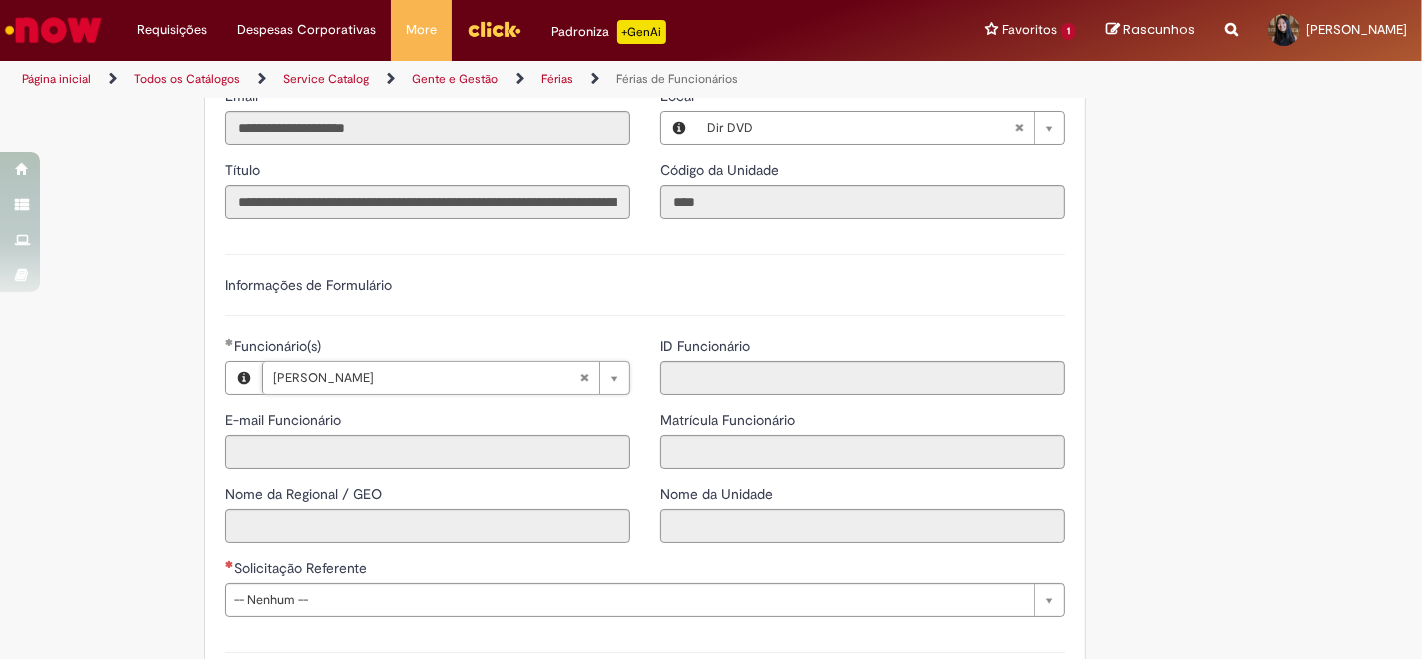 type on "**********" 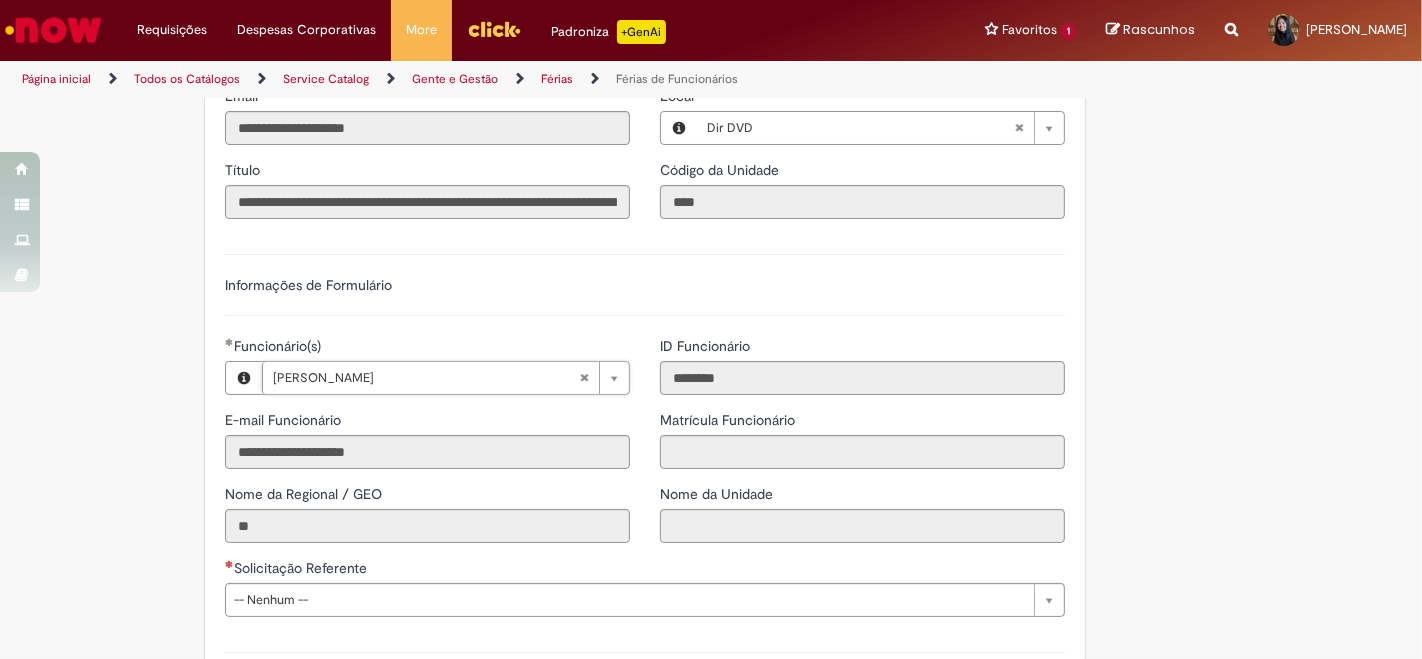 type on "**********" 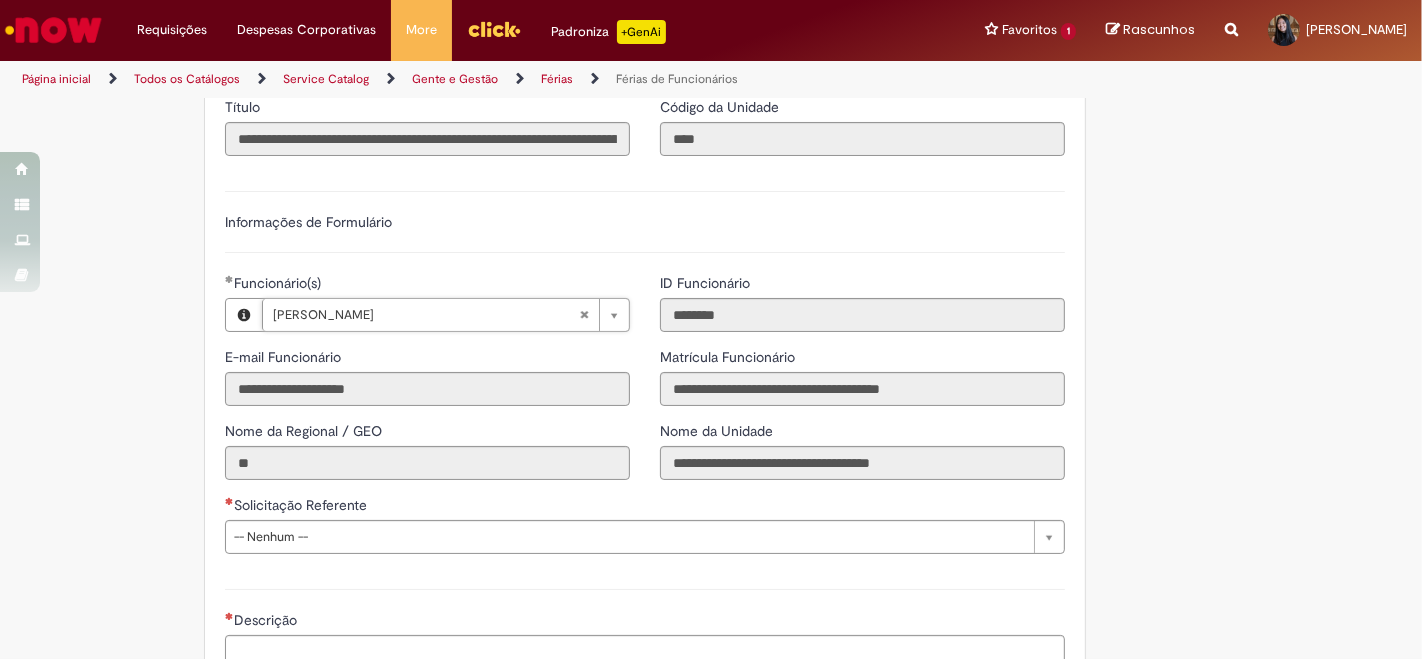 scroll, scrollTop: 1333, scrollLeft: 0, axis: vertical 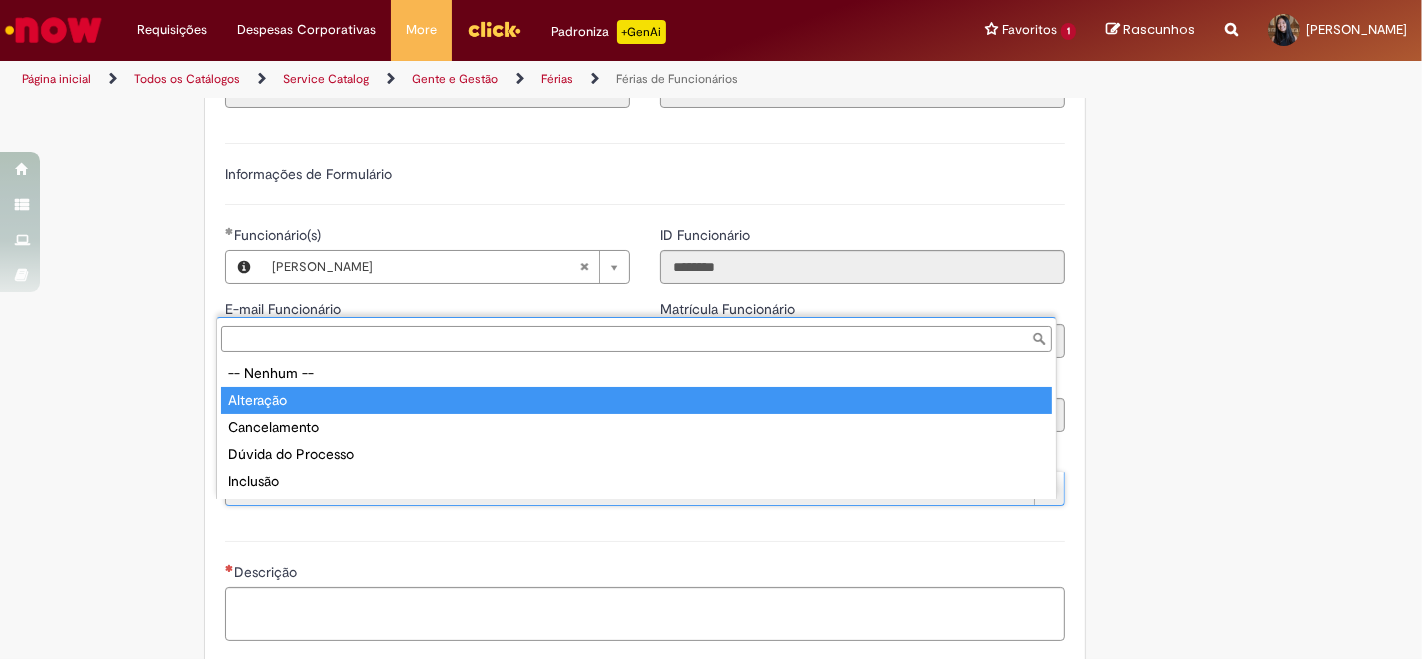 type on "*********" 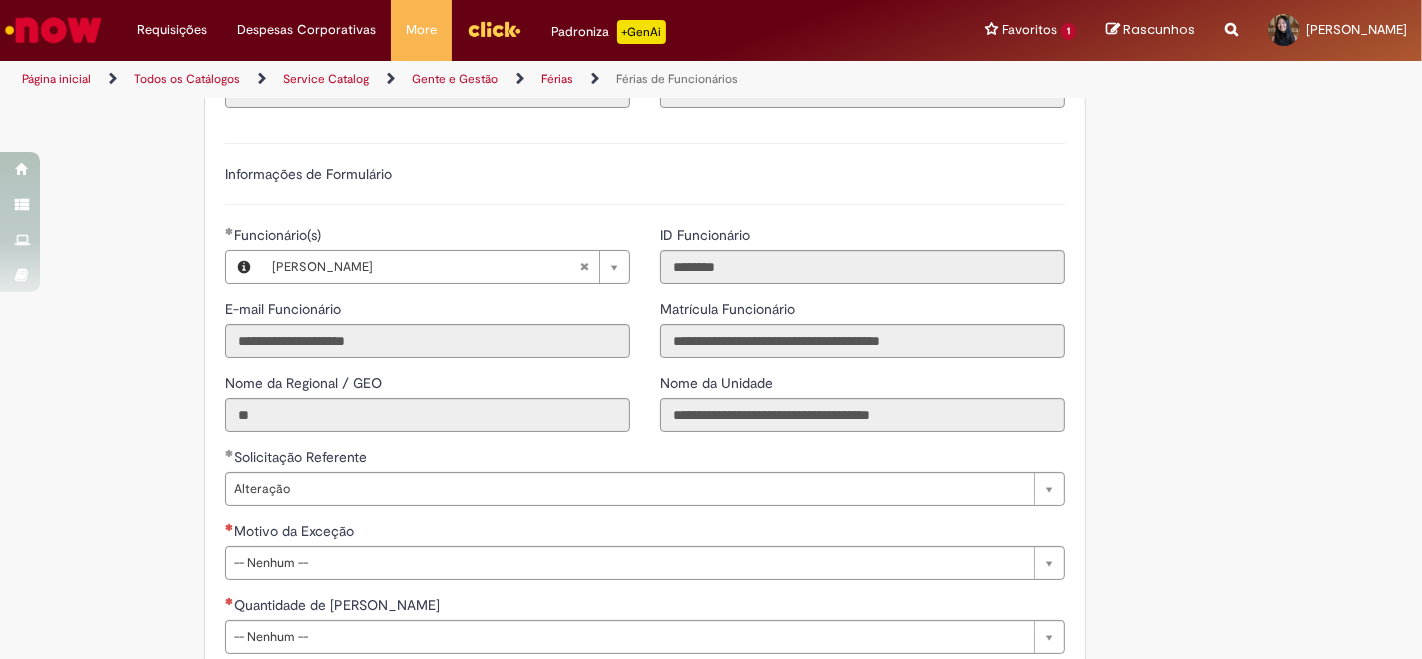 click on "Adicionar a Favoritos
Férias de Funcionários
Oferta destinada para esclarecimento de dúvidas e inclusões/exceções/cancelamentos de férias por exceções.
Utilize esta oferta:
Para ajustar, cancelar ou incluir férias com menos de 35 dias para o início;
Para fracionar suas férias em 03 períodos (se elegível);
Caso Click apresente alguma instabilidade no serviço de Férias que, mesmo após você abrir um  incidente  (e tiver evidência do número), não for corrigido por completo ou  em tempo de ajustar no próprio sistema;
> Para incluir, alterar ou cancelar Férias dentro do prazo de 35 dias de antecedência, é só acessar  Portal Click  > Você > Férias; > Para acessar a Diretriz de Férias, basta  clicar aqui
> Ficou com dúvidas sobre Férias via Termo? É só acessar a   FAQ – Fluxo de alteração de férias por exceção no Click  ou abrir chamado na oferta  ." at bounding box center [613, 86] 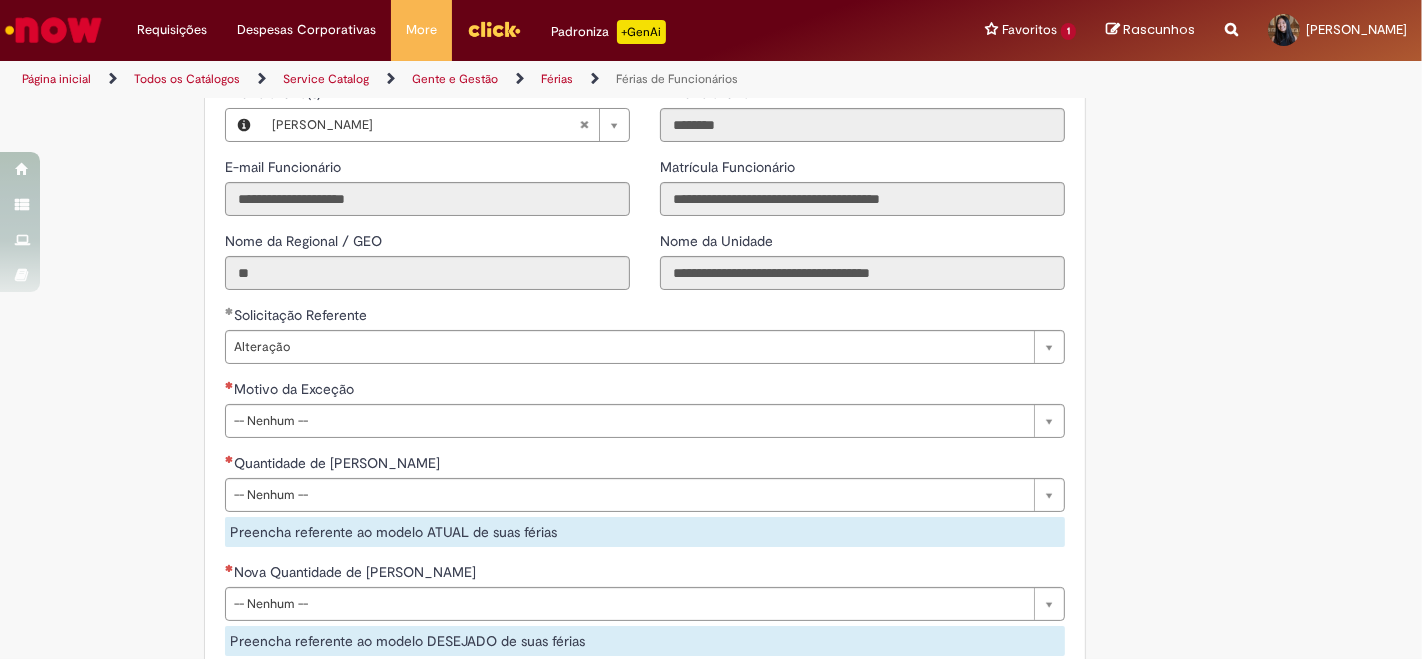 scroll, scrollTop: 1666, scrollLeft: 0, axis: vertical 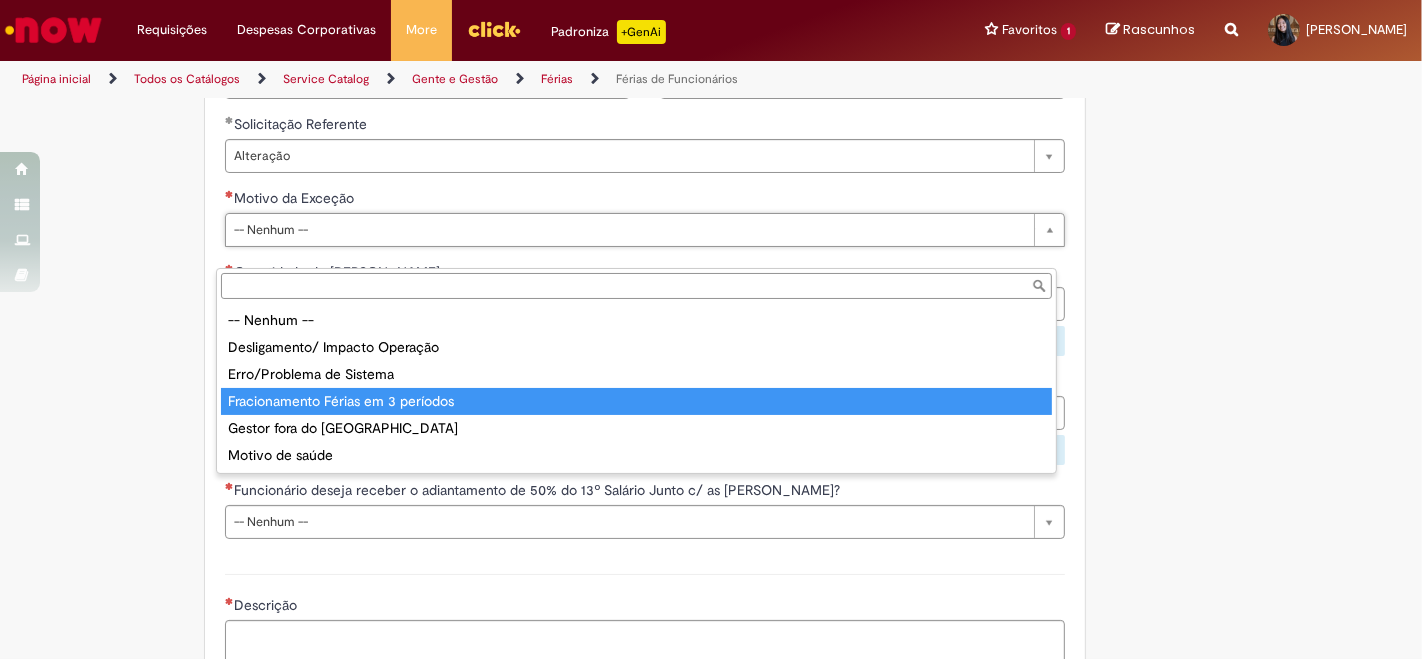 type on "**********" 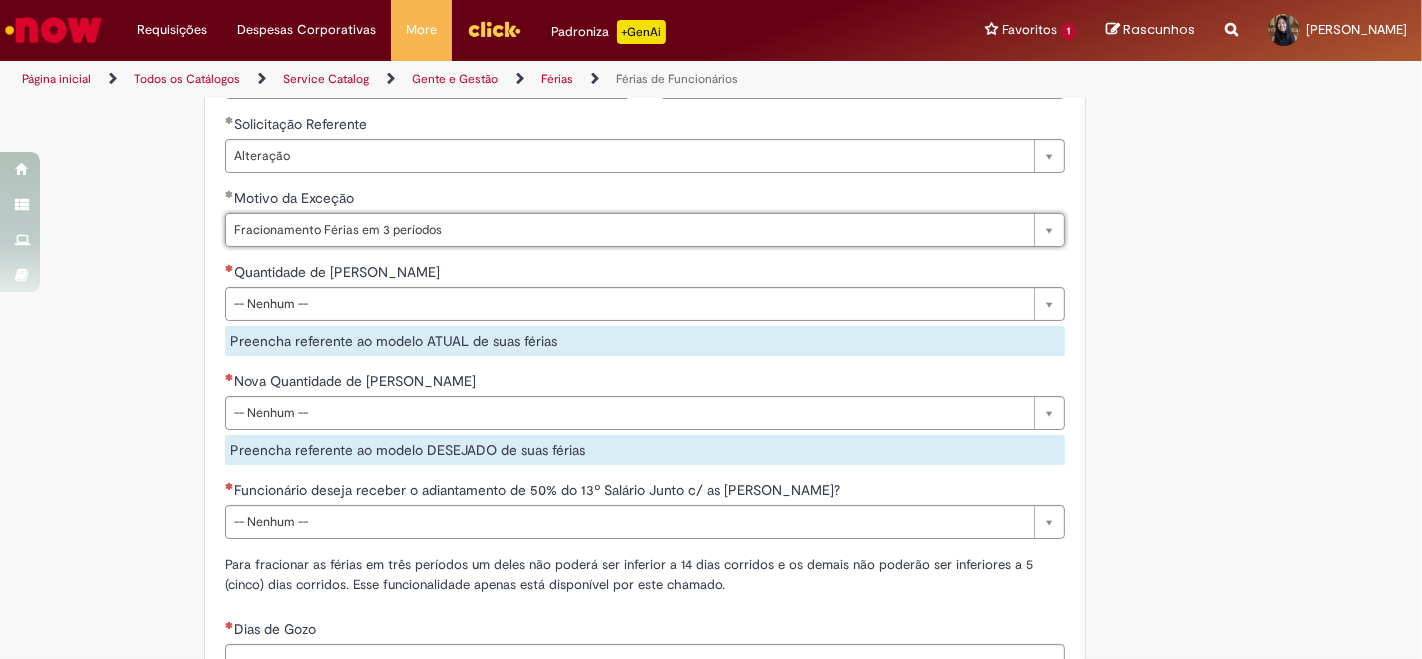 click on "Adicionar a Favoritos
Férias de Funcionários
Oferta destinada para esclarecimento de dúvidas e inclusões/exceções/cancelamentos de férias por exceções.
Utilize esta oferta:
Para ajustar, cancelar ou incluir férias com menos de 35 dias para o início;
Para fracionar suas férias em 03 períodos (se elegível);
Caso Click apresente alguma instabilidade no serviço de Férias que, mesmo após você abrir um  incidente  (e tiver evidência do número), não for corrigido por completo ou  em tempo de ajustar no próprio sistema;
> Para incluir, alterar ou cancelar Férias dentro do prazo de 35 dias de antecedência, é só acessar  Portal Click  > Você > Férias; > Para acessar a Diretriz de Férias, basta  clicar aqui
> Ficou com dúvidas sobre Férias via Termo? É só acessar a   FAQ – Fluxo de alteração de férias por exceção no Click  ou abrir chamado na oferta  ." at bounding box center (613, 91) 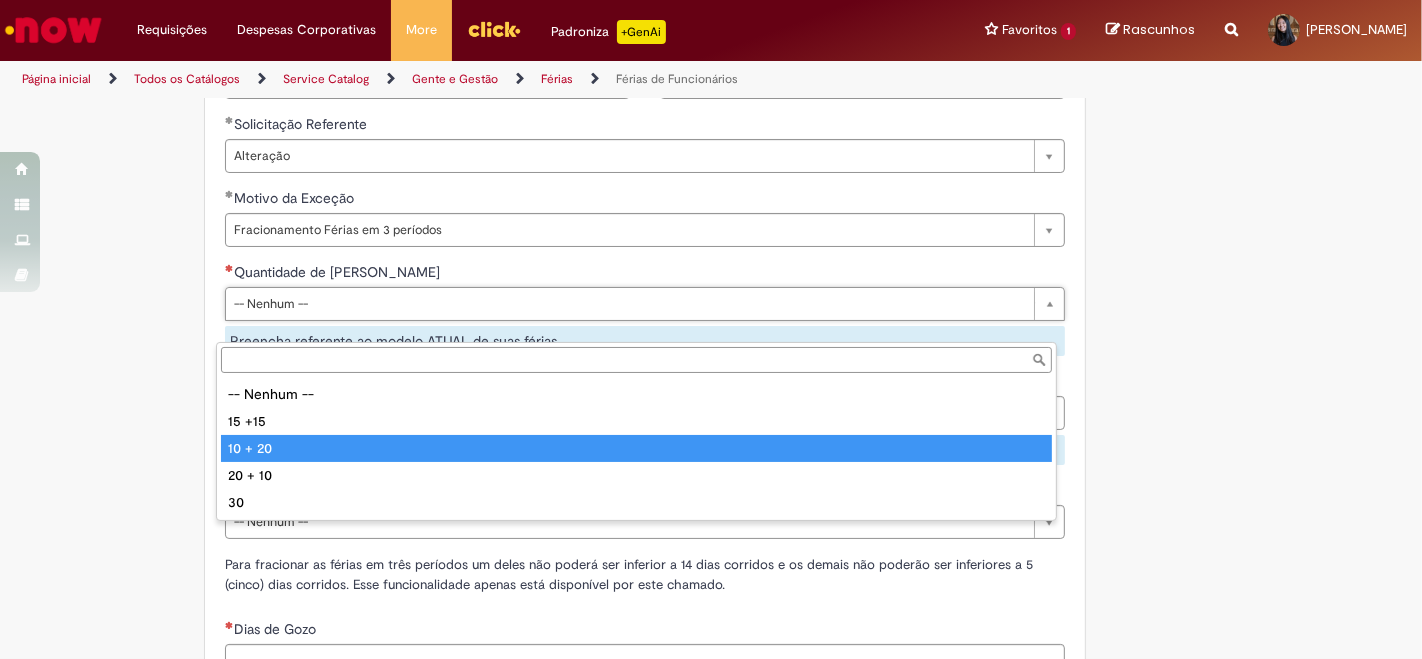 type on "*******" 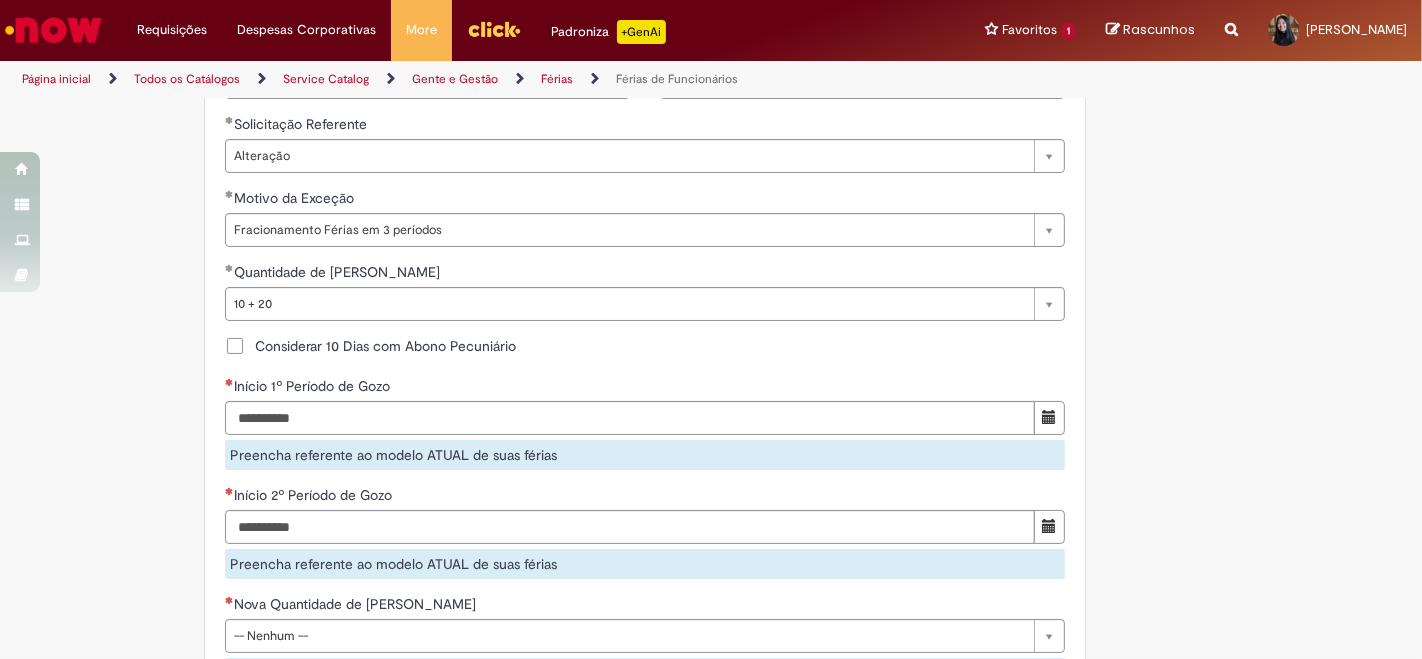 click on "Adicionar a Favoritos
Férias de Funcionários
Oferta destinada para esclarecimento de dúvidas e inclusões/exceções/cancelamentos de férias por exceções.
Utilize esta oferta:
Para ajustar, cancelar ou incluir férias com menos de 35 dias para o início;
Para fracionar suas férias em 03 períodos (se elegível);
Caso Click apresente alguma instabilidade no serviço de Férias que, mesmo após você abrir um  incidente  (e tiver evidência do número), não for corrigido por completo ou  em tempo de ajustar no próprio sistema;
> Para incluir, alterar ou cancelar Férias dentro do prazo de 35 dias de antecedência, é só acessar  Portal Click  > Você > Férias; > Para acessar a Diretriz de Férias, basta  clicar aqui
> Ficou com dúvidas sobre Férias via Termo? É só acessar a   FAQ – Fluxo de alteração de férias por exceção no Click  ou abrir chamado na oferta  ." at bounding box center (613, 202) 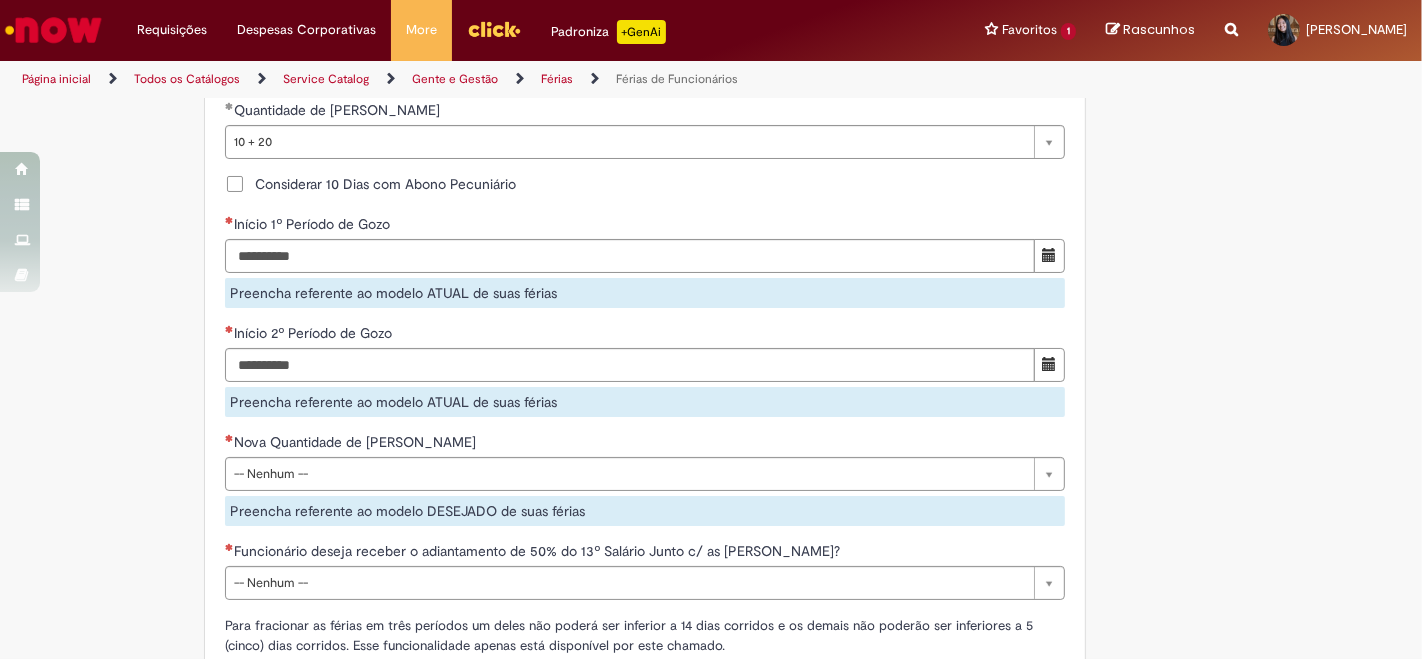 scroll, scrollTop: 1777, scrollLeft: 0, axis: vertical 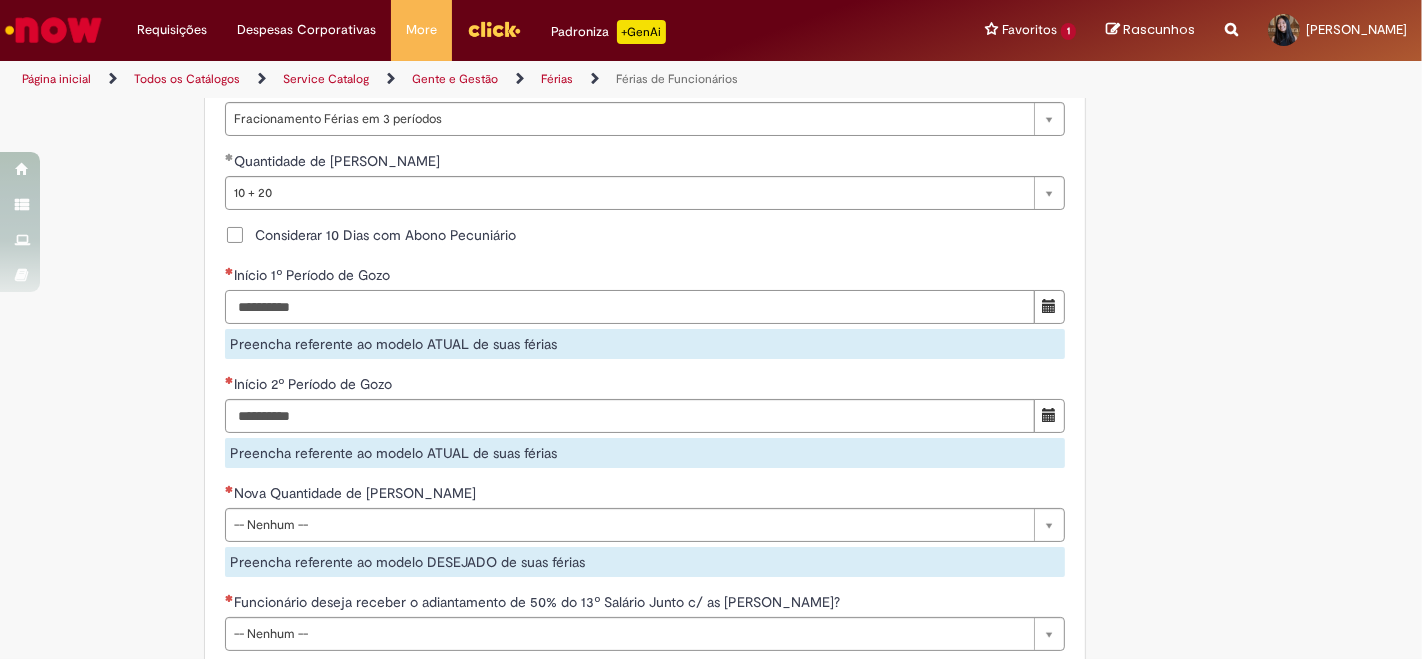 click on "Início 1º Período de Gozo" at bounding box center (630, 307) 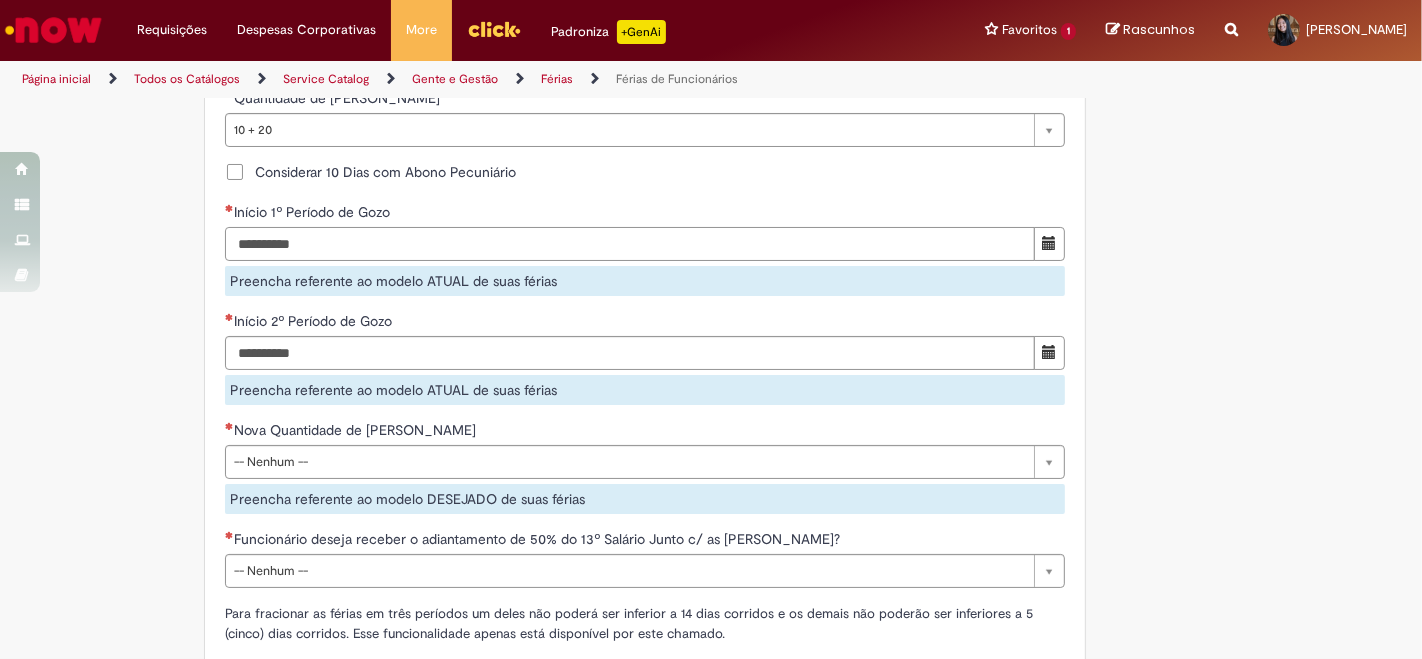 scroll, scrollTop: 1888, scrollLeft: 0, axis: vertical 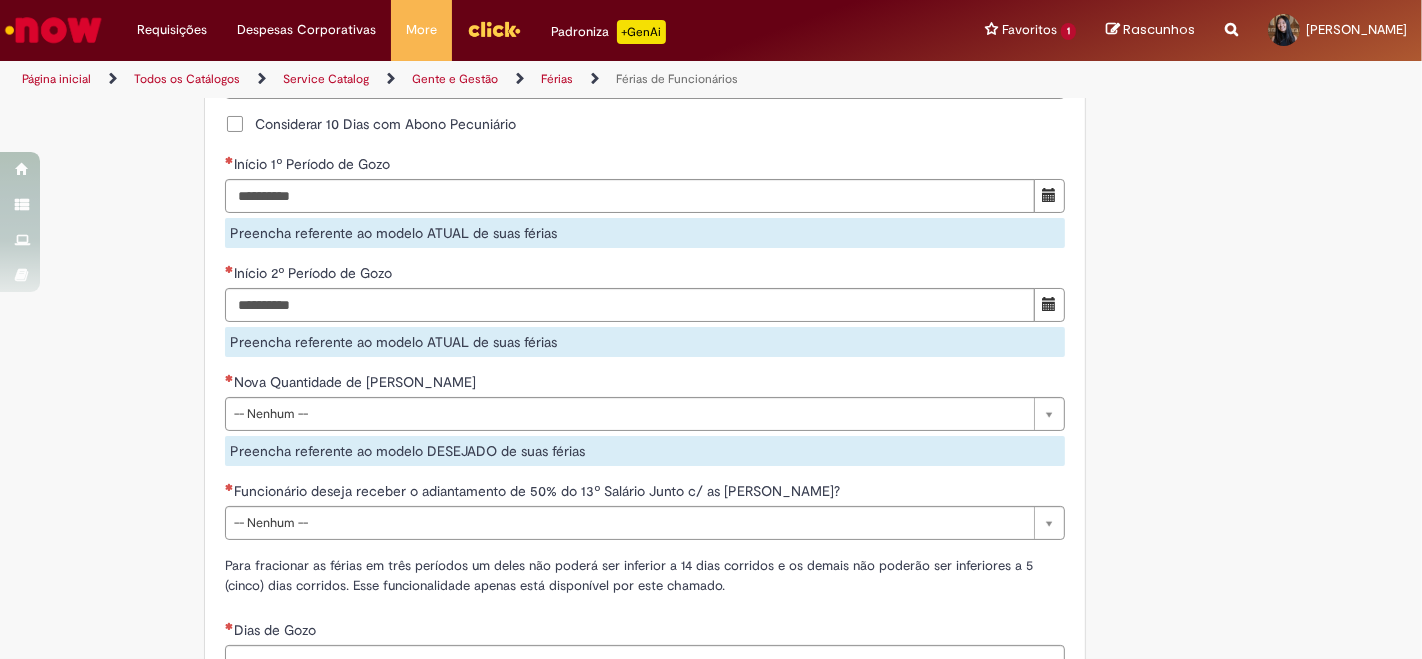 click on "Tire dúvidas com LupiAssist    +GenAI
Oi! Eu sou LupiAssist, uma Inteligência Artificial Generativa em constante aprendizado   Meu conteúdo é monitorado para trazer uma melhor experiência
Dúvidas comuns:
Só mais um instante, estou consultando nossas bases de conhecimento  e escrevendo a melhor resposta pra você!
Title
Lorem ipsum dolor sit amet    Fazer uma nova pergunta
Gerei esta resposta utilizando IA Generativa em conjunto com os nossos padrões. Em caso de divergência, os documentos oficiais prevalecerão.
Saiba mais em:
Ou ligue para:
E aí, te ajudei?
Sim, obrigado!" at bounding box center (711, -19) 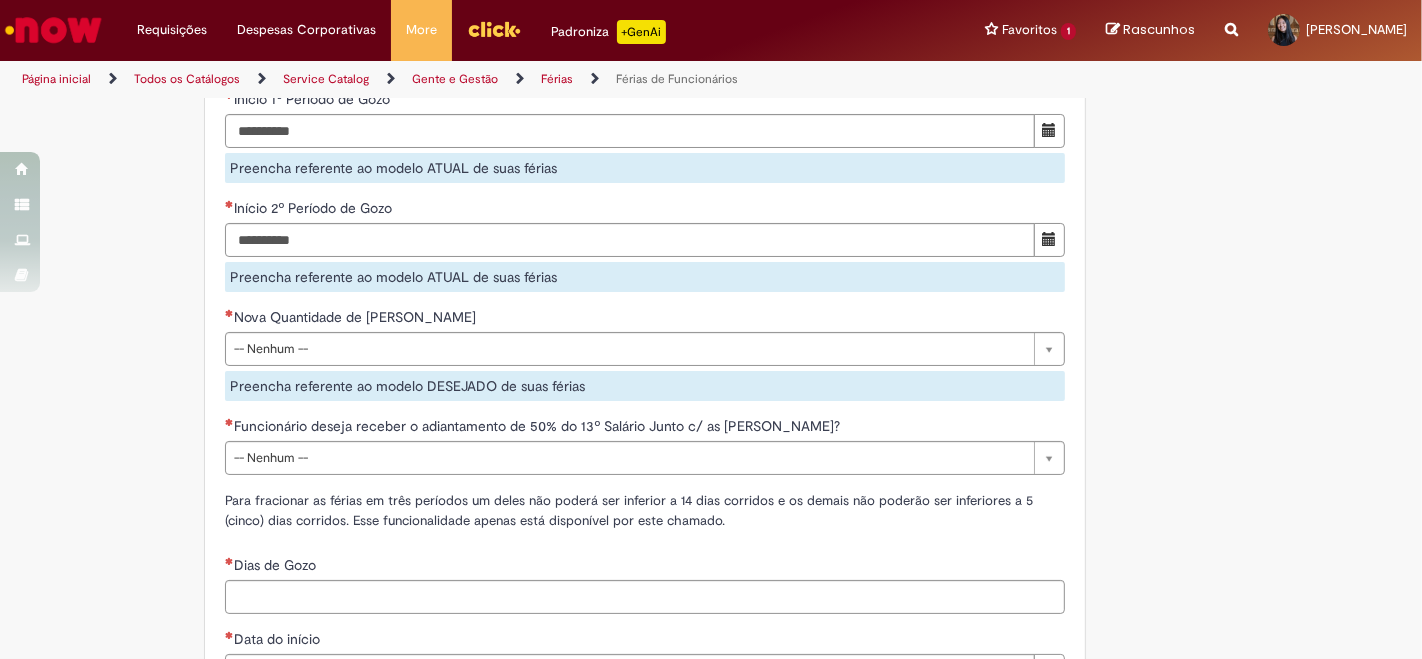 scroll, scrollTop: 2000, scrollLeft: 0, axis: vertical 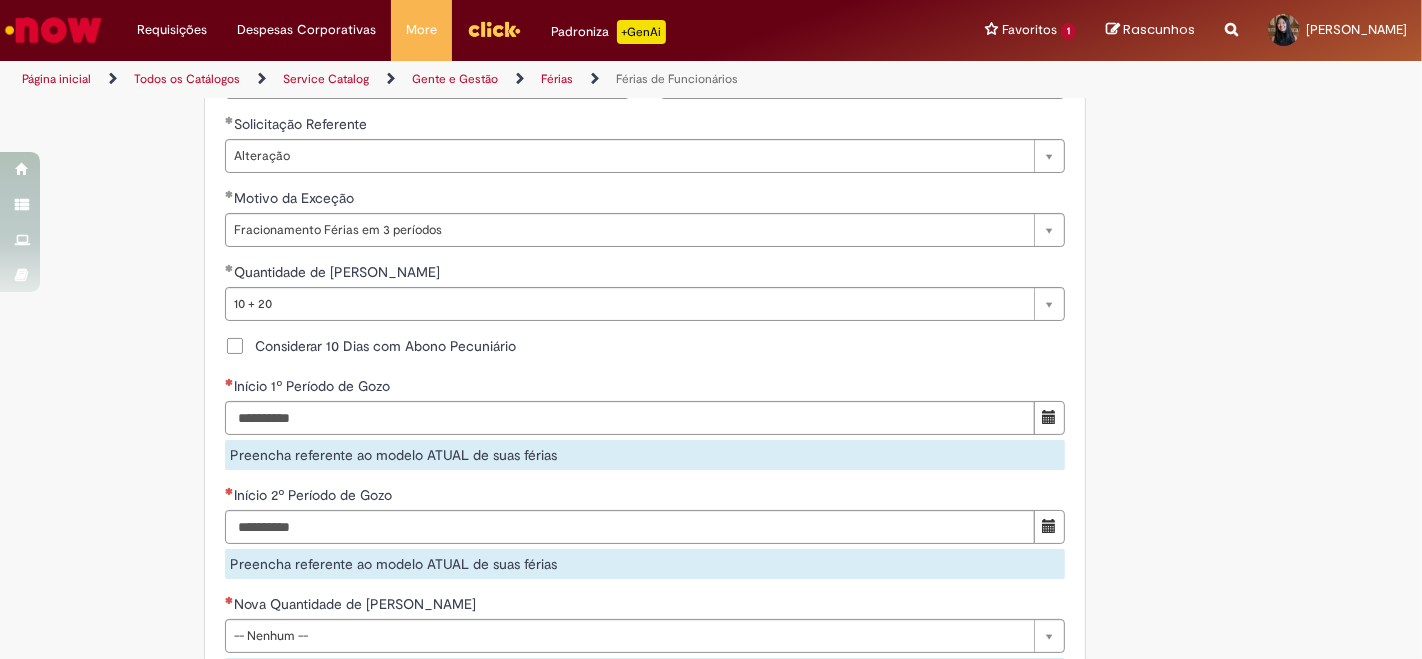 click on "Adicionar a Favoritos
Férias de Funcionários
Oferta destinada para esclarecimento de dúvidas e inclusões/exceções/cancelamentos de férias por exceções.
Utilize esta oferta:
Para ajustar, cancelar ou incluir férias com menos de 35 dias para o início;
Para fracionar suas férias em 03 períodos (se elegível);
Caso Click apresente alguma instabilidade no serviço de Férias que, mesmo após você abrir um  incidente  (e tiver evidência do número), não for corrigido por completo ou  em tempo de ajustar no próprio sistema;
> Para incluir, alterar ou cancelar Férias dentro do prazo de 35 dias de antecedência, é só acessar  Portal Click  > Você > Férias; > Para acessar a Diretriz de Férias, basta  clicar aqui
> Ficou com dúvidas sobre Férias via Termo? É só acessar a   FAQ – Fluxo de alteração de férias por exceção no Click  ou abrir chamado na oferta  ." at bounding box center (613, 202) 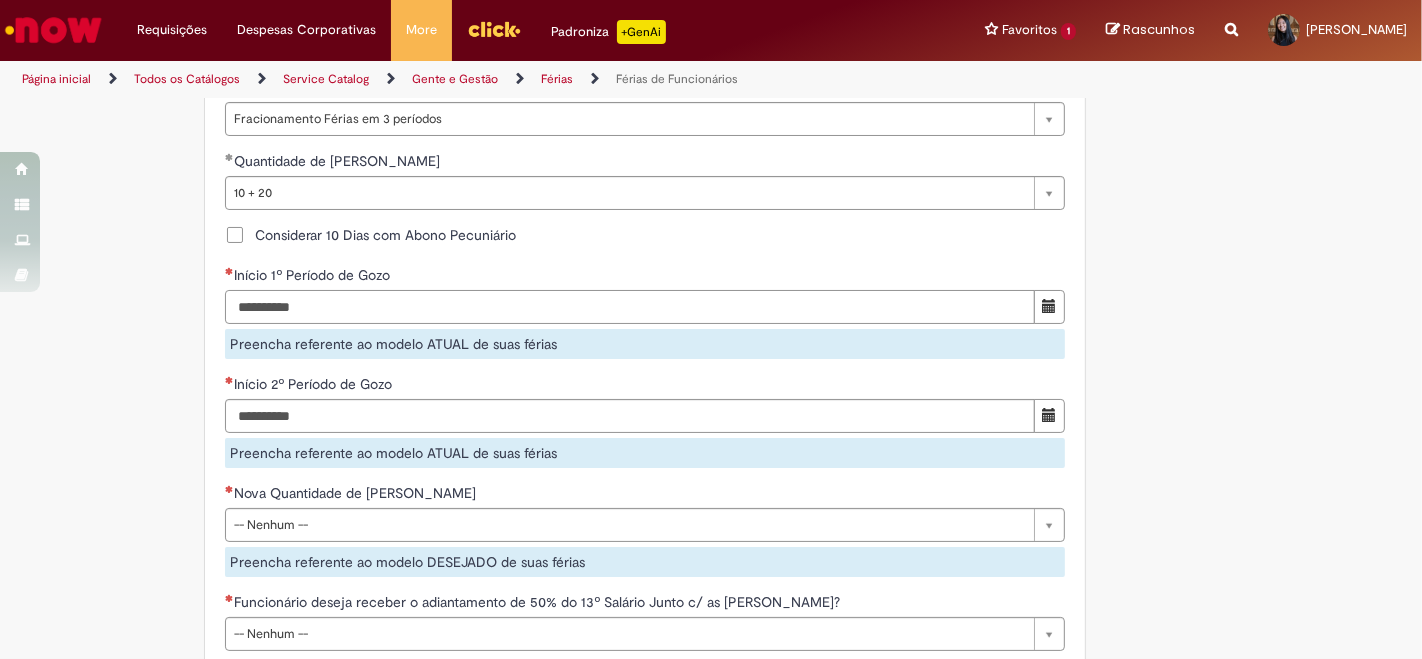 click on "Início 1º Período de Gozo" at bounding box center (630, 307) 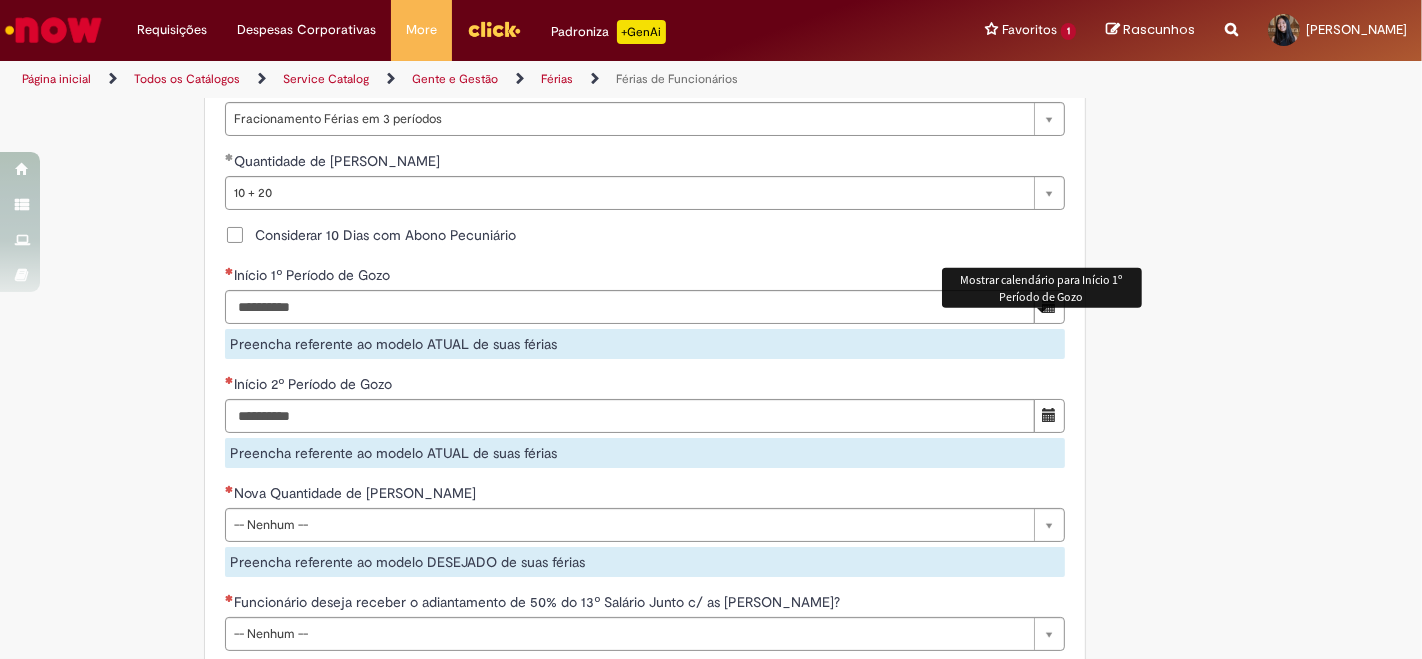 click at bounding box center (1049, 306) 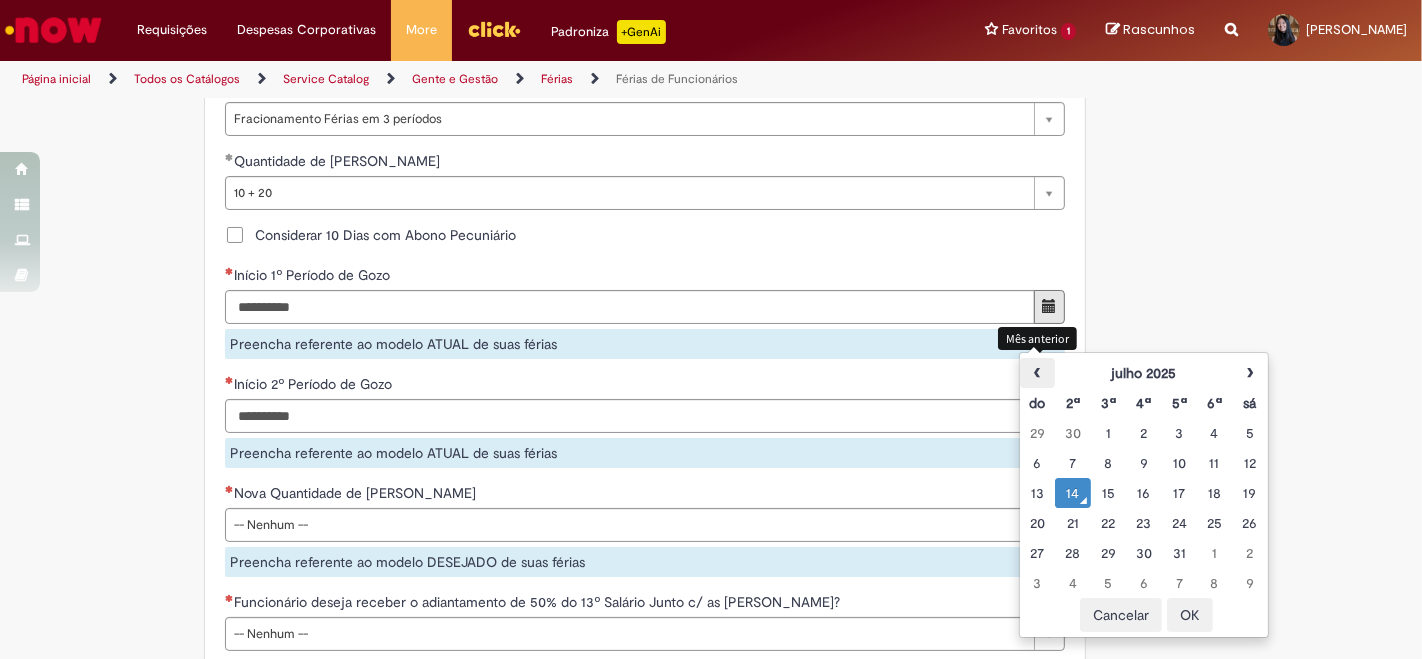 click on "‹" at bounding box center (1037, 373) 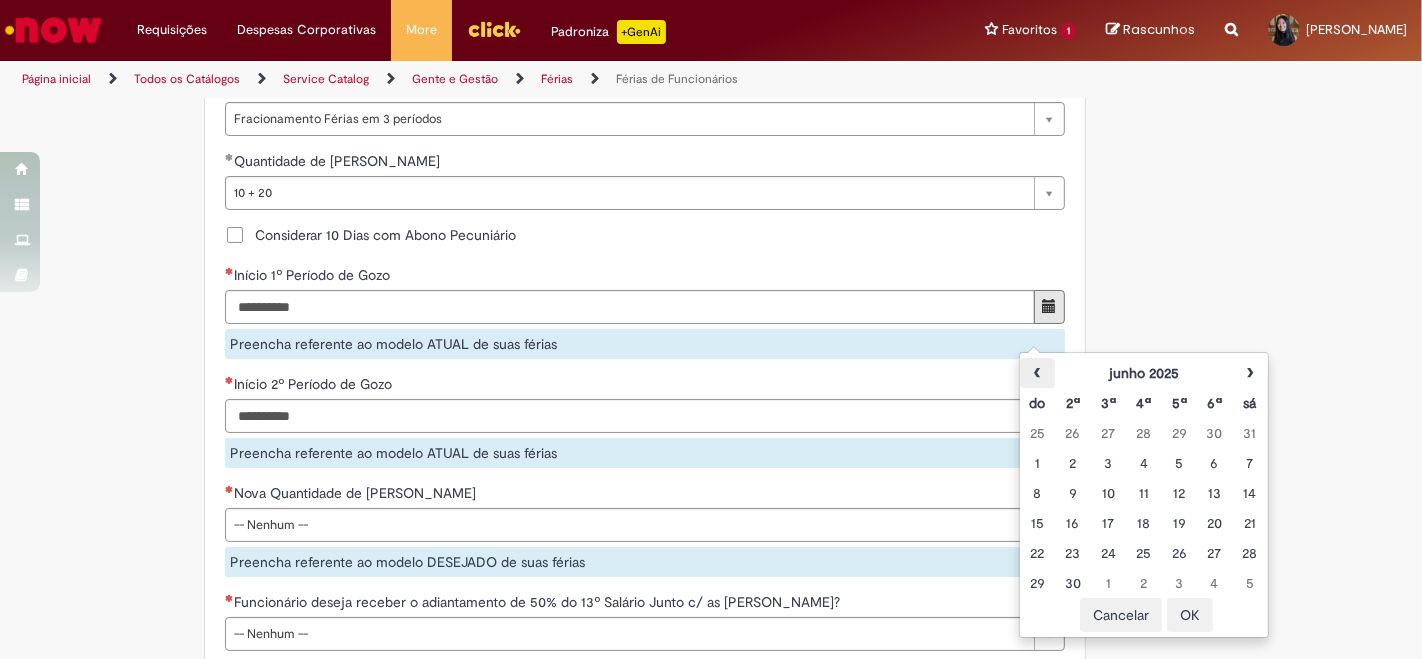 click on "‹" at bounding box center [1037, 373] 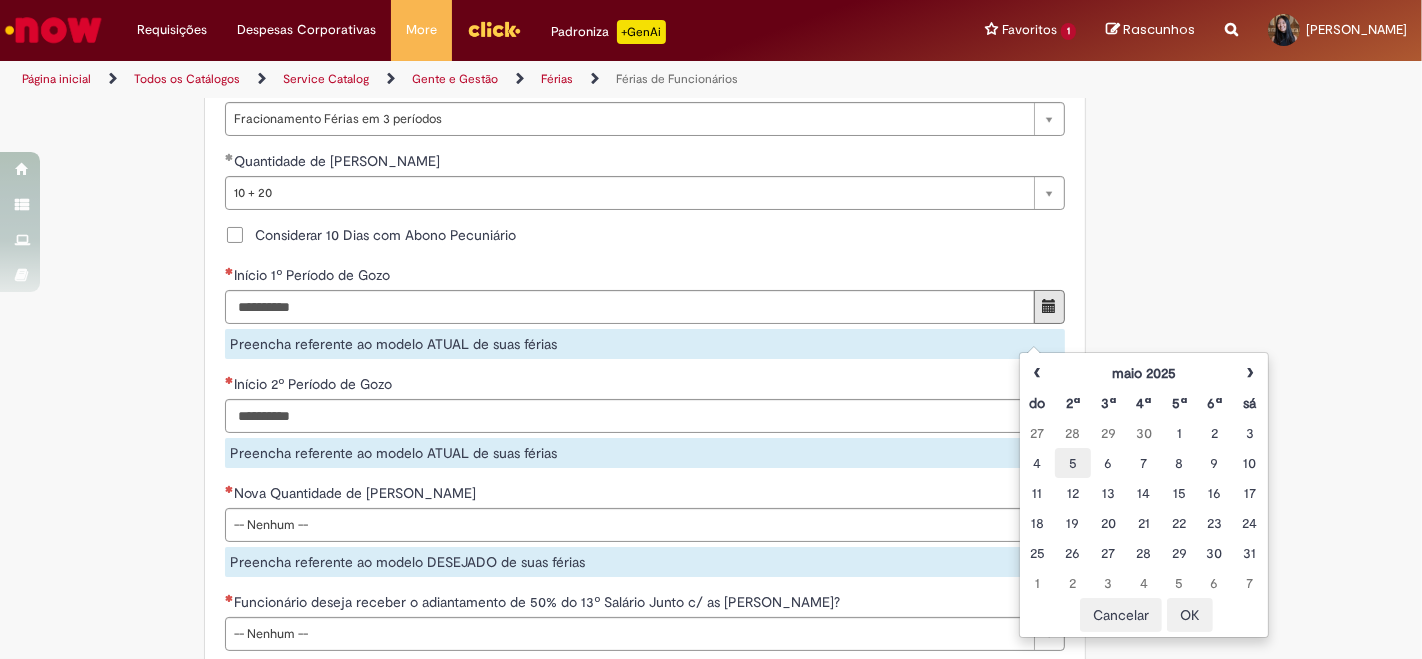 drag, startPoint x: 1048, startPoint y: 459, endPoint x: 1061, endPoint y: 460, distance: 13.038404 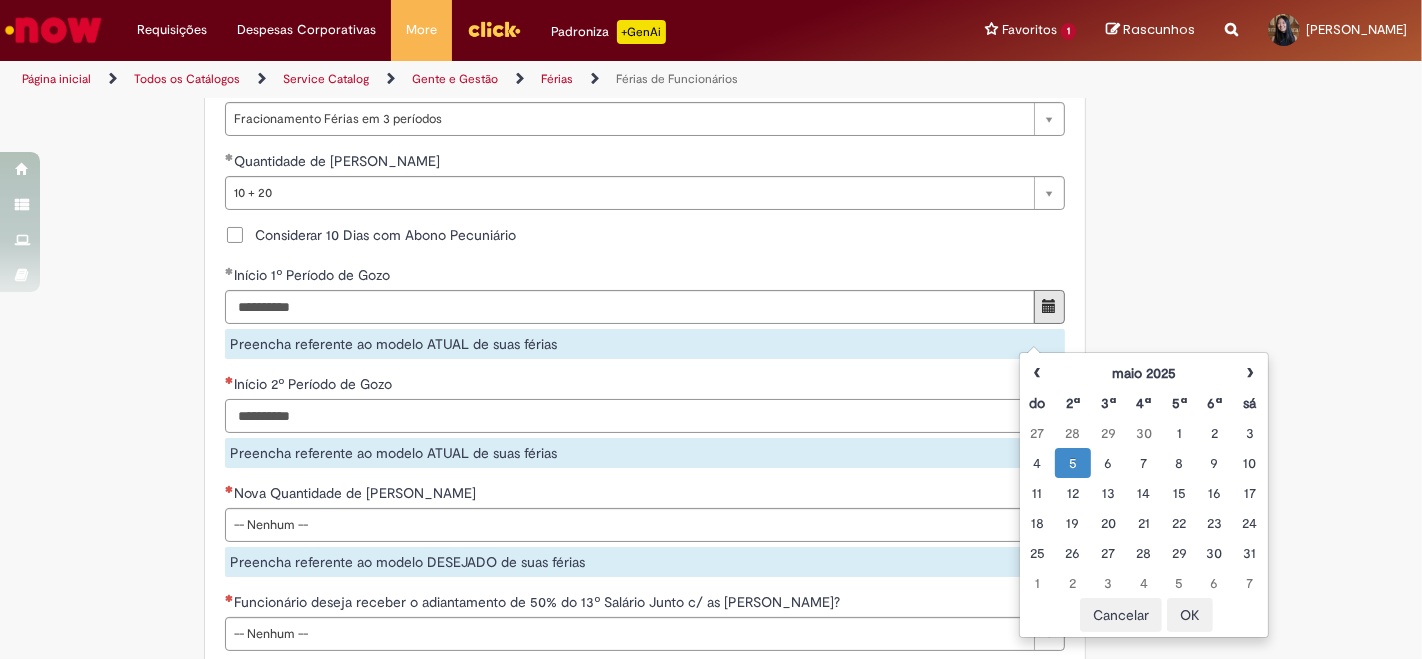 click on "Início 2º Período de Gozo  Preencha referente ao modelo ATUAL de suas férias" at bounding box center (645, 421) 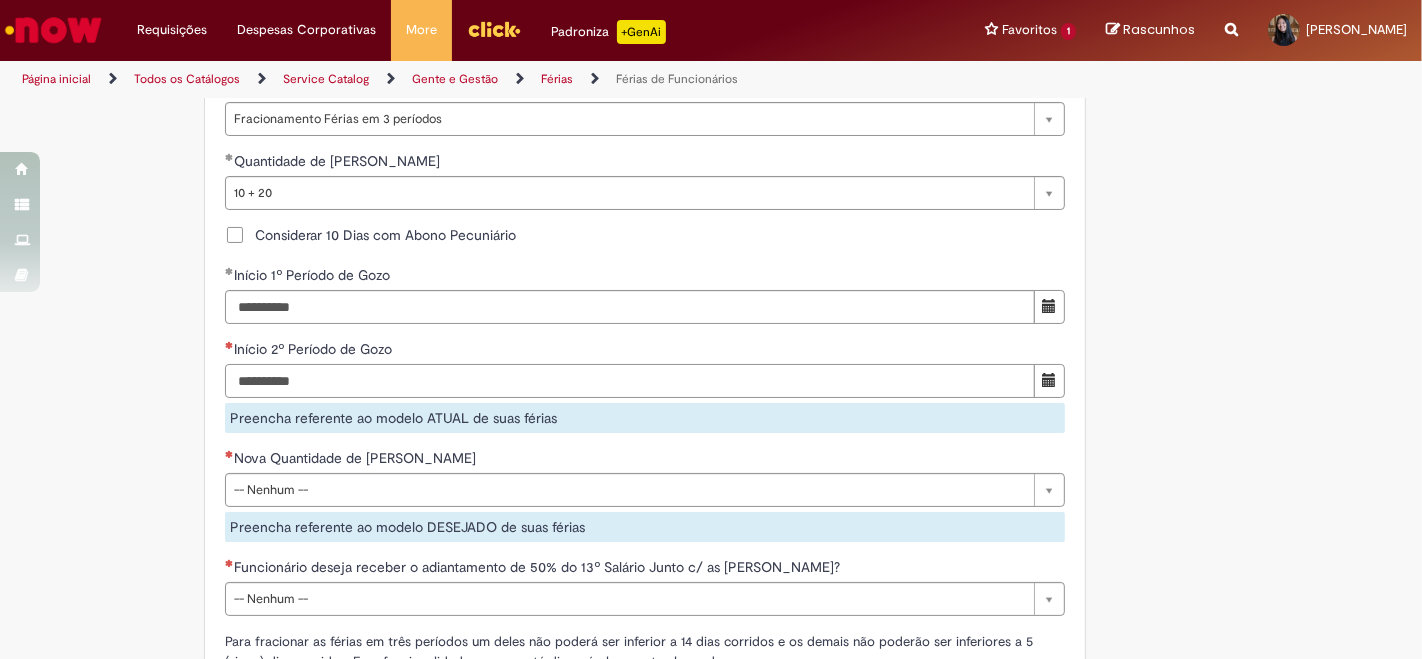 click on "Início 2º Período de Gozo" at bounding box center (630, 381) 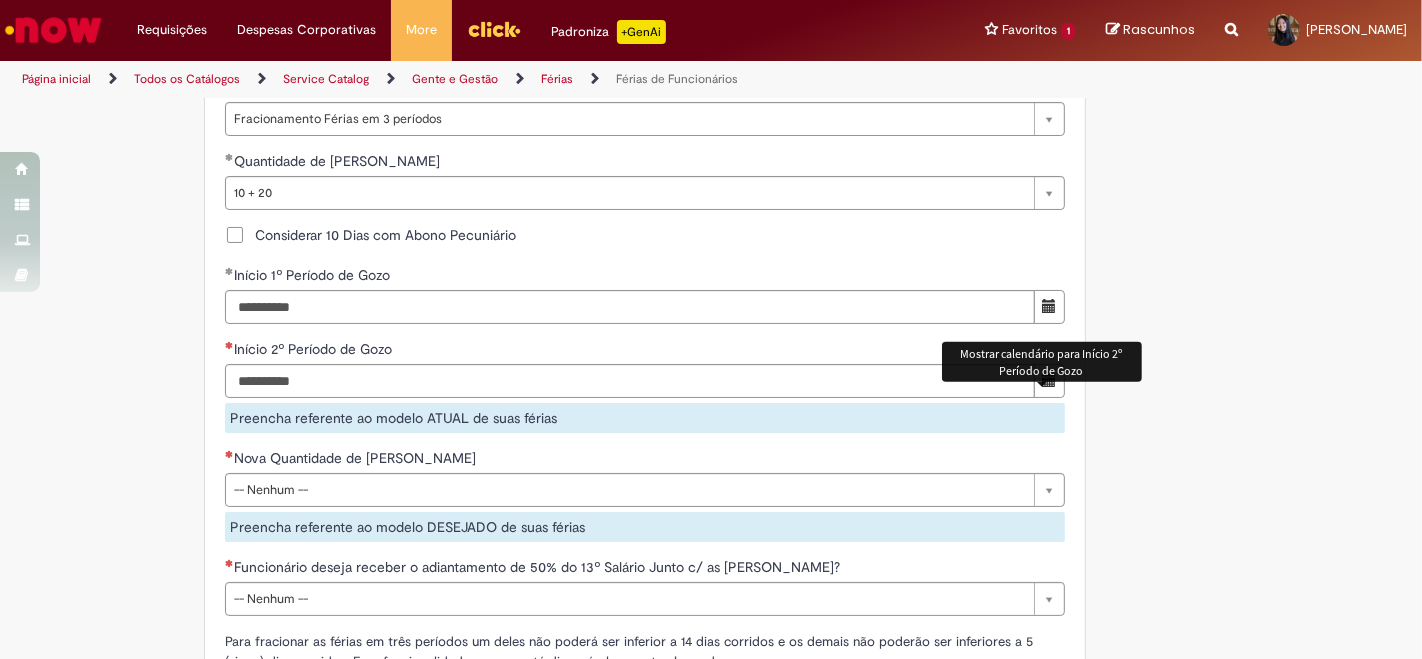 click at bounding box center (1049, 381) 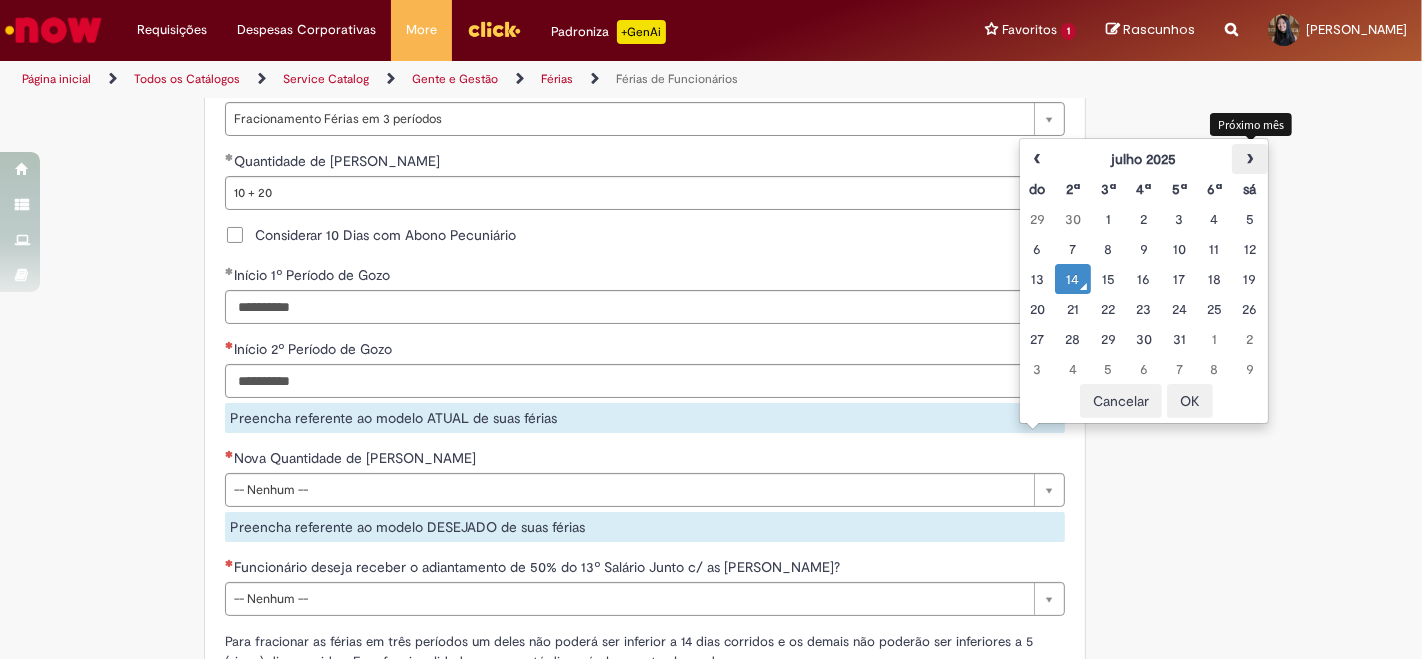 click on "›" at bounding box center [1249, 159] 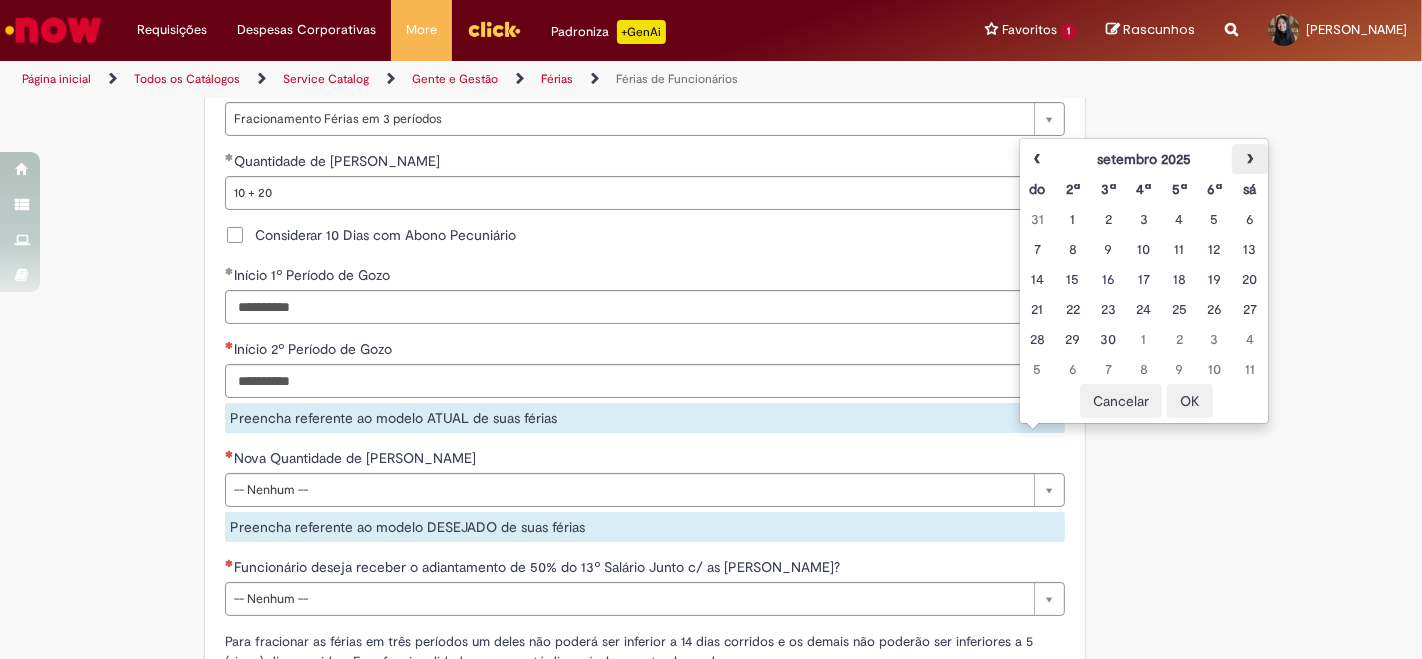 click on "›" at bounding box center [1249, 159] 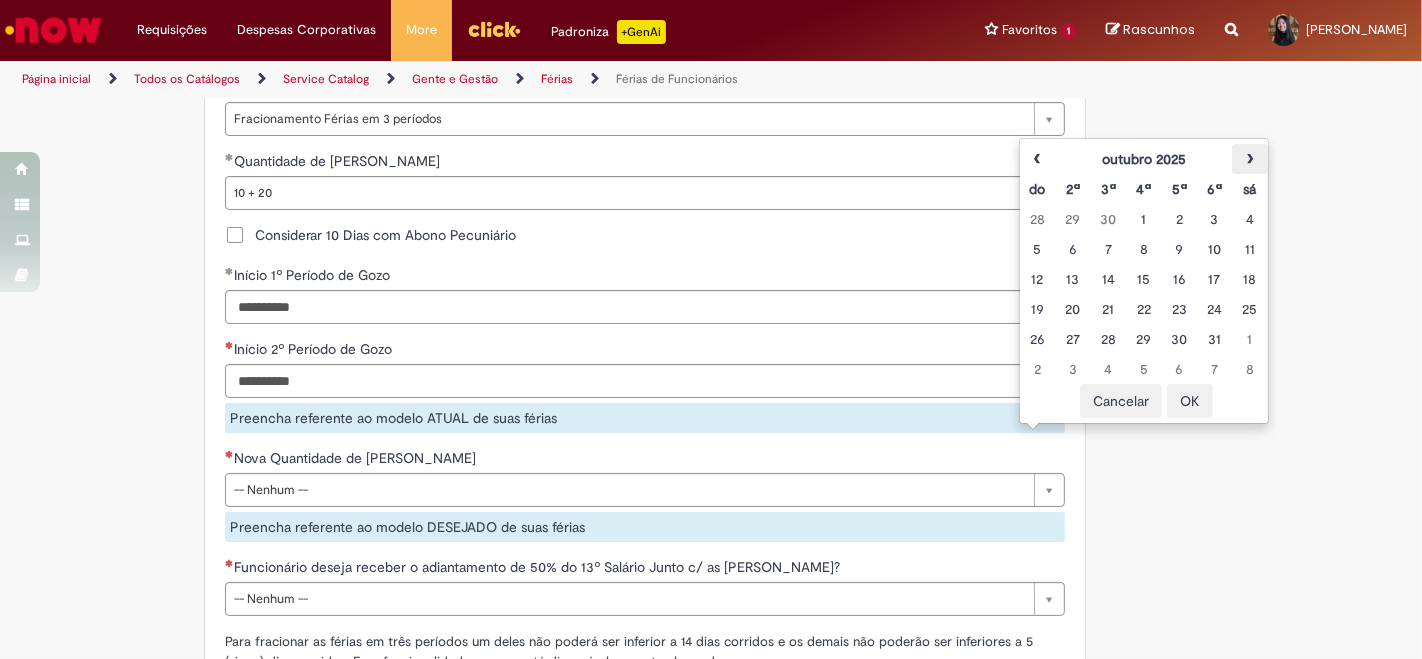 click on "›" at bounding box center [1249, 159] 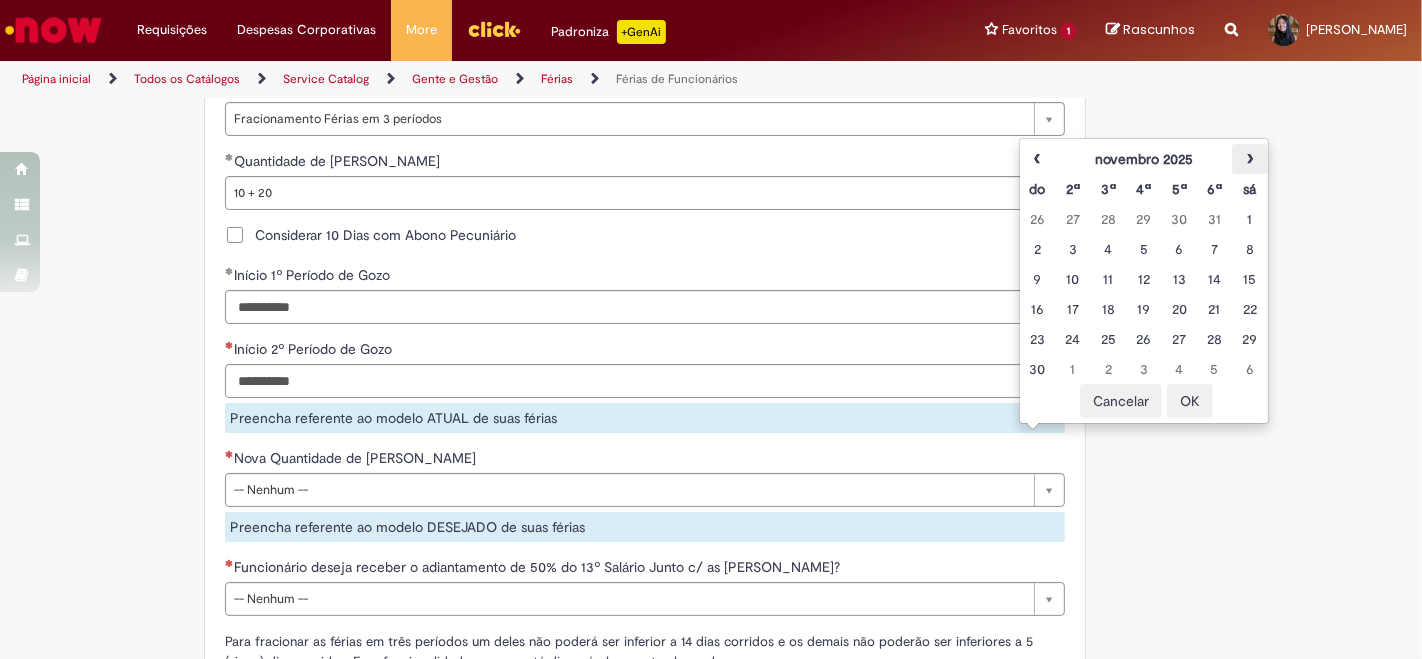click on "›" at bounding box center (1249, 159) 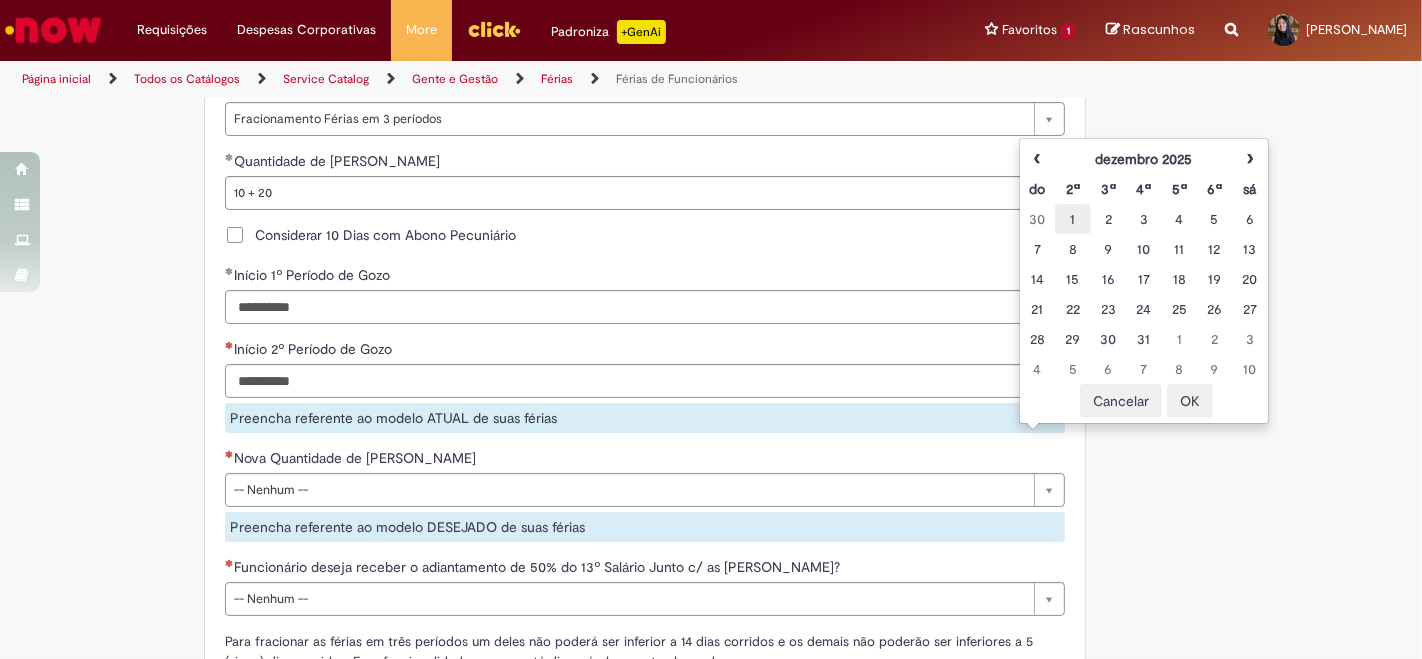 click on "1" at bounding box center [1072, 219] 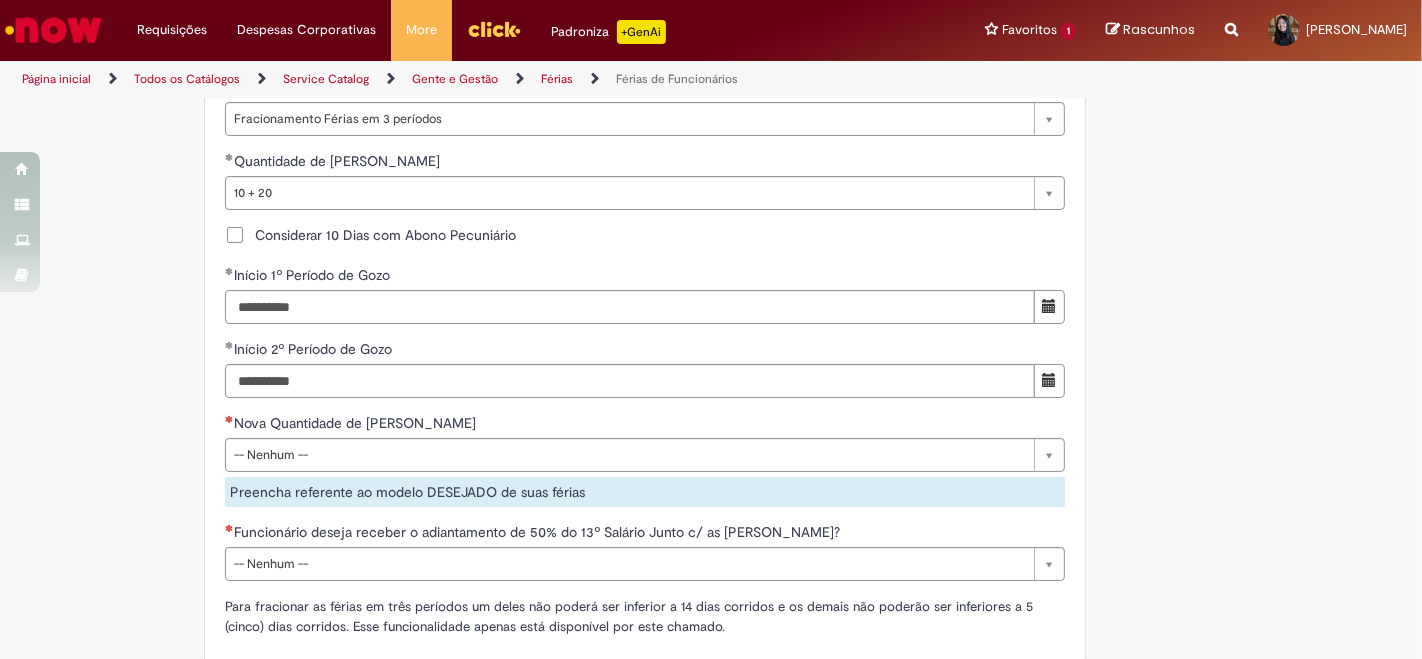 click on "Tire dúvidas com LupiAssist    +GenAI
Oi! Eu sou LupiAssist, uma Inteligência Artificial Generativa em constante aprendizado   Meu conteúdo é monitorado para trazer uma melhor experiência
Dúvidas comuns:
Só mais um instante, estou consultando nossas bases de conhecimento  e escrevendo a melhor resposta pra você!
Title
Lorem ipsum dolor sit amet    Fazer uma nova pergunta
Gerei esta resposta utilizando IA Generativa em conjunto com os nossos padrões. Em caso de divergência, os documentos oficiais prevalecerão.
Saiba mais em:
Ou ligue para:
E aí, te ajudei?
Sim, obrigado!" at bounding box center [711, 57] 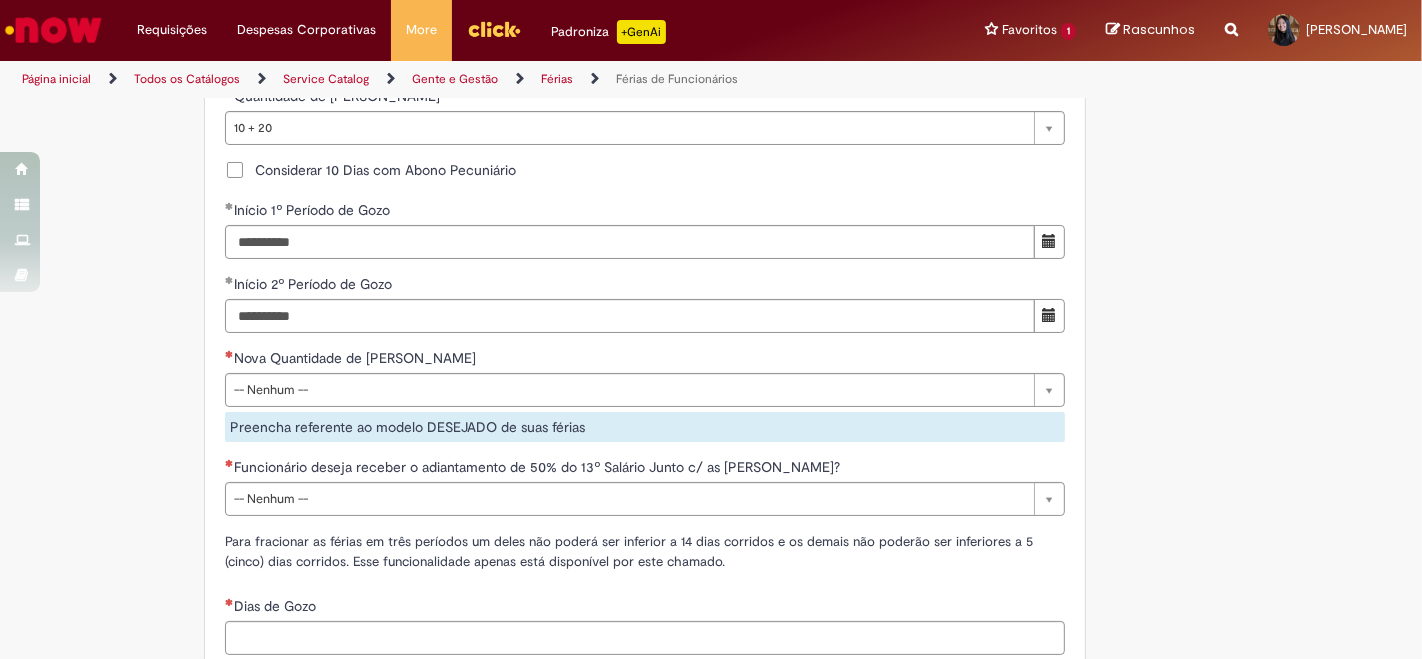 scroll, scrollTop: 1888, scrollLeft: 0, axis: vertical 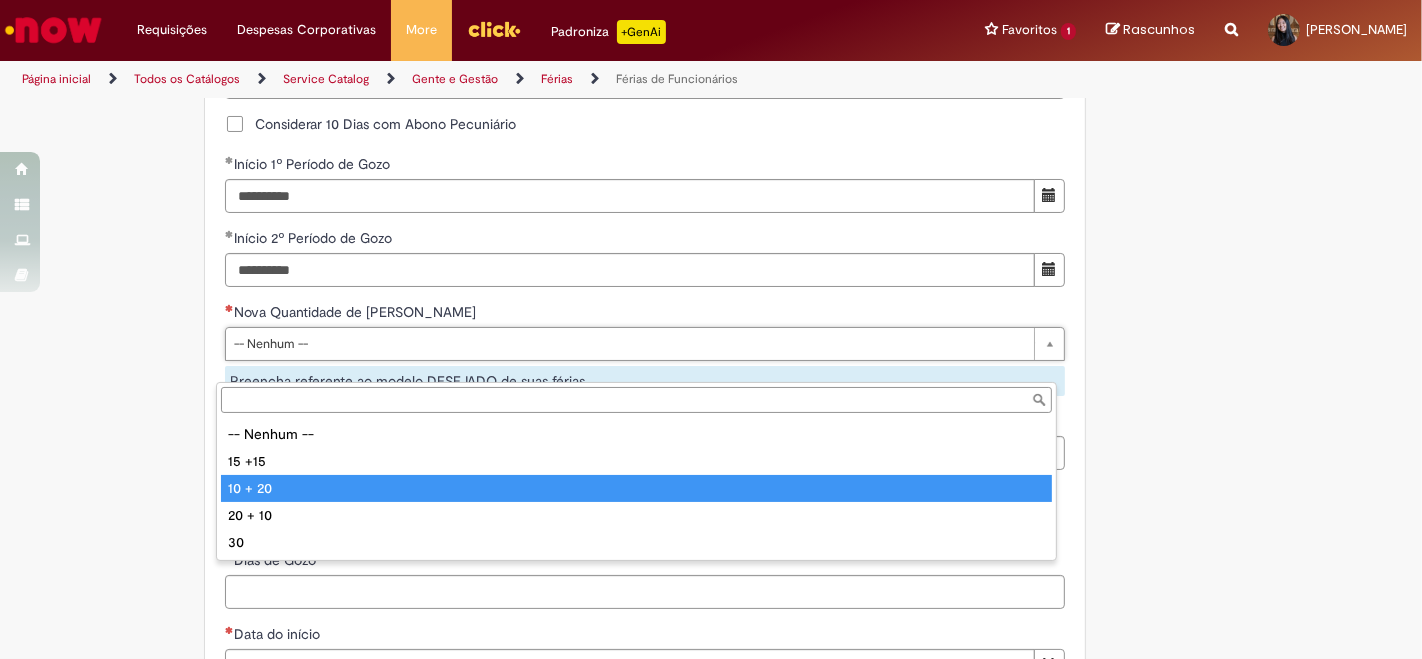 type on "*******" 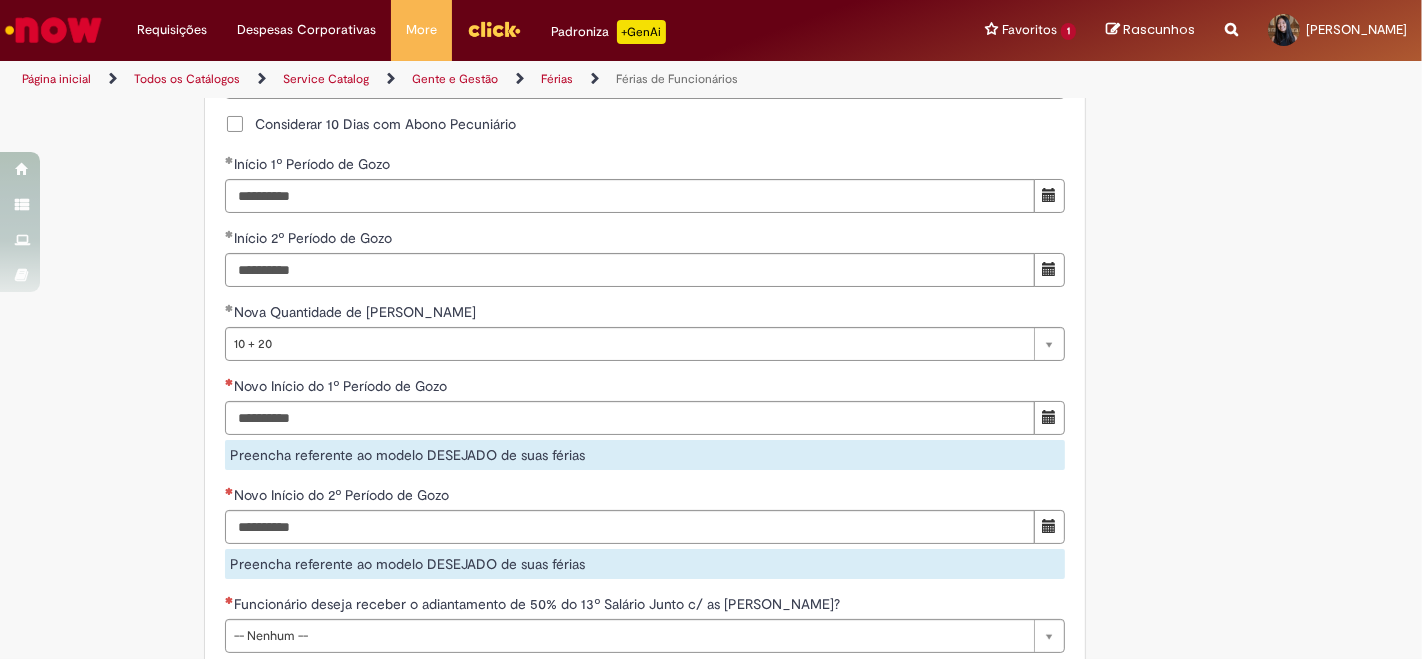 click on "Adicionar a Favoritos
Férias de Funcionários
Oferta destinada para esclarecimento de dúvidas e inclusões/exceções/cancelamentos de férias por exceções.
Utilize esta oferta:
Para ajustar, cancelar ou incluir férias com menos de 35 dias para o início;
Para fracionar suas férias em 03 períodos (se elegível);
Caso Click apresente alguma instabilidade no serviço de Férias que, mesmo após você abrir um  incidente  (e tiver evidência do número), não for corrigido por completo ou  em tempo de ajustar no próprio sistema;
> Para incluir, alterar ou cancelar Férias dentro do prazo de 35 dias de antecedência, é só acessar  Portal Click  > Você > Férias; > Para acessar a Diretriz de Férias, basta  clicar aqui
> Ficou com dúvidas sobre Férias via Termo? É só acessar a   FAQ – Fluxo de alteração de férias por exceção no Click  ou abrir chamado na oferta  ." at bounding box center [613, 37] 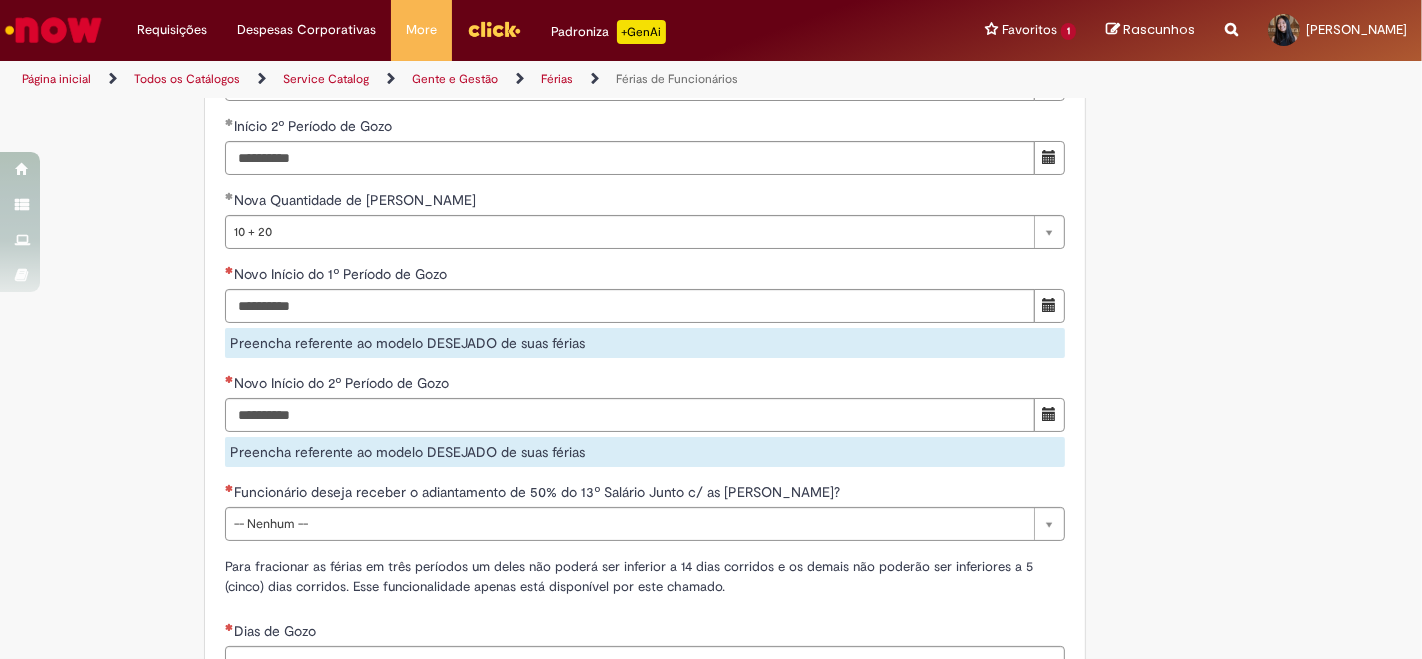 scroll, scrollTop: 1888, scrollLeft: 0, axis: vertical 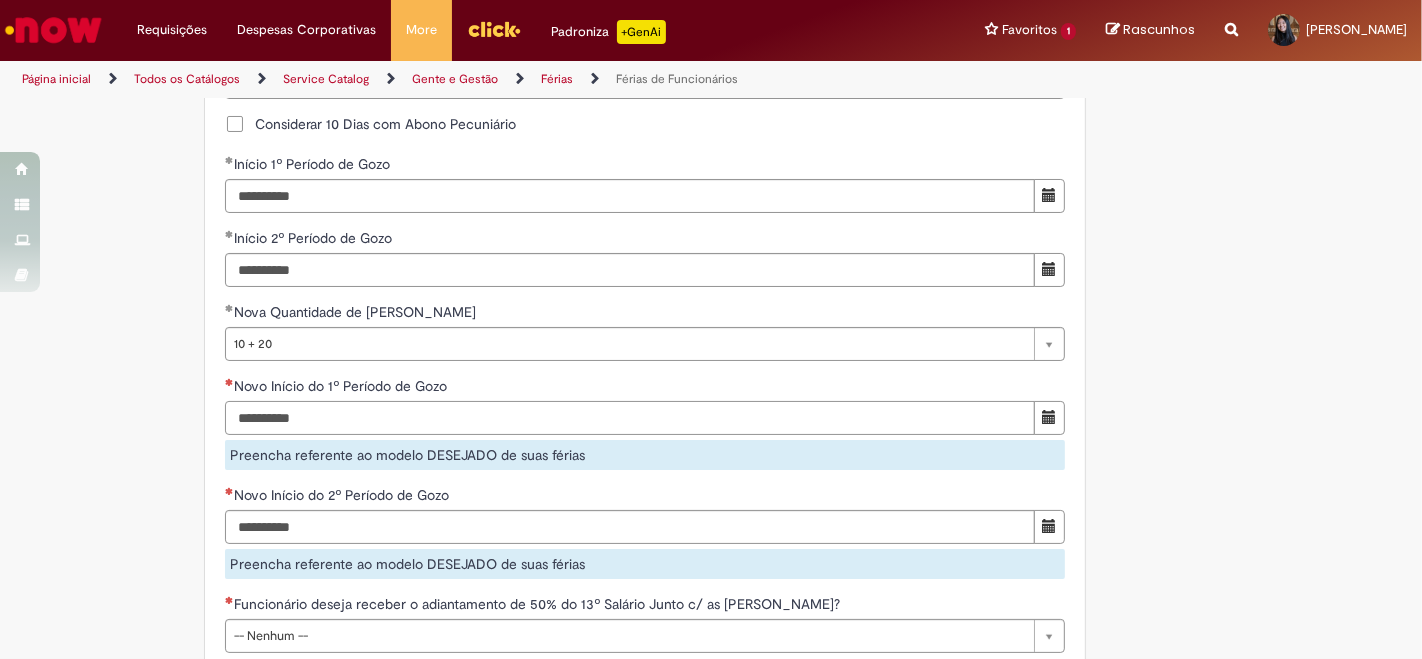 click on "Novo Início do 1º Período de Gozo" at bounding box center (630, 418) 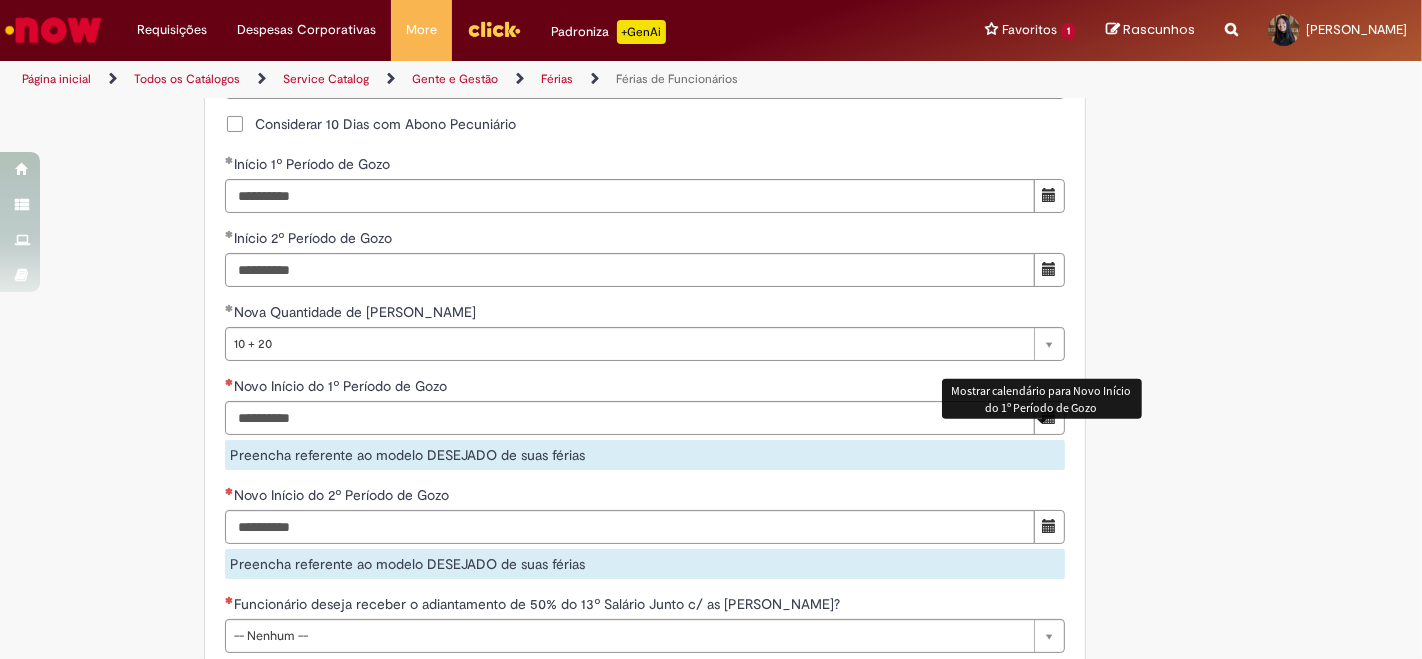 click at bounding box center [1049, 417] 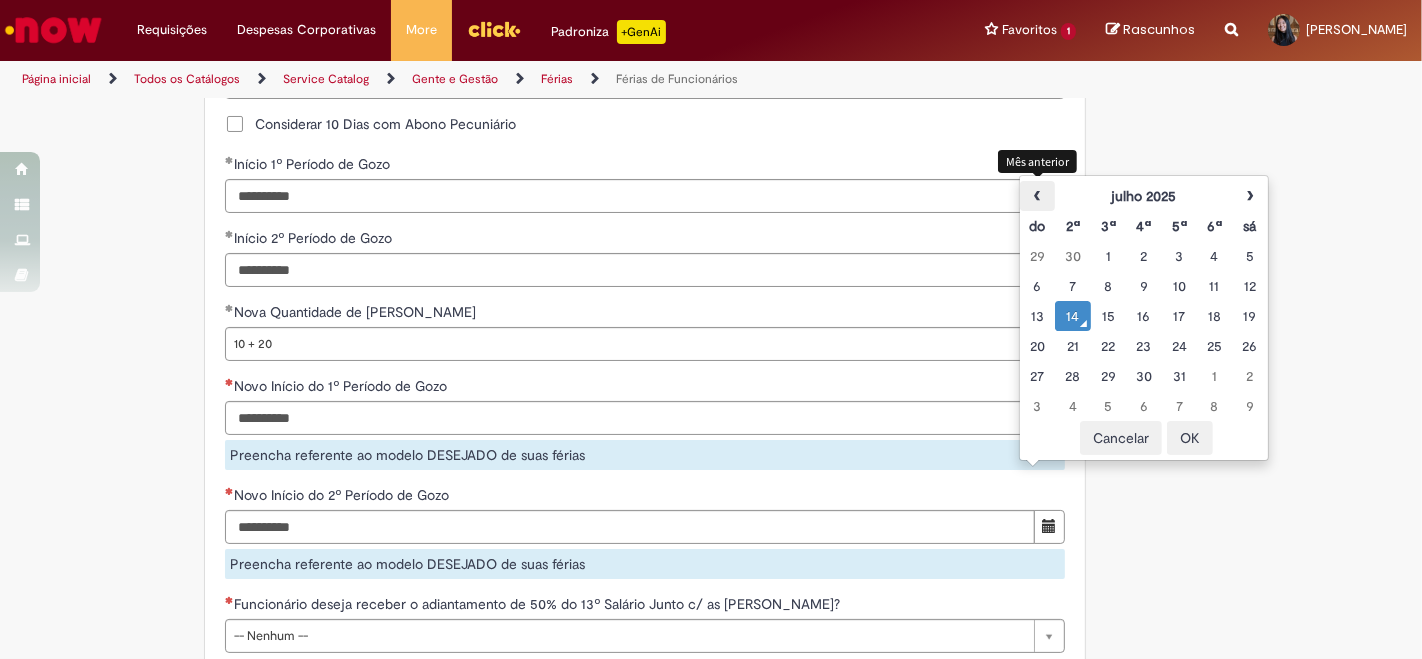 click on "‹" at bounding box center (1037, 196) 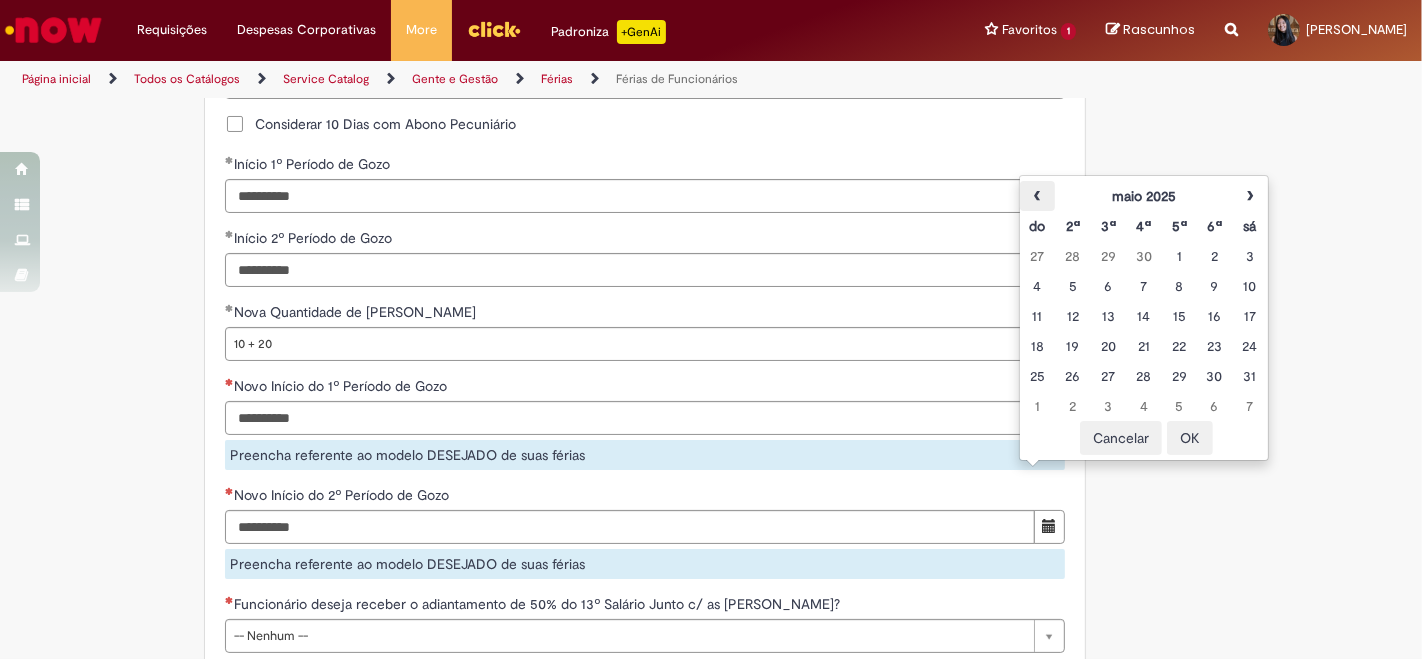 click on "‹" at bounding box center [1037, 196] 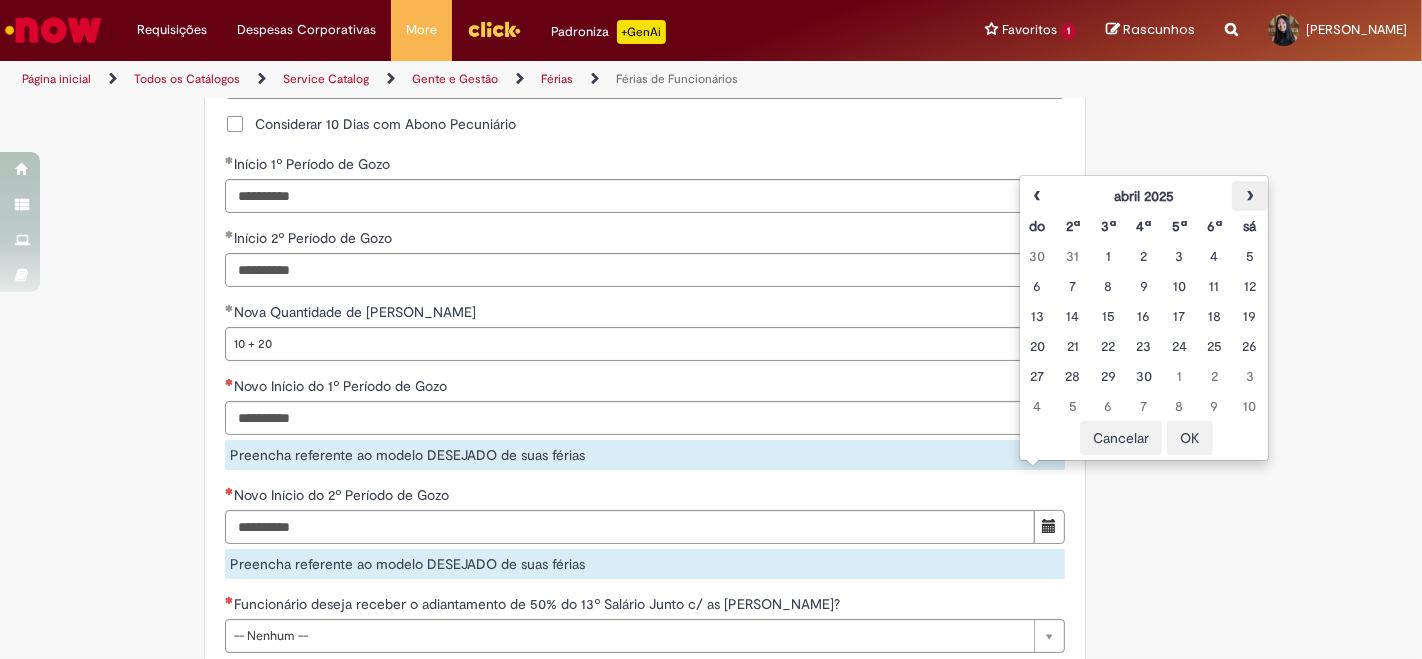 click on "›" at bounding box center [1249, 196] 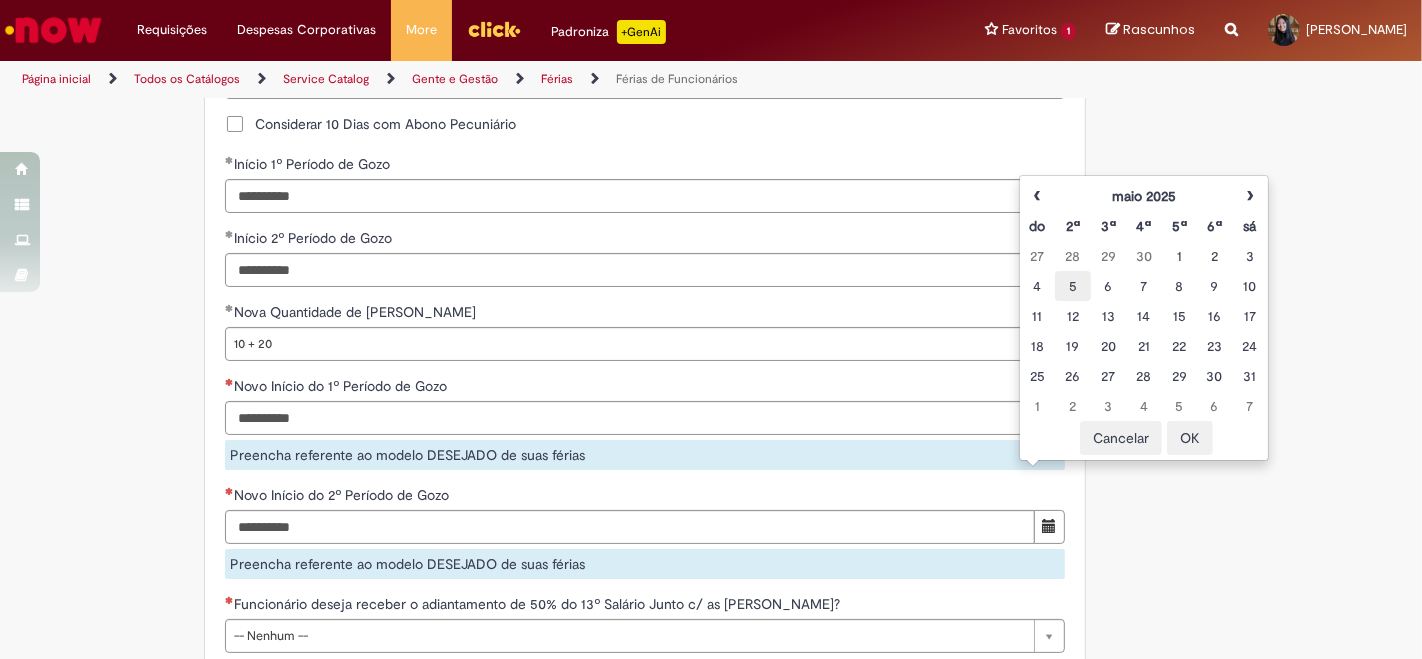 click on "5" at bounding box center [1072, 286] 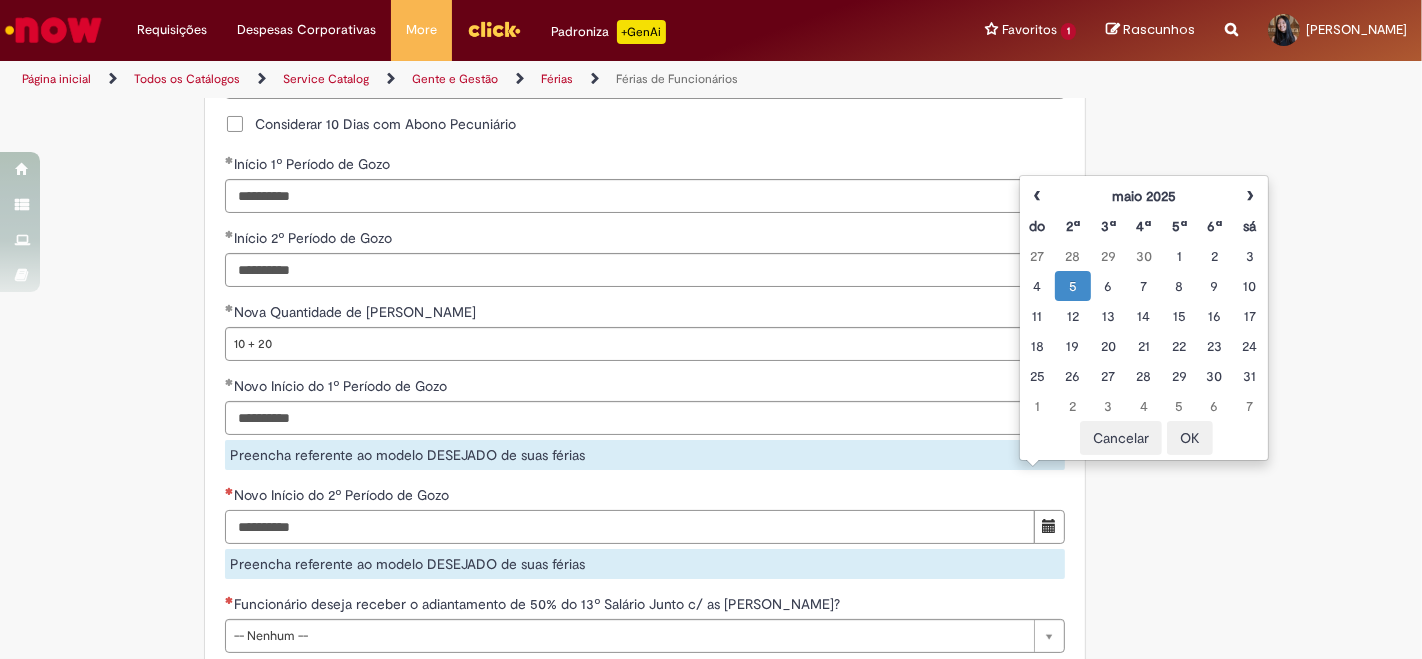 click on "Novo Início do 2º Período de Gozo  Preencha referente ao modelo DESEJADO de suas férias" at bounding box center (645, 532) 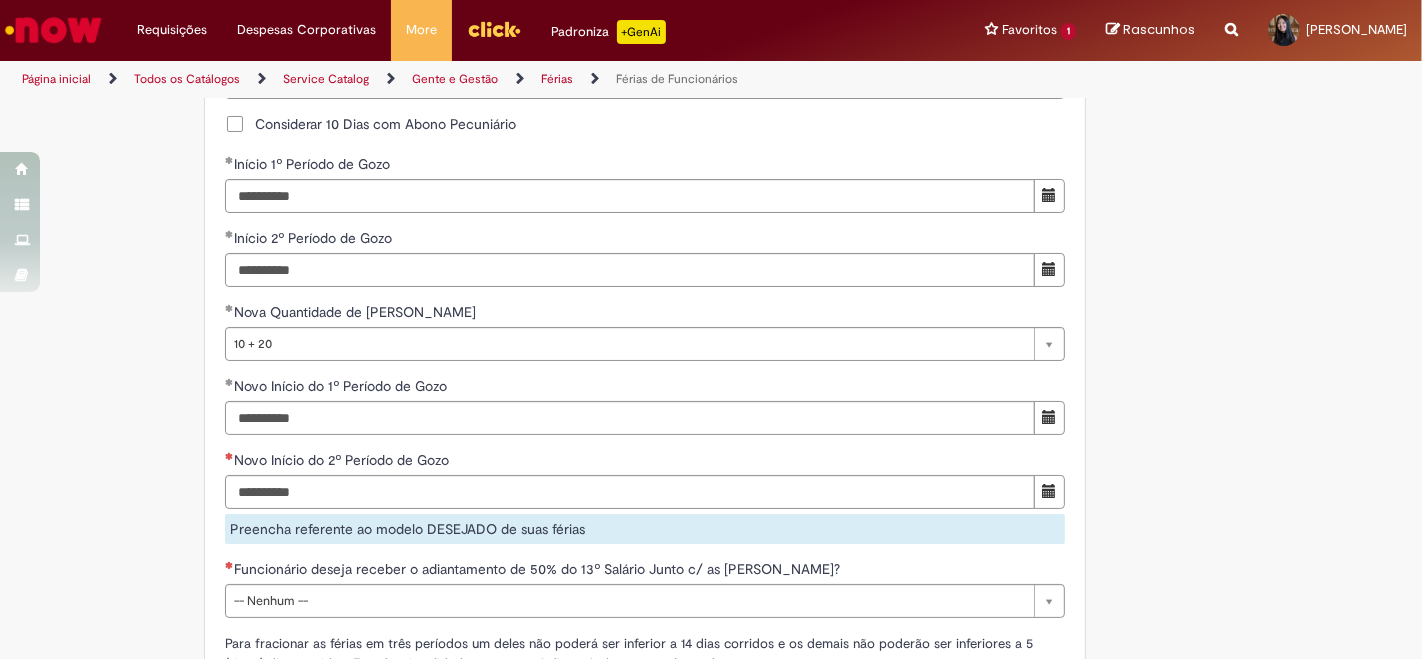 click at bounding box center [1049, 491] 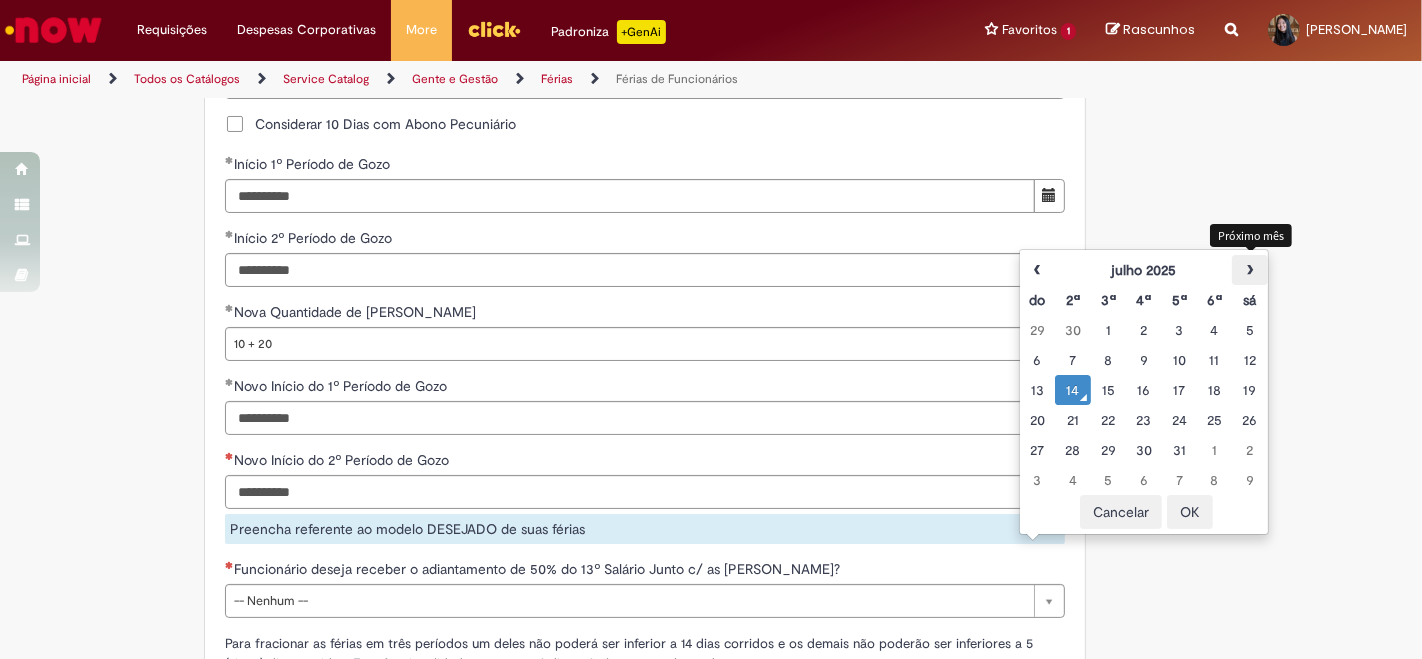 click on "›" at bounding box center (1249, 270) 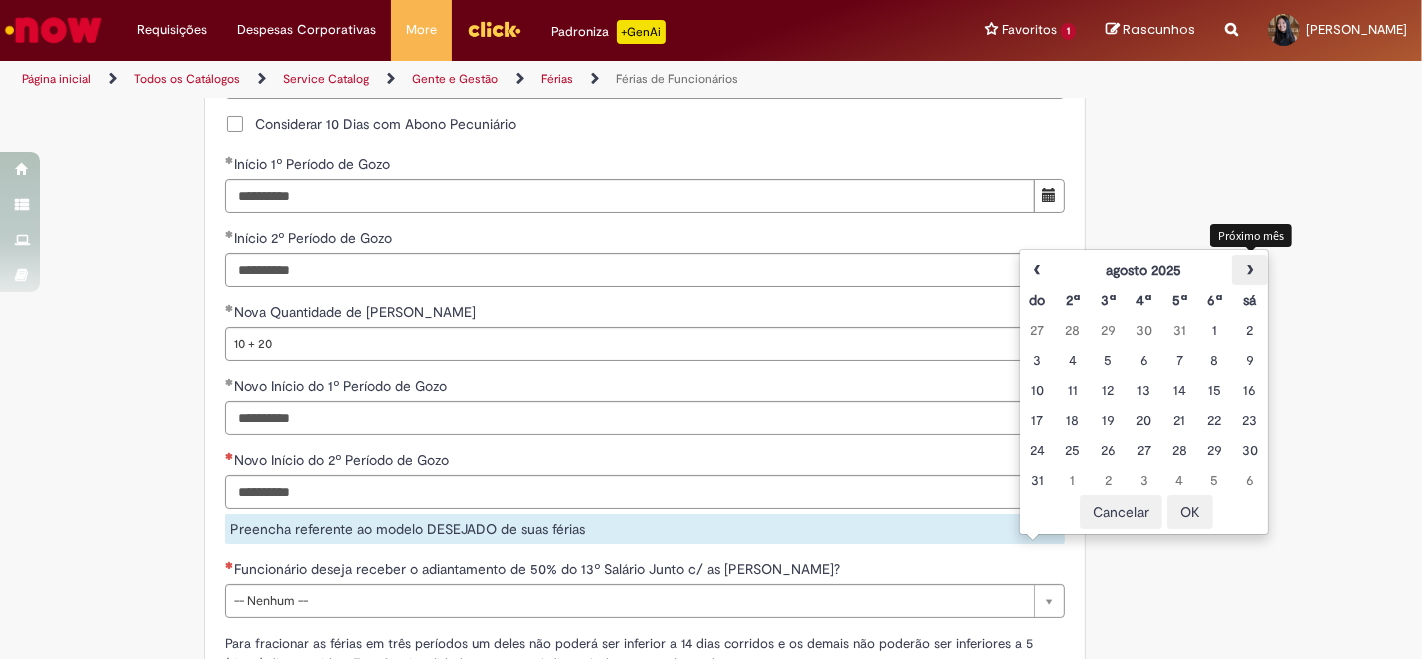 click on "›" at bounding box center (1249, 270) 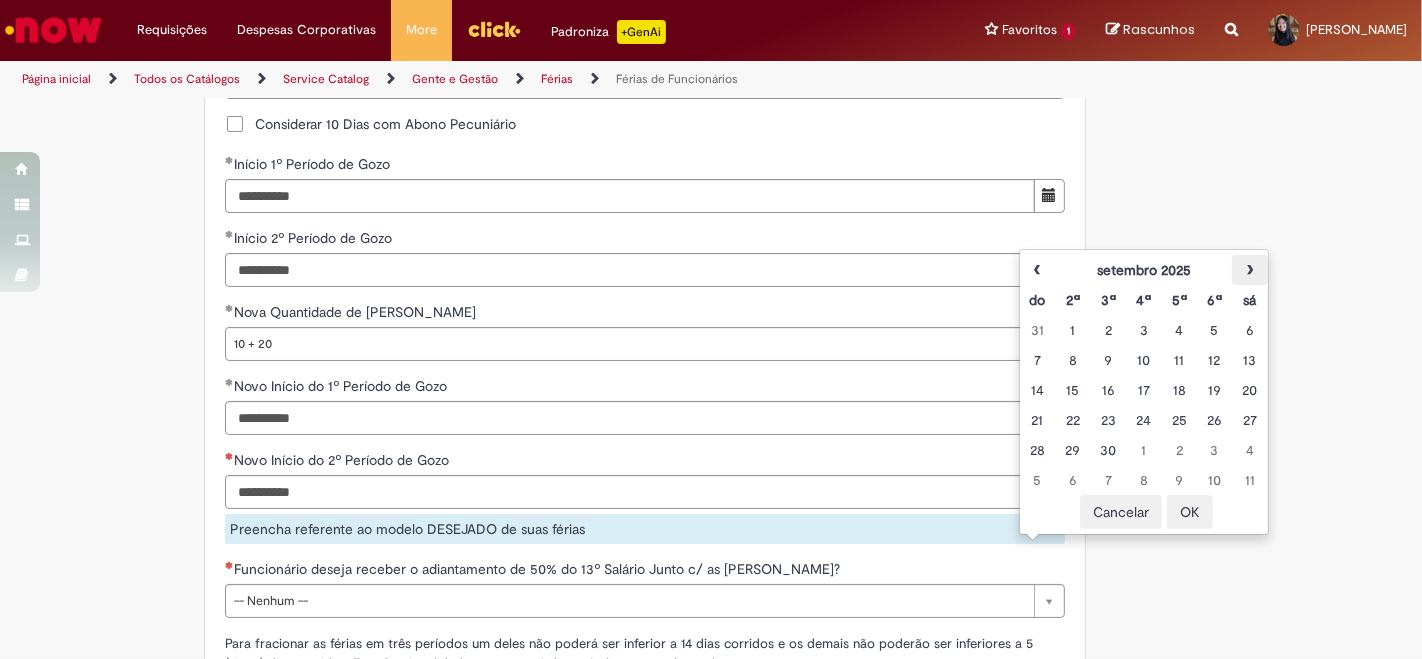 click on "›" at bounding box center (1249, 270) 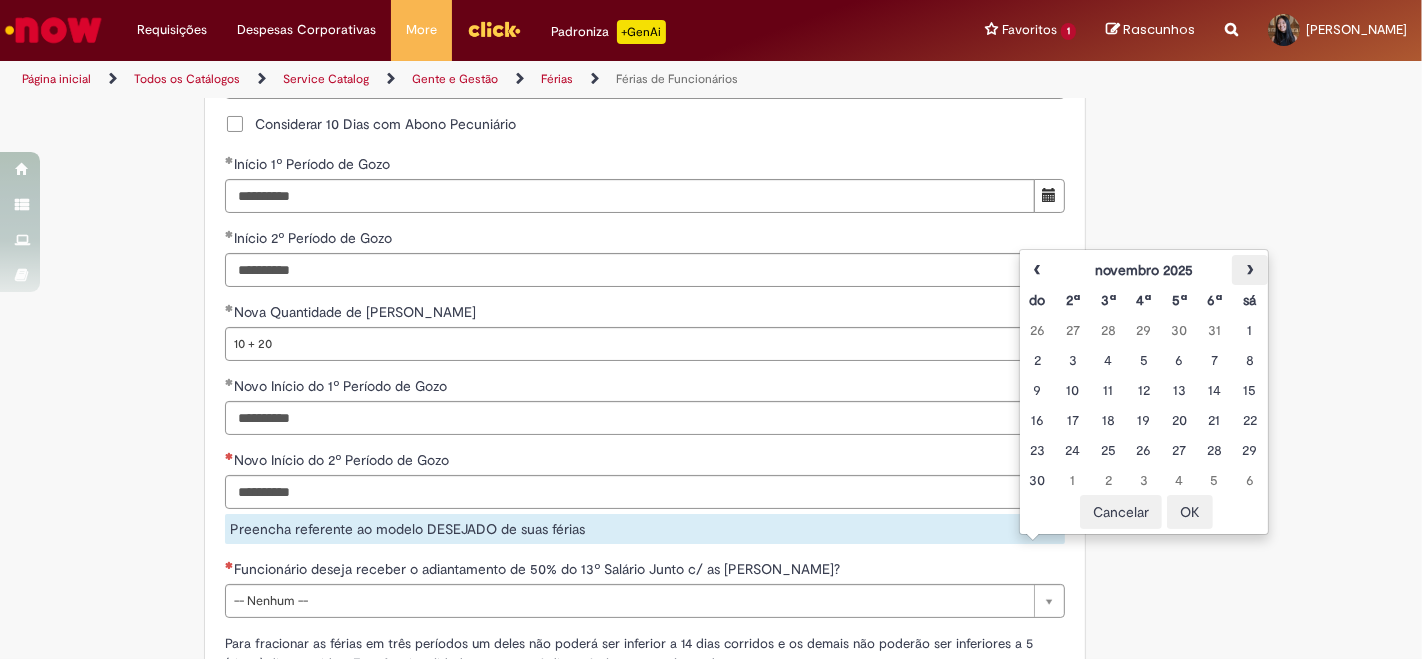 click on "›" at bounding box center (1249, 270) 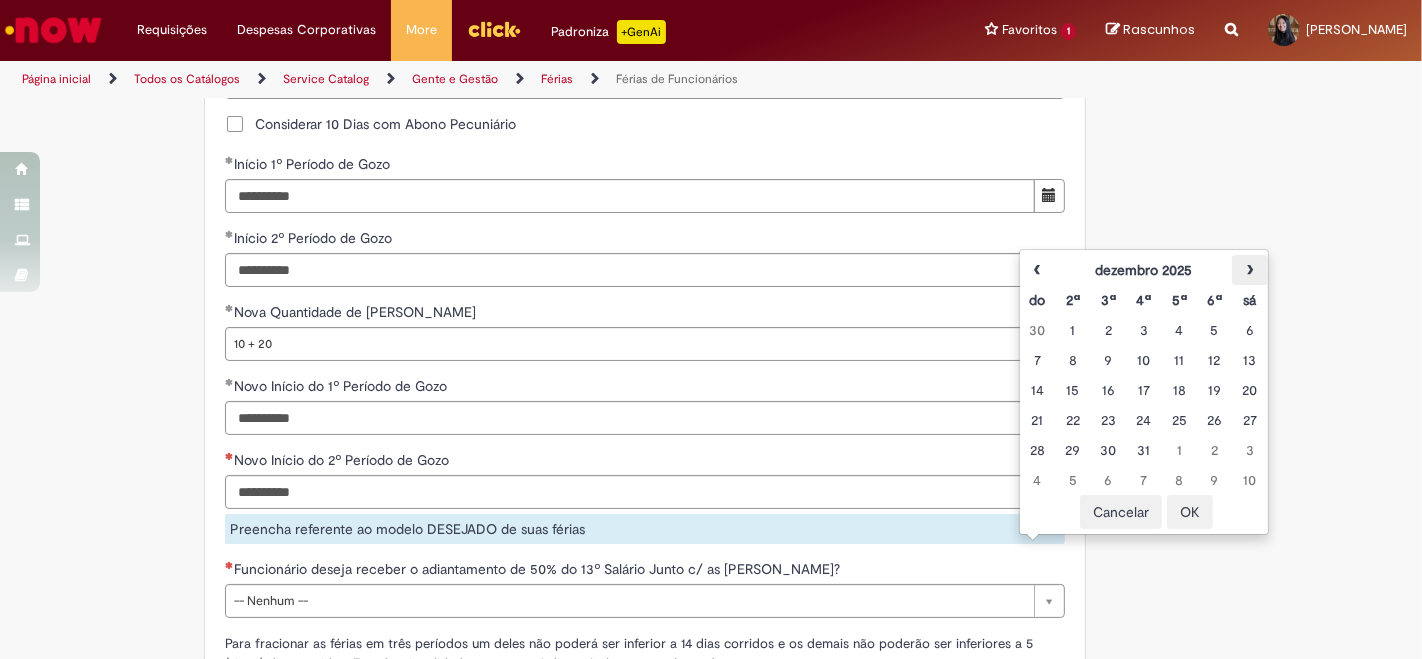 click on "›" at bounding box center (1249, 270) 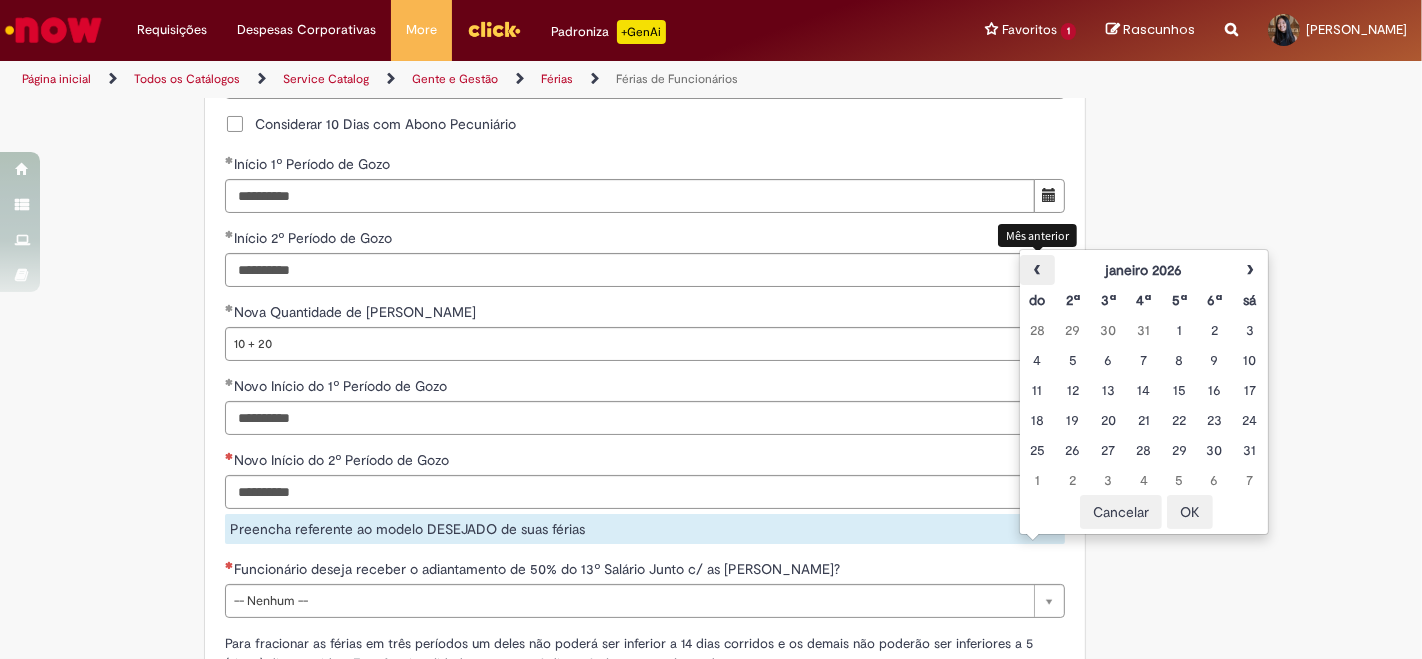 click on "‹" at bounding box center (1037, 270) 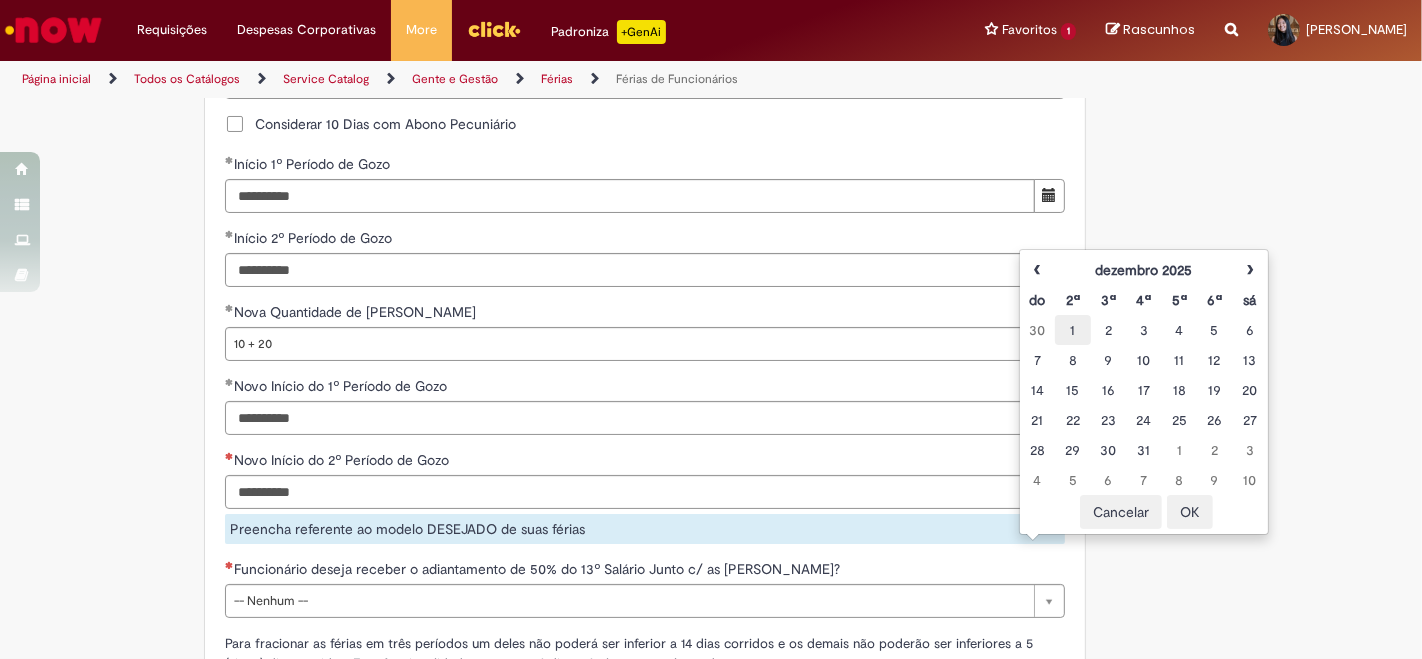 click on "1" at bounding box center (1072, 330) 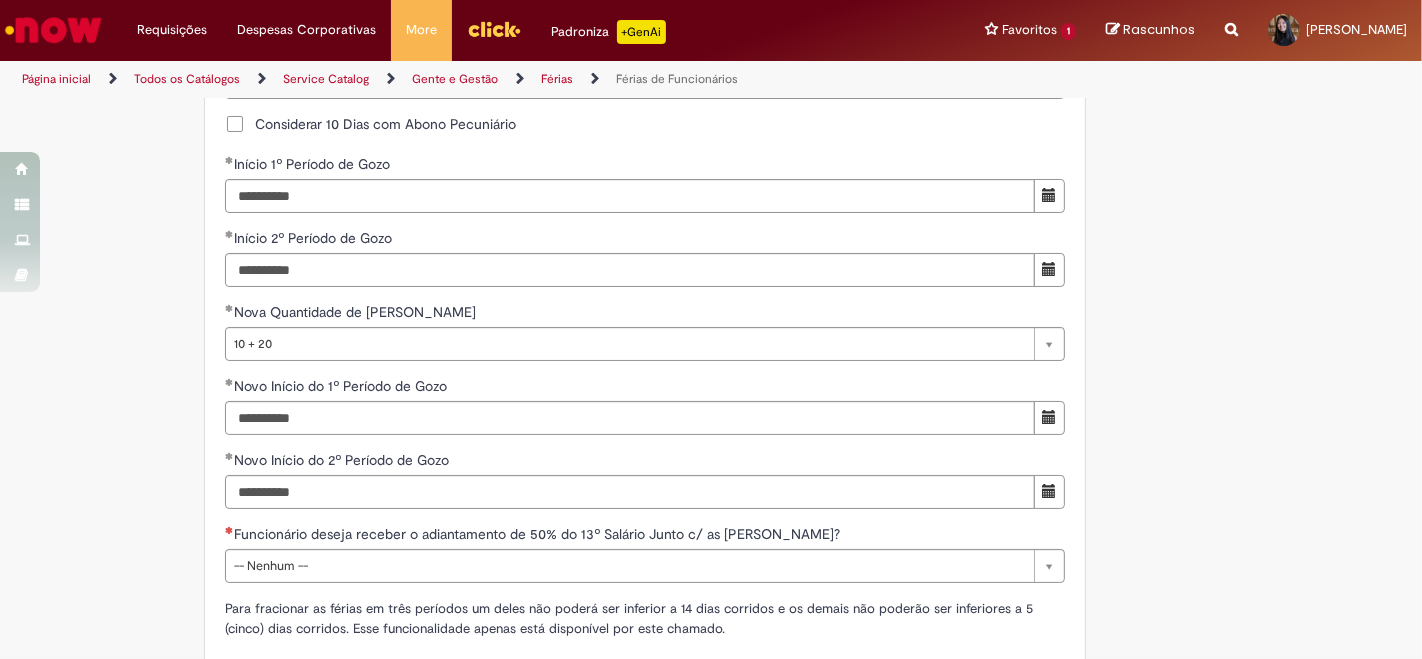 click on "Adicionar a Favoritos
Férias de Funcionários
Oferta destinada para esclarecimento de dúvidas e inclusões/exceções/cancelamentos de férias por exceções.
Utilize esta oferta:
Para ajustar, cancelar ou incluir férias com menos de 35 dias para o início;
Para fracionar suas férias em 03 períodos (se elegível);
Caso Click apresente alguma instabilidade no serviço de Férias que, mesmo após você abrir um  incidente  (e tiver evidência do número), não for corrigido por completo ou  em tempo de ajustar no próprio sistema;
> Para incluir, alterar ou cancelar Férias dentro do prazo de 35 dias de antecedência, é só acessar  Portal Click  > Você > Férias; > Para acessar a Diretriz de Férias, basta  clicar aqui
> Ficou com dúvidas sobre Férias via Termo? É só acessar a   FAQ – Fluxo de alteração de férias por exceção no Click  ou abrir chamado na oferta  ." at bounding box center [613, 2] 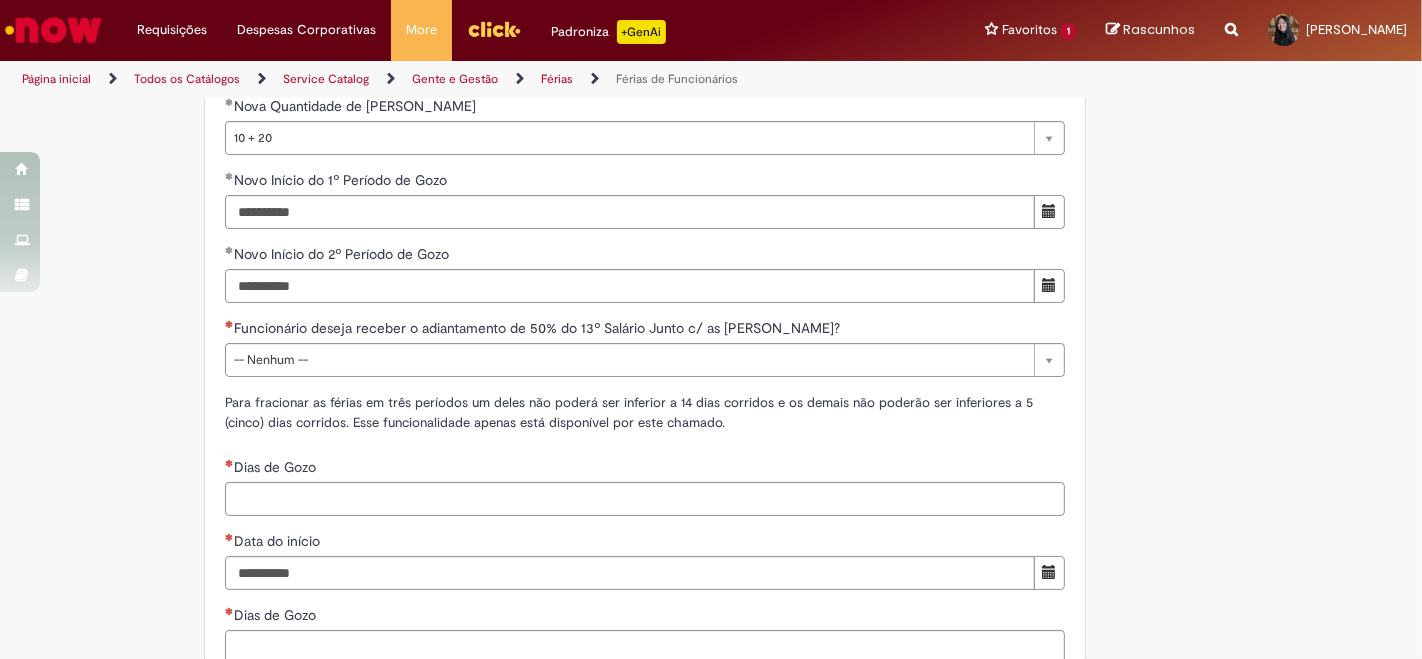 scroll, scrollTop: 2111, scrollLeft: 0, axis: vertical 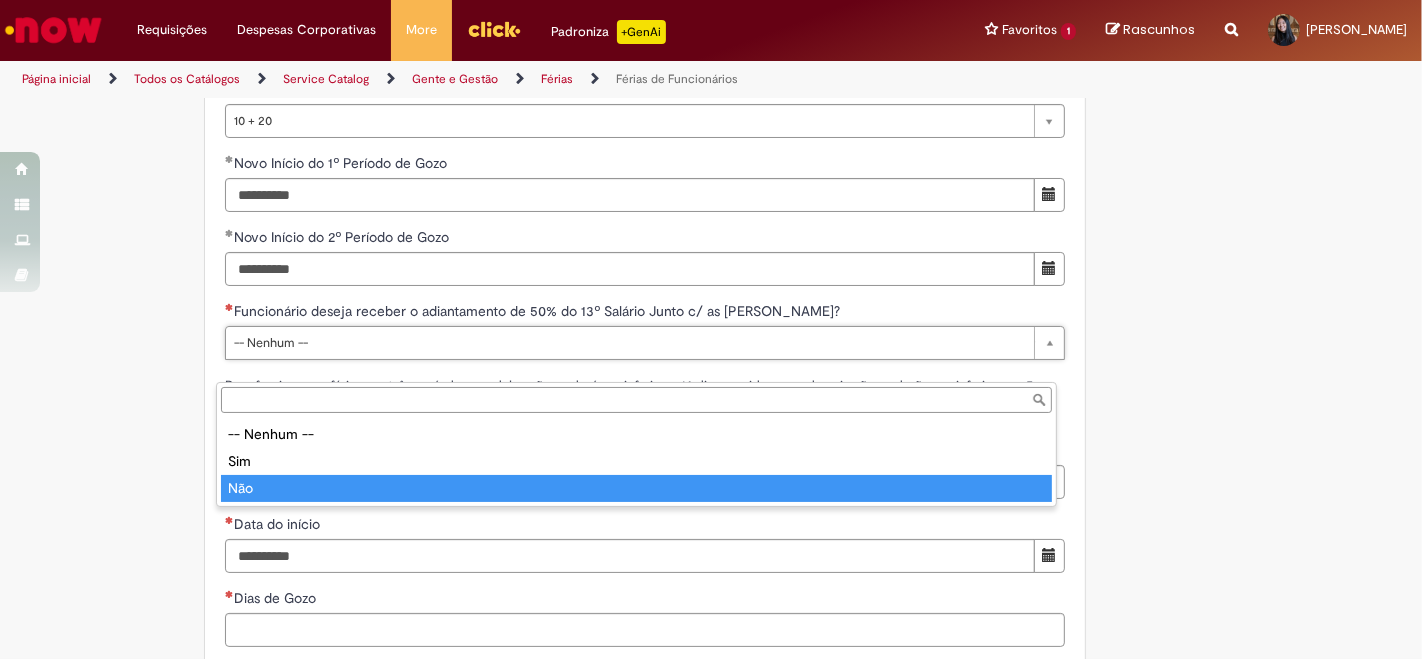 type on "***" 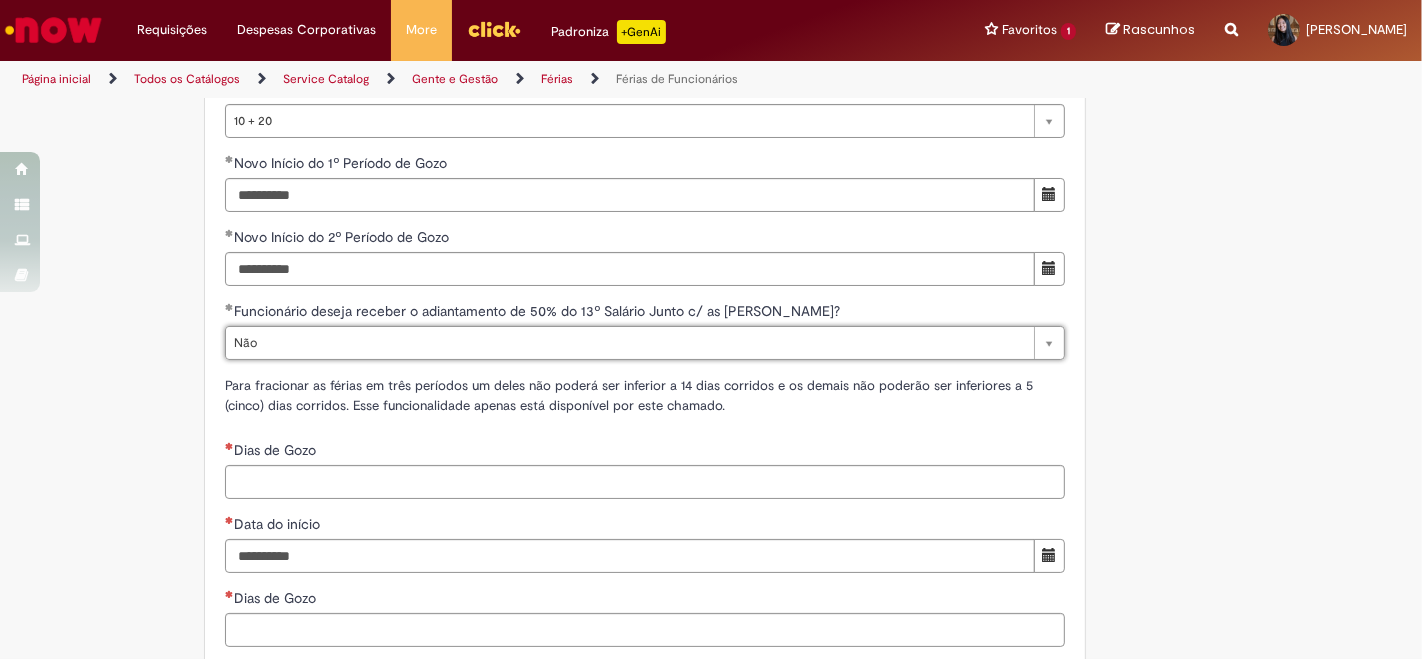 click on "Adicionar a Favoritos
Férias de Funcionários
Oferta destinada para esclarecimento de dúvidas e inclusões/exceções/cancelamentos de férias por exceções.
Utilize esta oferta:
Para ajustar, cancelar ou incluir férias com menos de 35 dias para o início;
Para fracionar suas férias em 03 períodos (se elegível);
Caso Click apresente alguma instabilidade no serviço de Férias que, mesmo após você abrir um  incidente  (e tiver evidência do número), não for corrigido por completo ou  em tempo de ajustar no próprio sistema;
> Para incluir, alterar ou cancelar Férias dentro do prazo de 35 dias de antecedência, é só acessar  Portal Click  > Você > Férias; > Para acessar a Diretriz de Férias, basta  clicar aqui
> Ficou com dúvidas sobre Férias via Termo? É só acessar a   FAQ – Fluxo de alteração de férias por exceção no Click  ou abrir chamado na oferta  ." at bounding box center (613, -221) 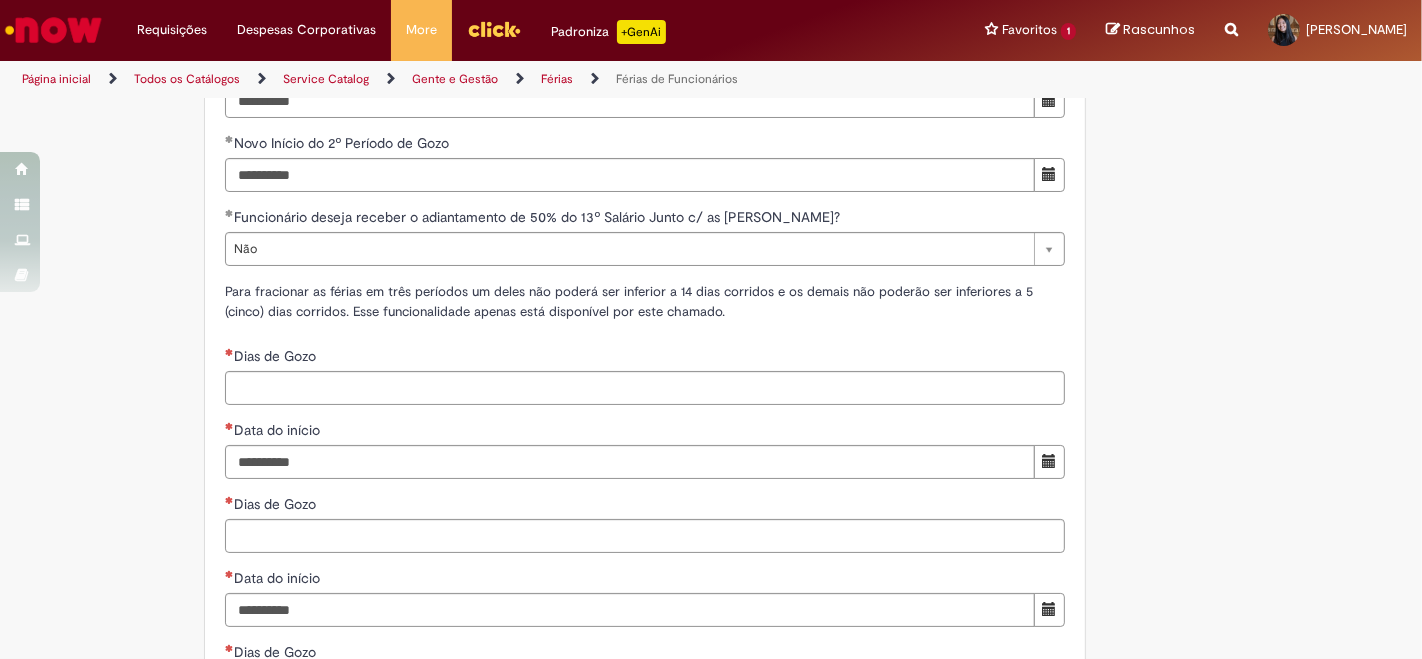 scroll, scrollTop: 2333, scrollLeft: 0, axis: vertical 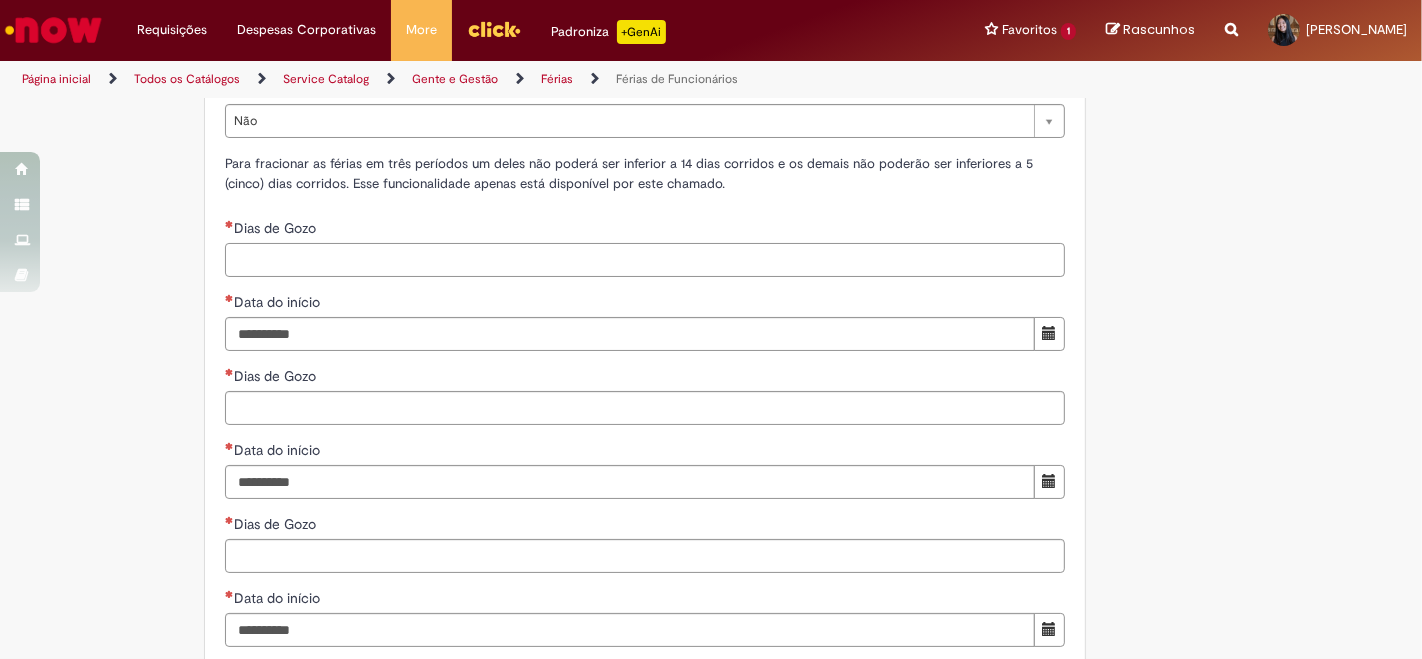 click on "Dias de Gozo" at bounding box center (645, 260) 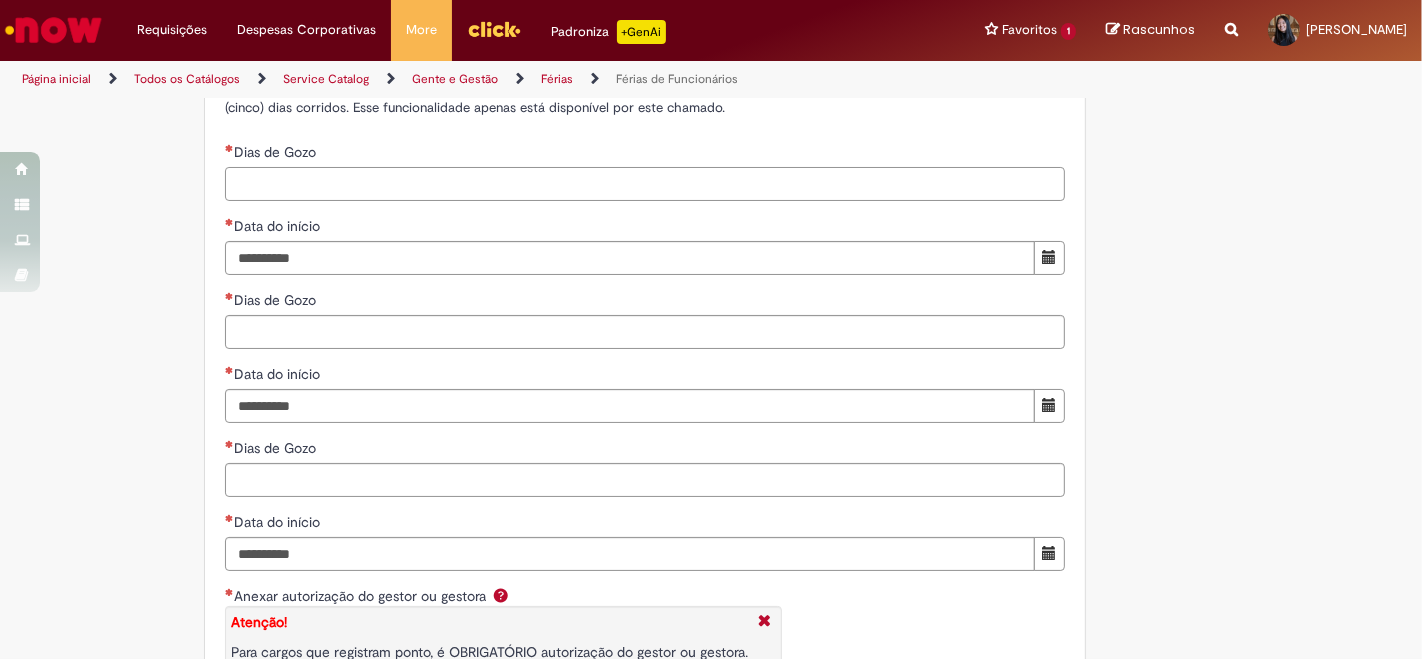 scroll, scrollTop: 2444, scrollLeft: 0, axis: vertical 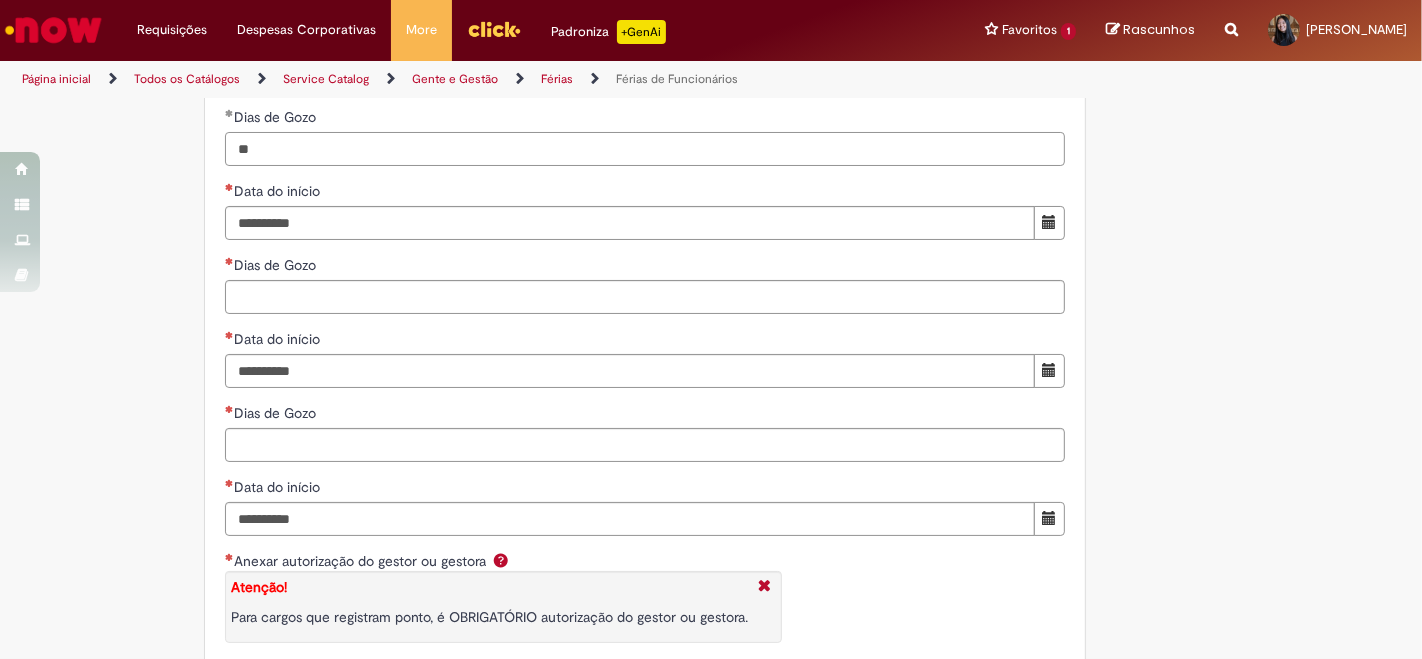 type on "**" 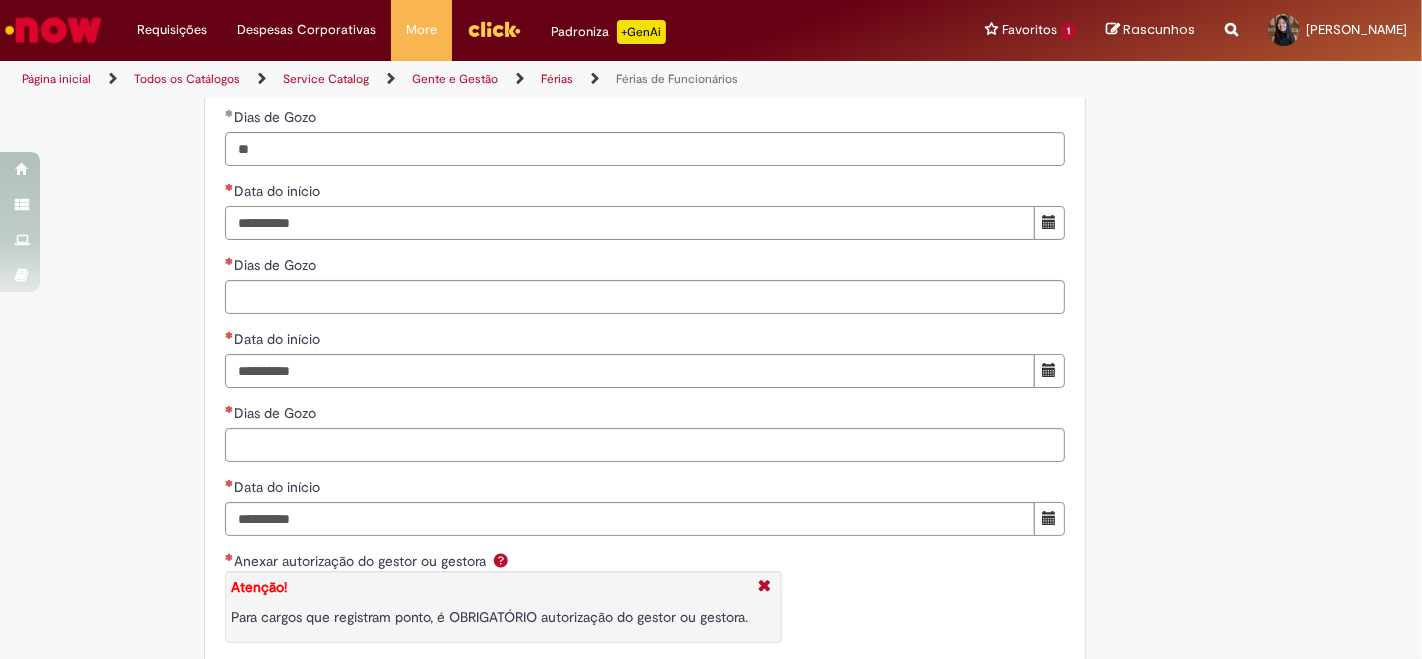 click on "Data do início" at bounding box center (630, 223) 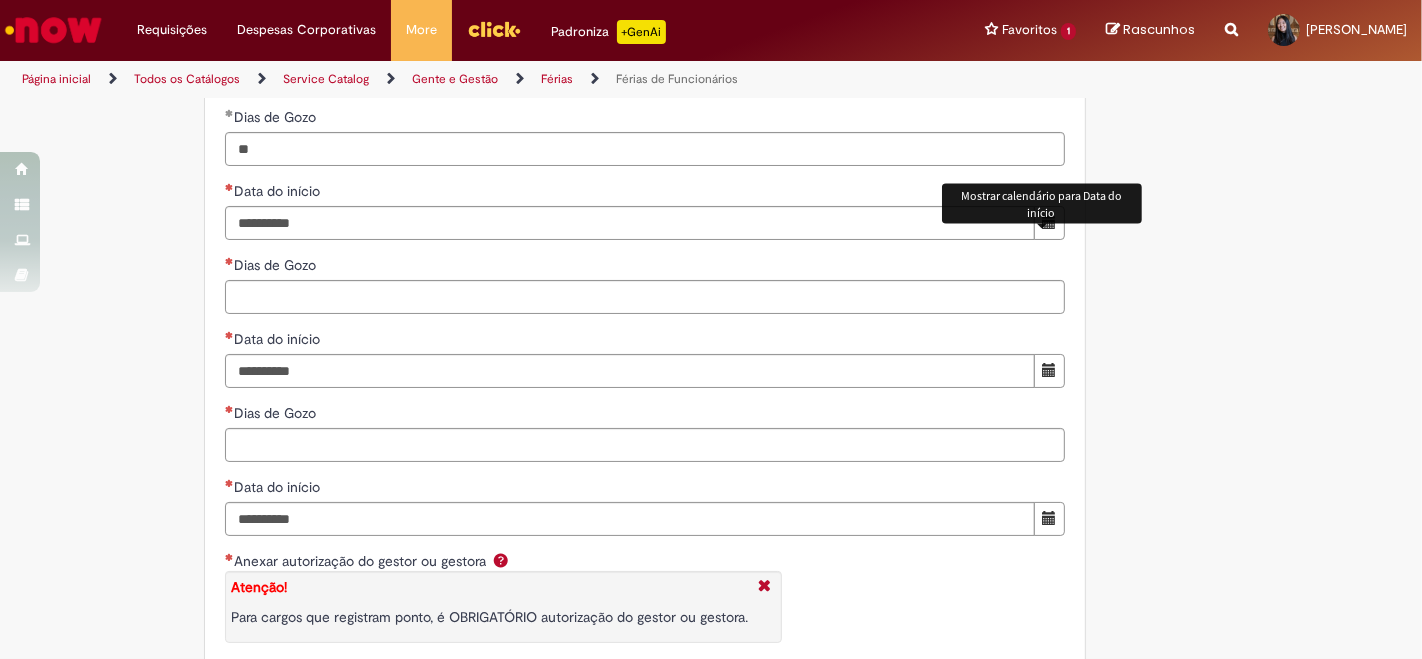click at bounding box center [1049, 222] 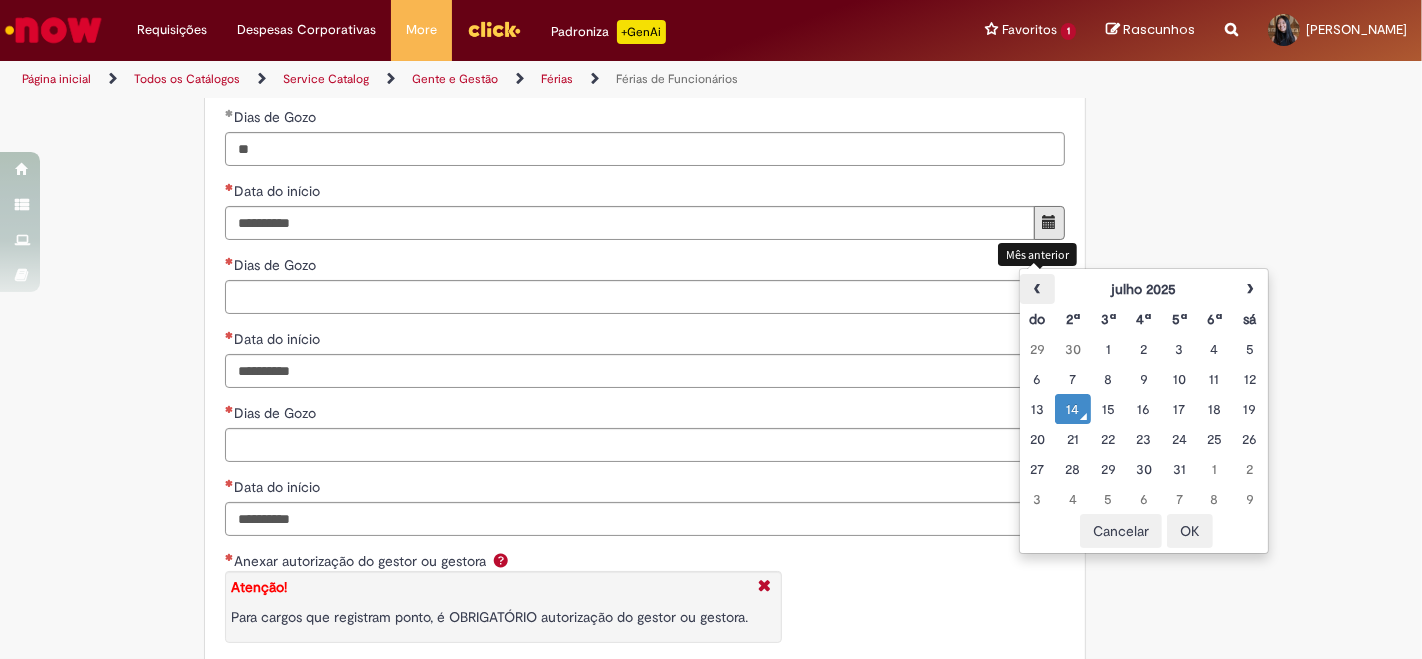 click on "‹" at bounding box center (1037, 289) 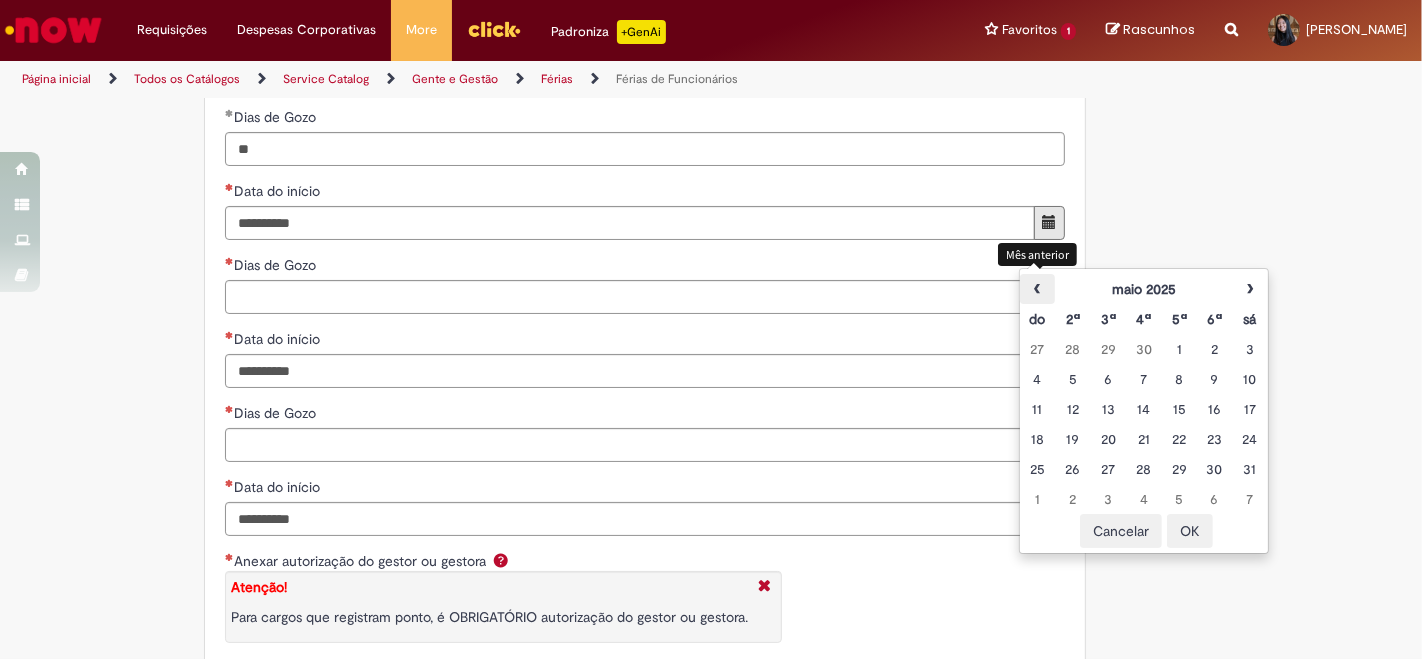 click on "‹" at bounding box center [1037, 289] 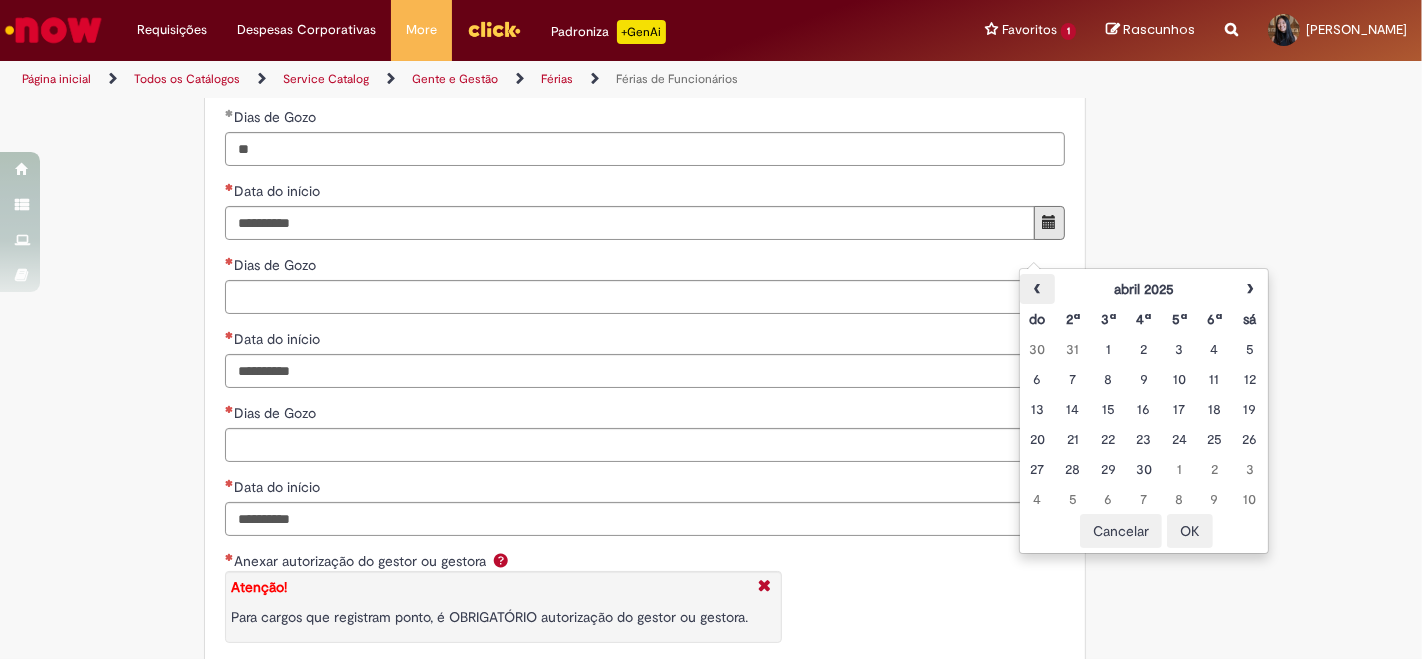 click on "‹" at bounding box center (1037, 289) 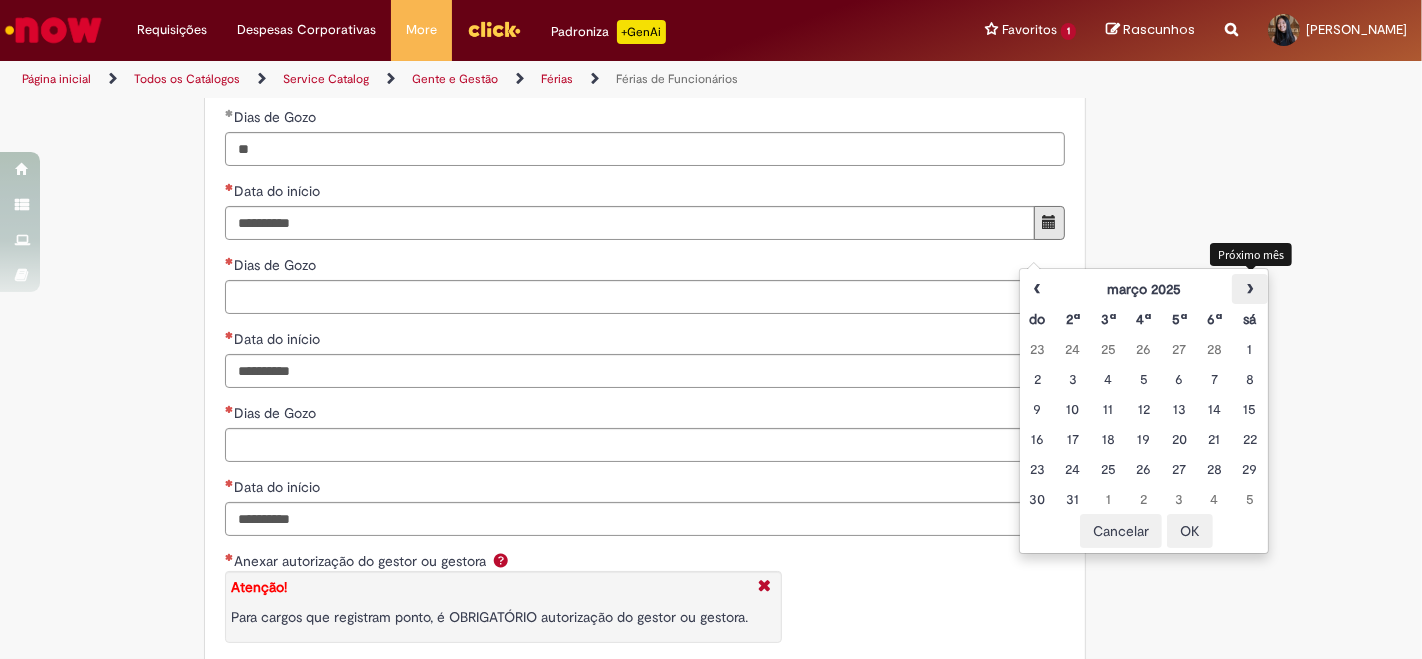 click on "›" at bounding box center [1249, 289] 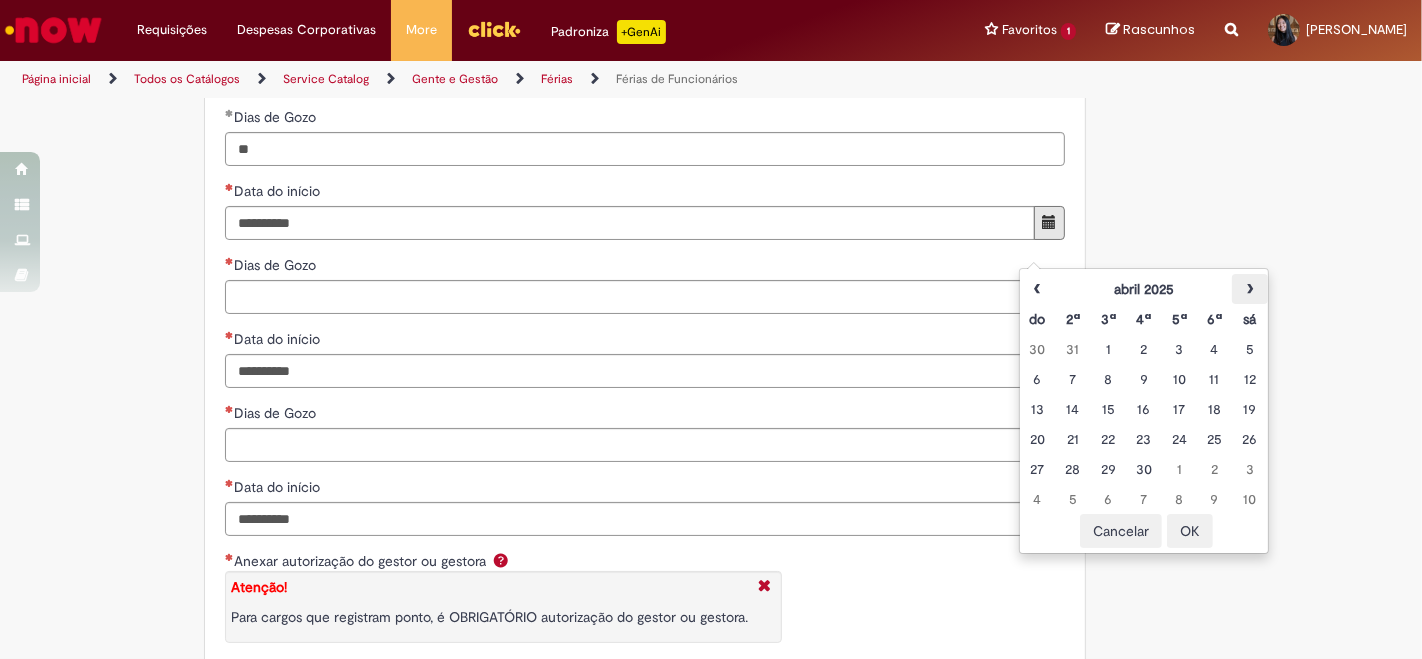 click on "›" at bounding box center (1249, 289) 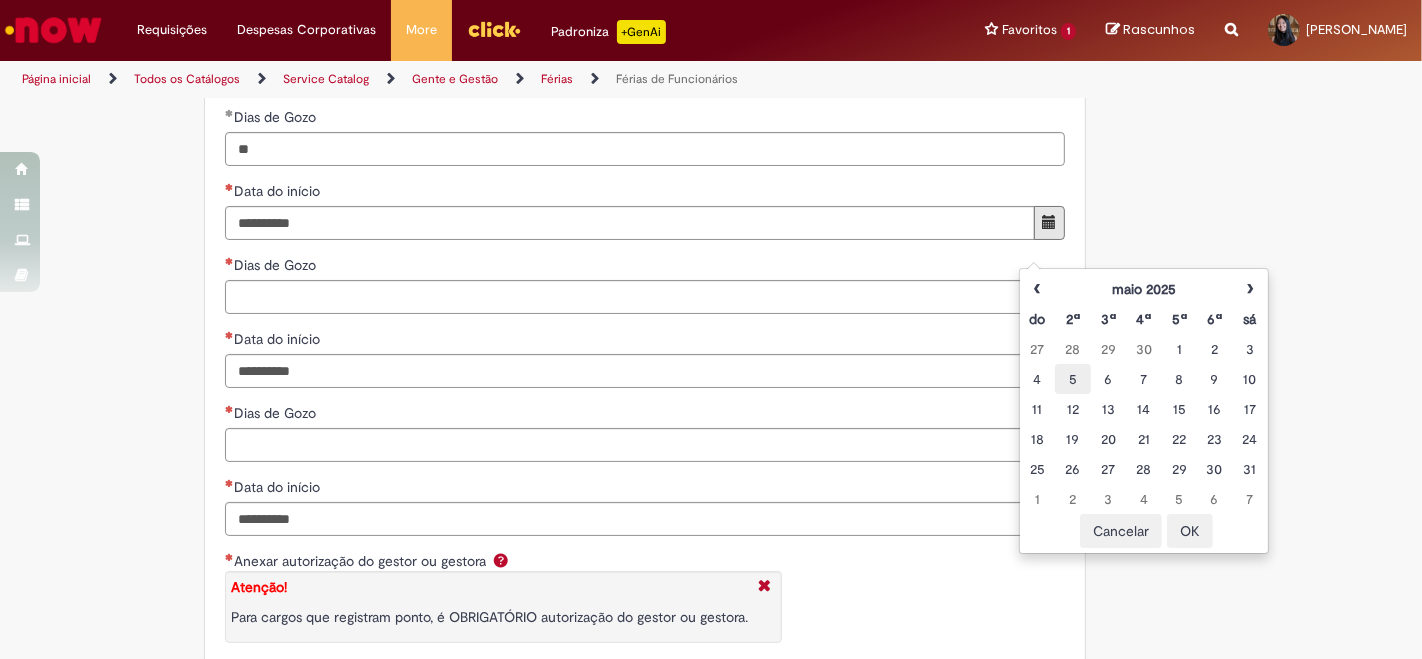 click on "5" at bounding box center (1072, 379) 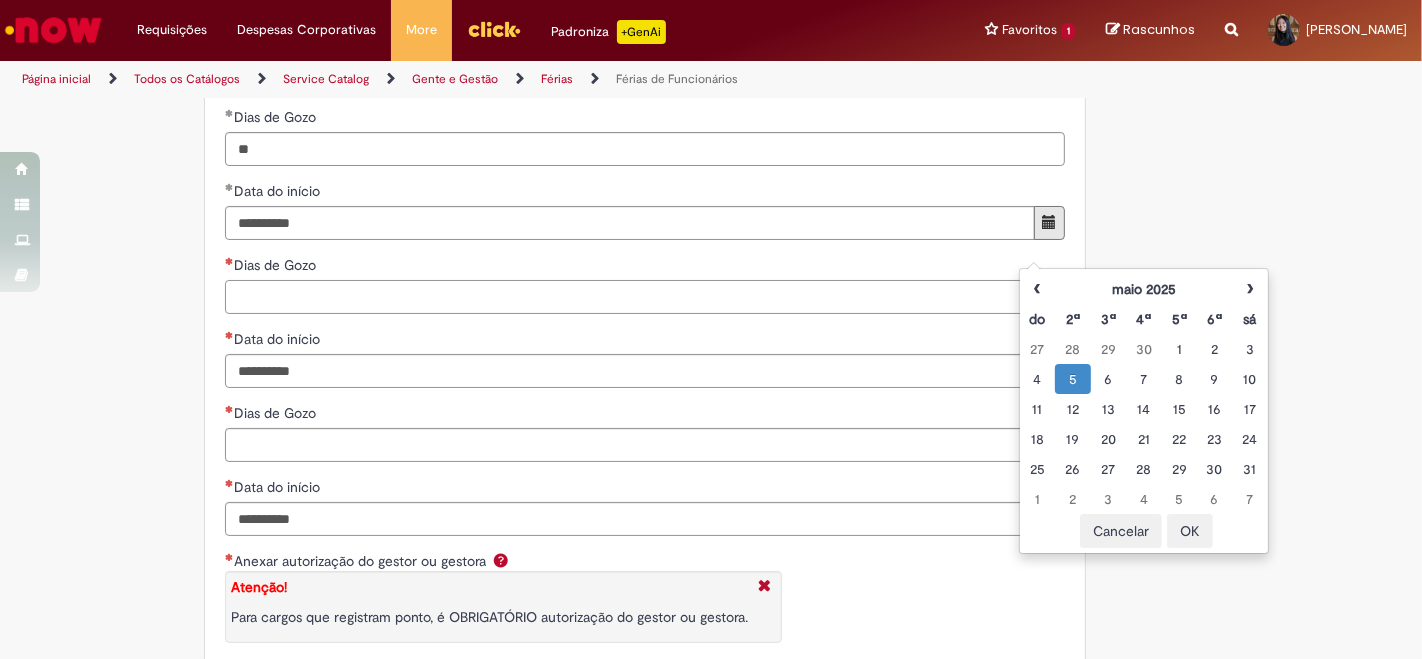click on "Dias de Gozo" at bounding box center (645, 297) 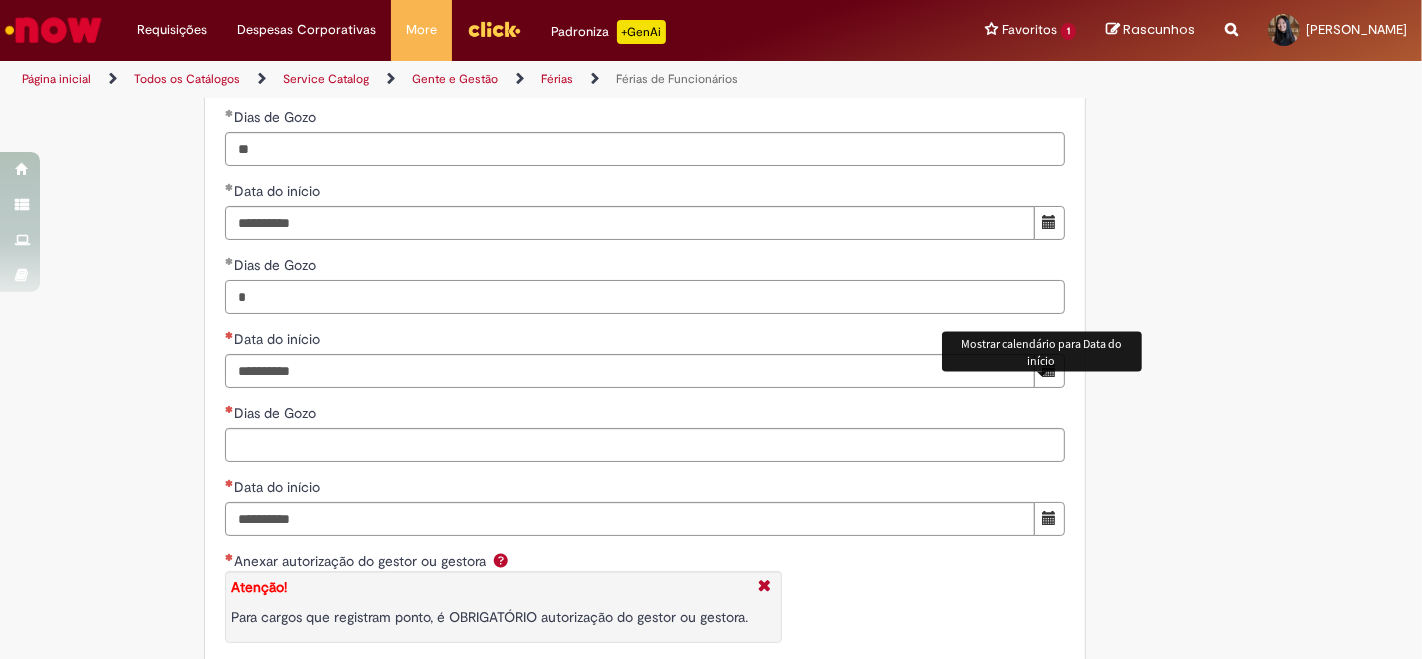 type on "*" 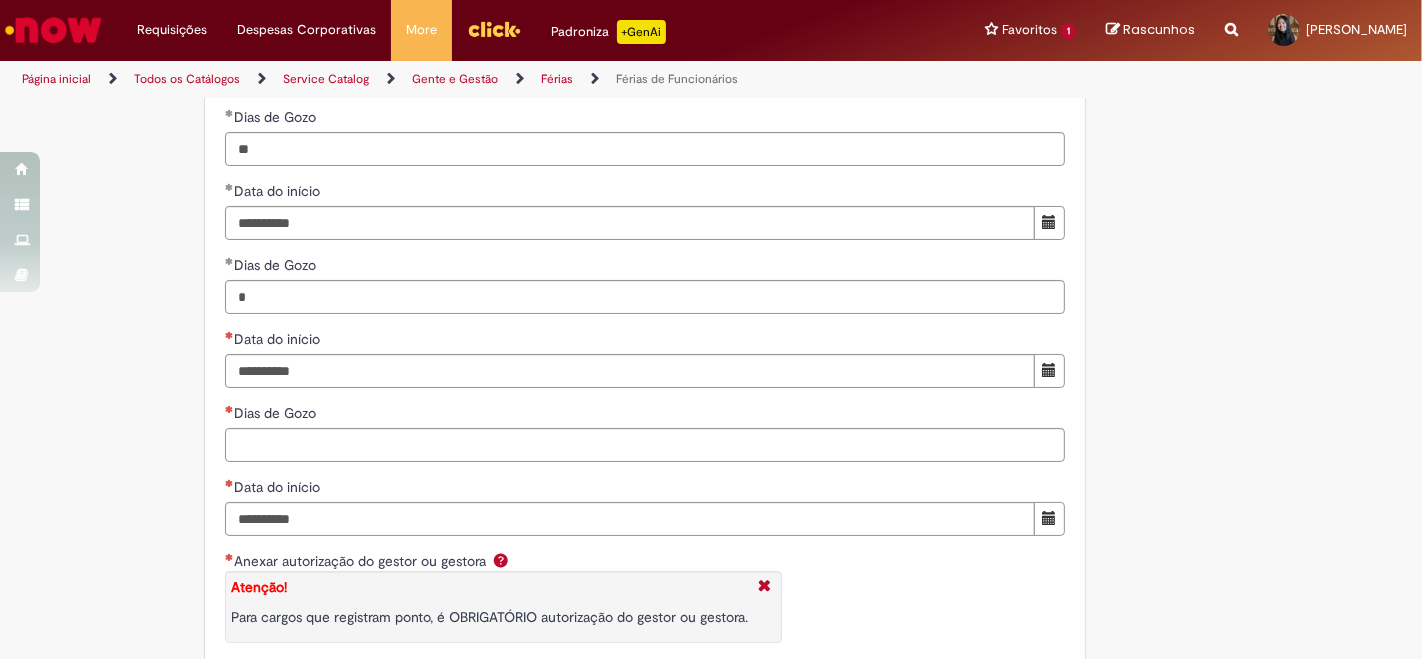 click at bounding box center [1049, 371] 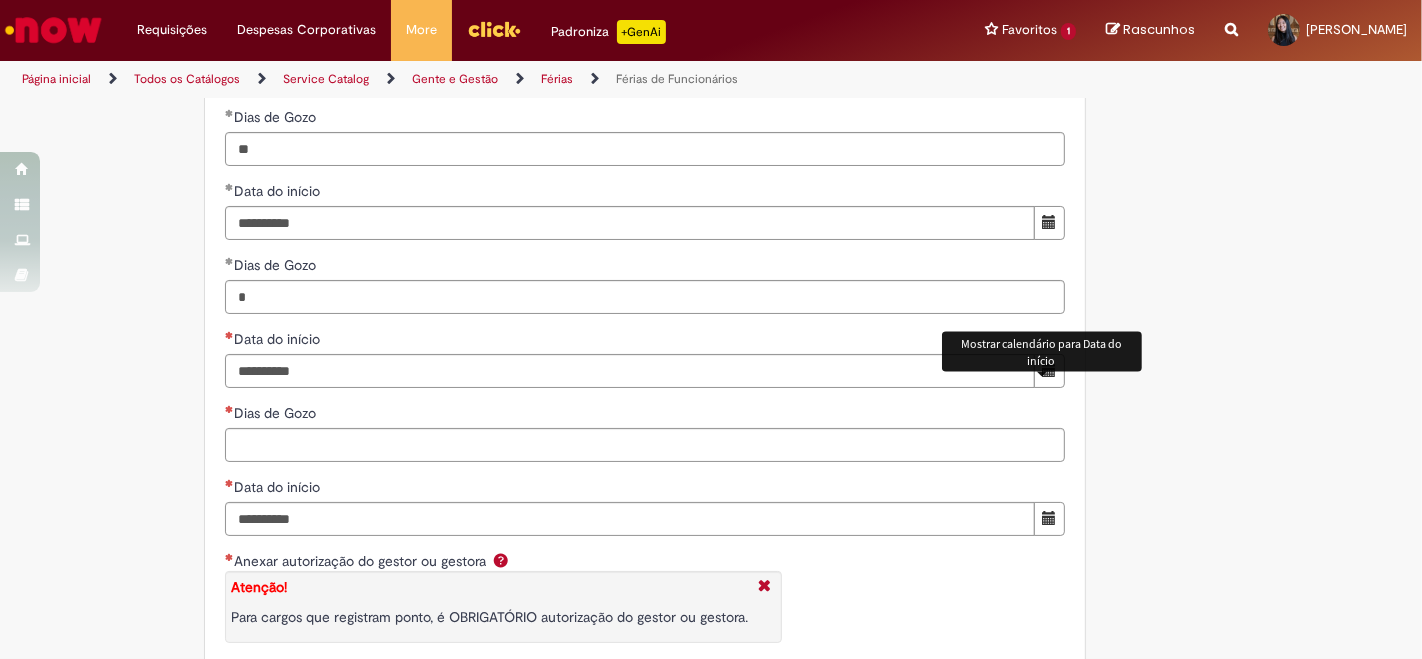 click at bounding box center (1049, 371) 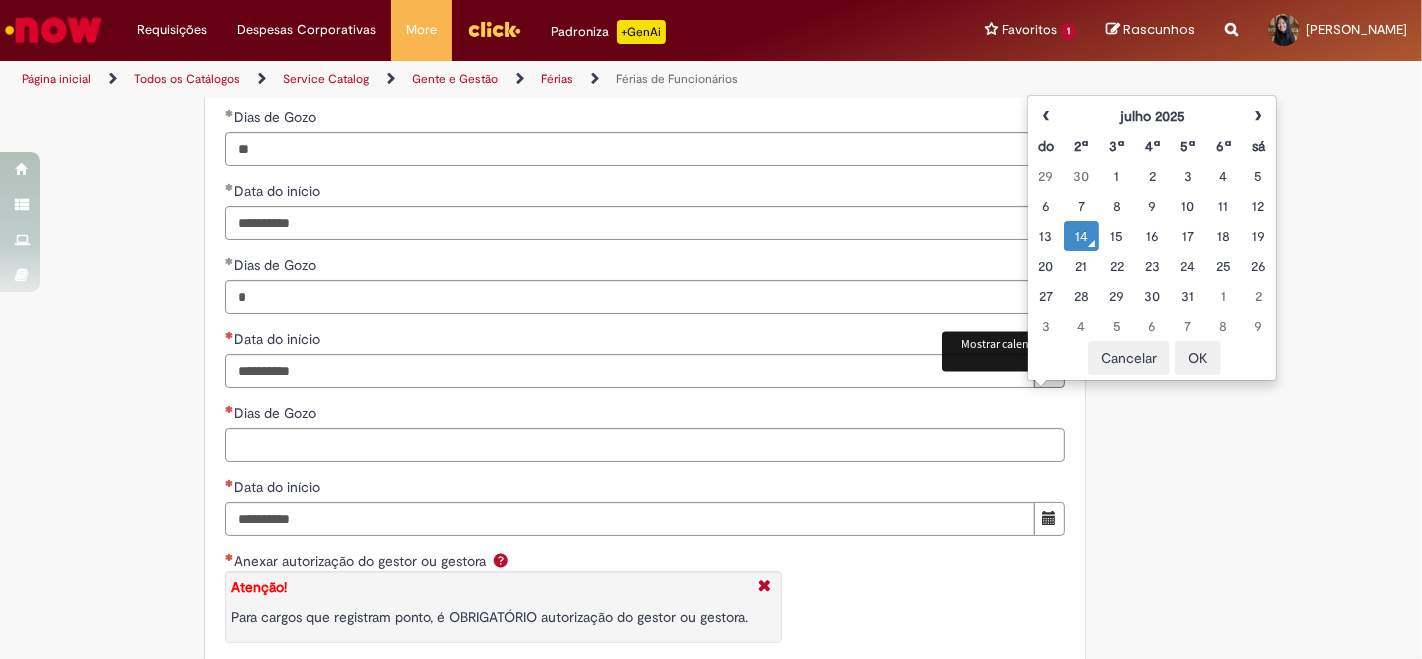 click at bounding box center (1049, 370) 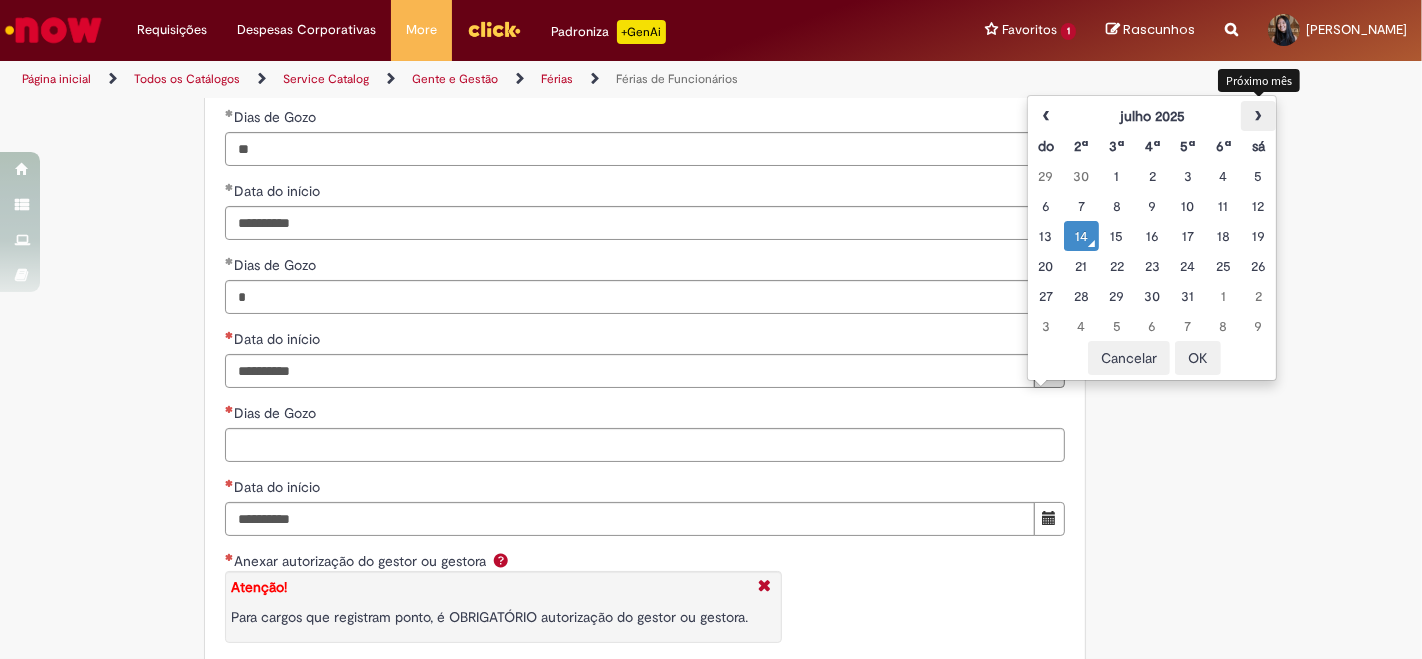 click on "›" at bounding box center (1258, 116) 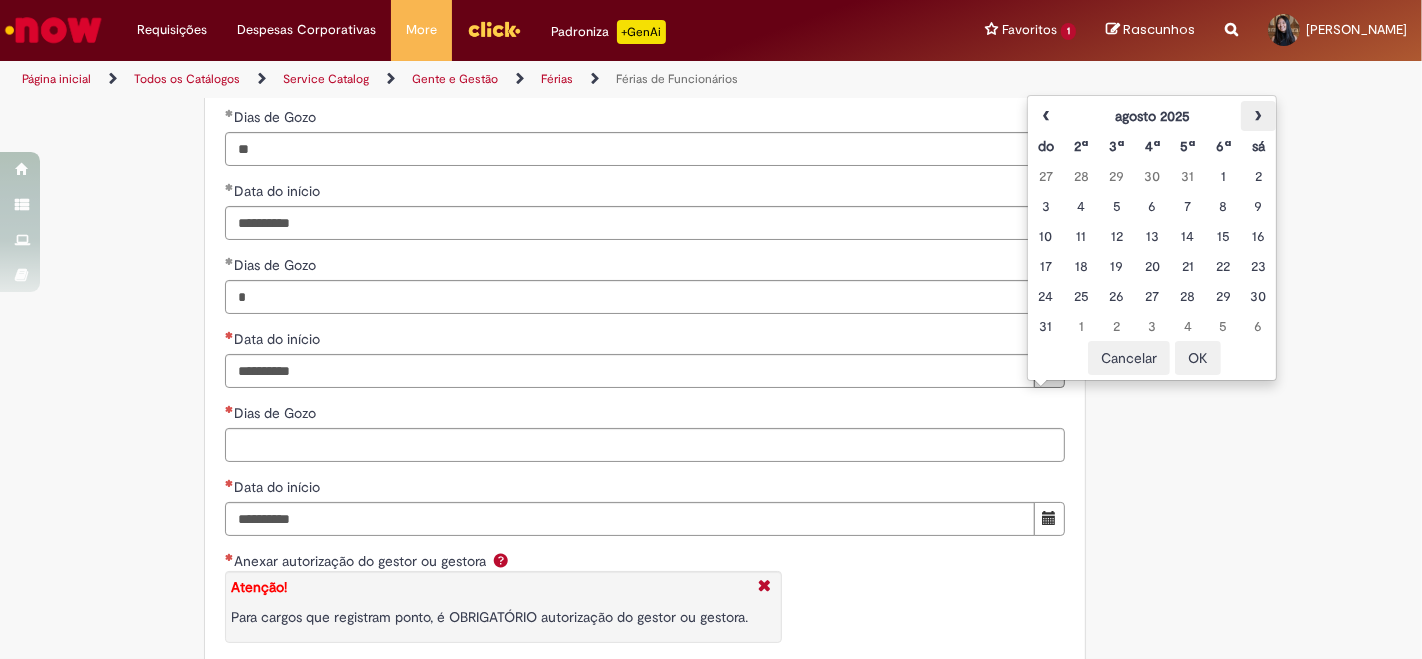 click on "›" at bounding box center (1258, 116) 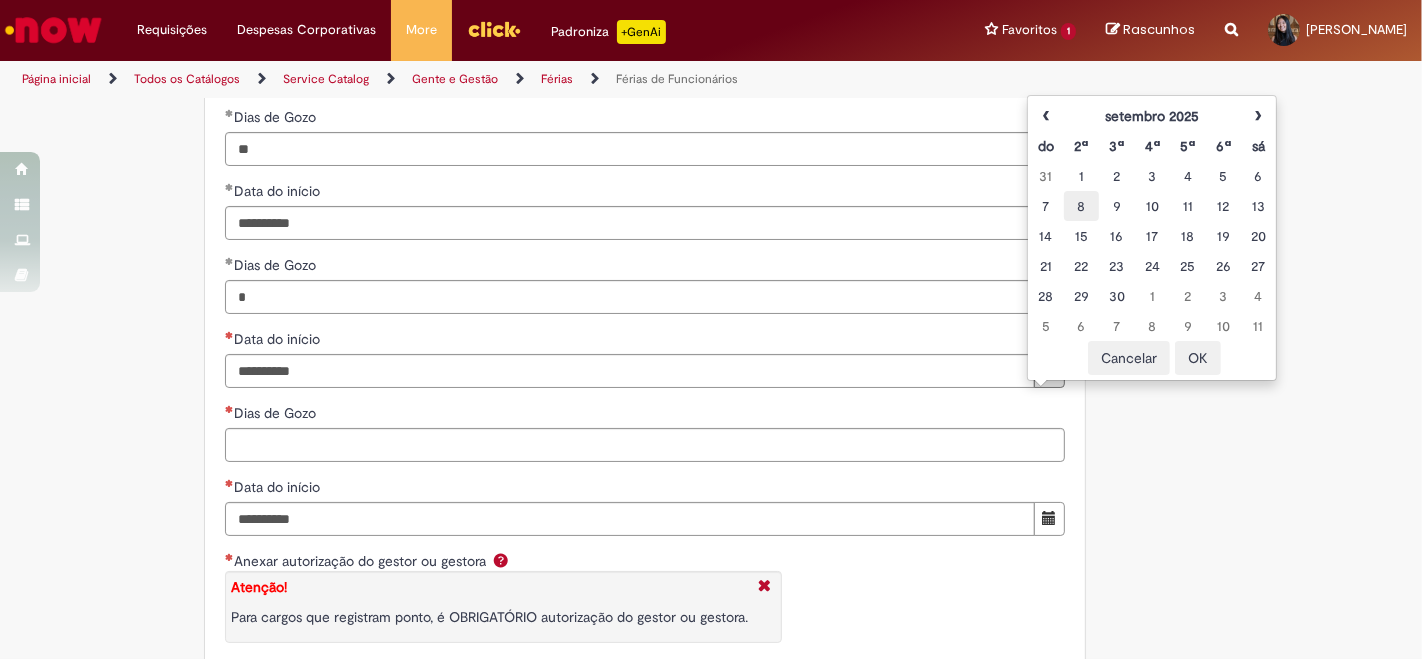 click on "8" at bounding box center [1081, 206] 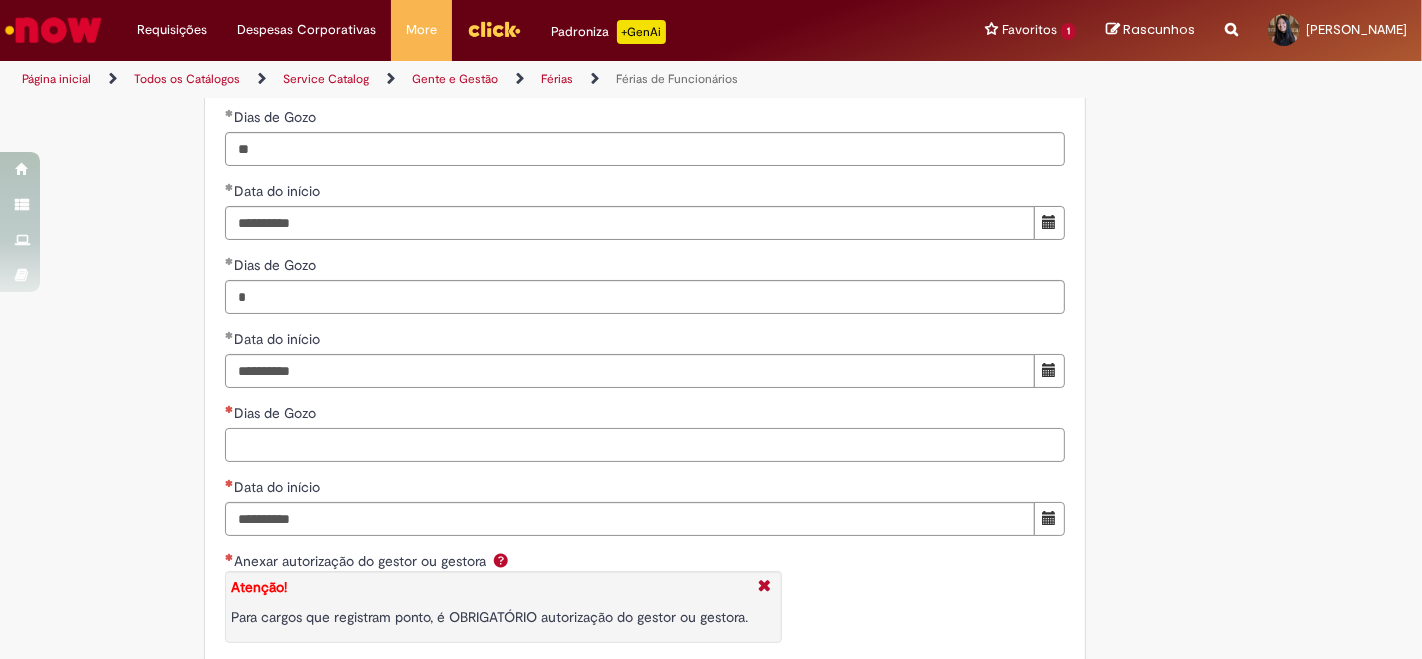 click on "Dias de Gozo" at bounding box center (645, 445) 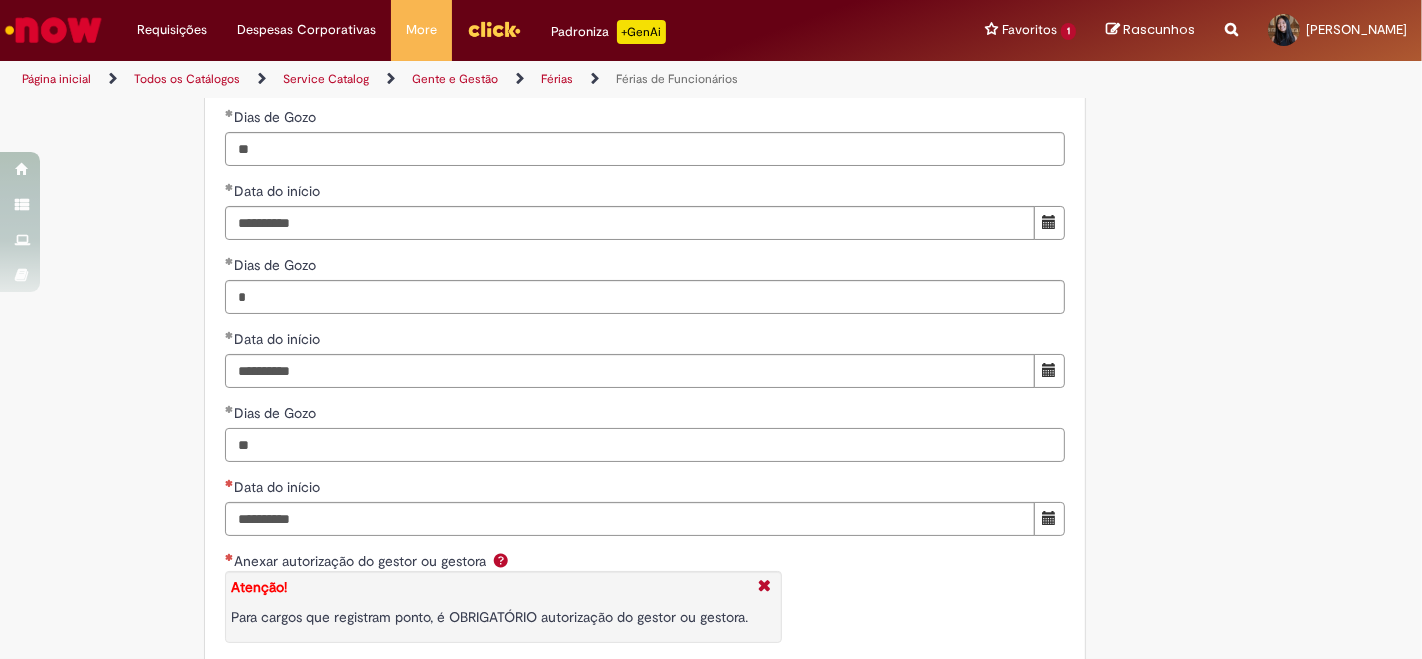 type on "**" 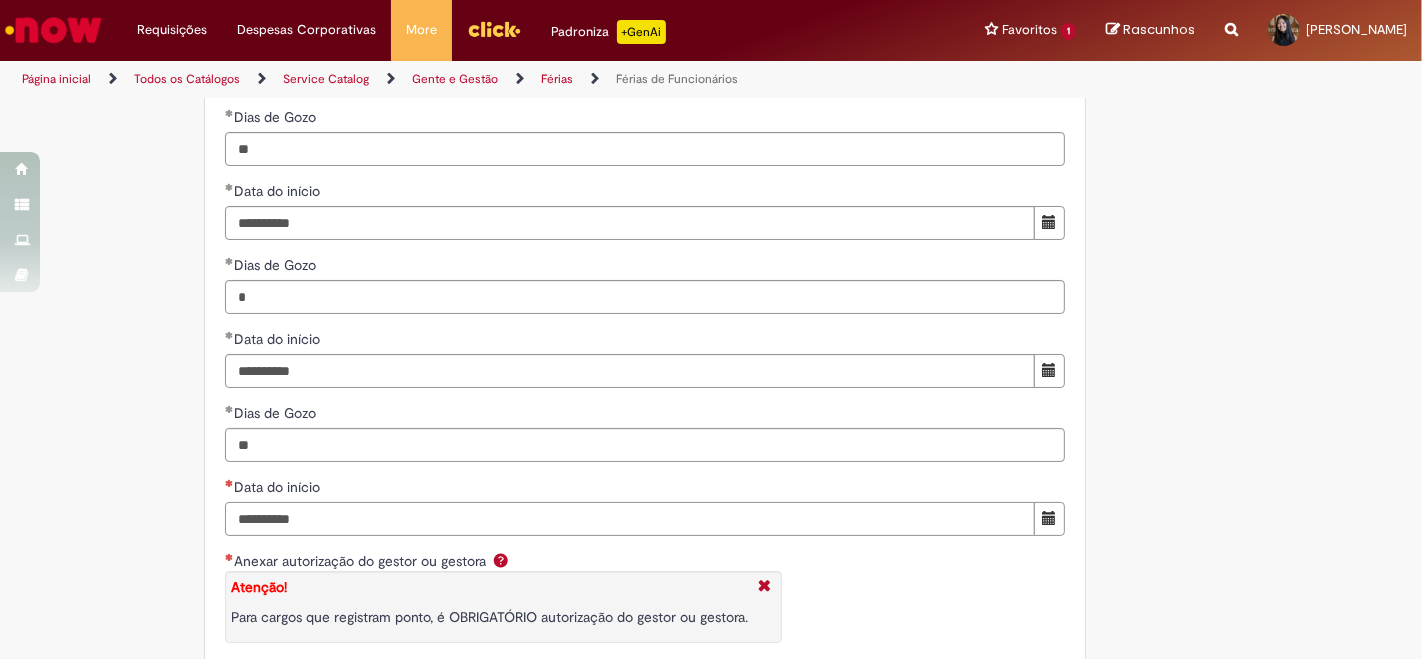 click on "Data do início" at bounding box center (630, 519) 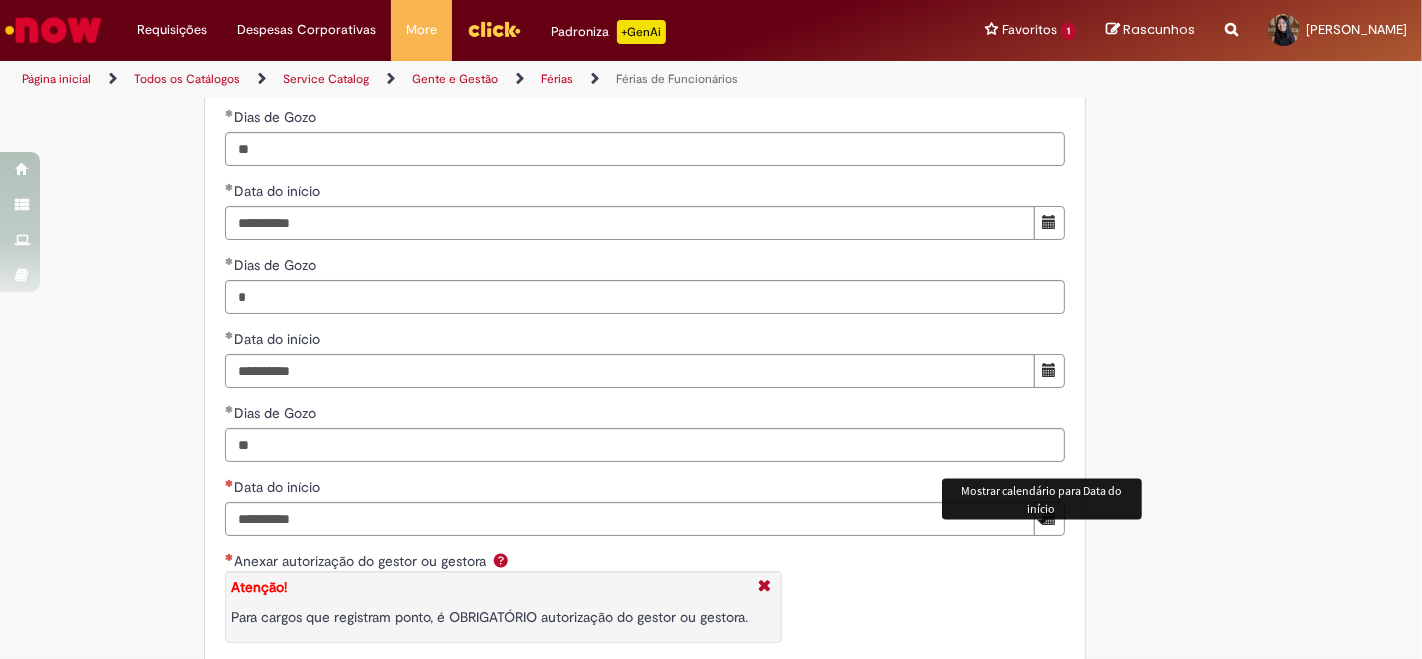 click at bounding box center (1049, 519) 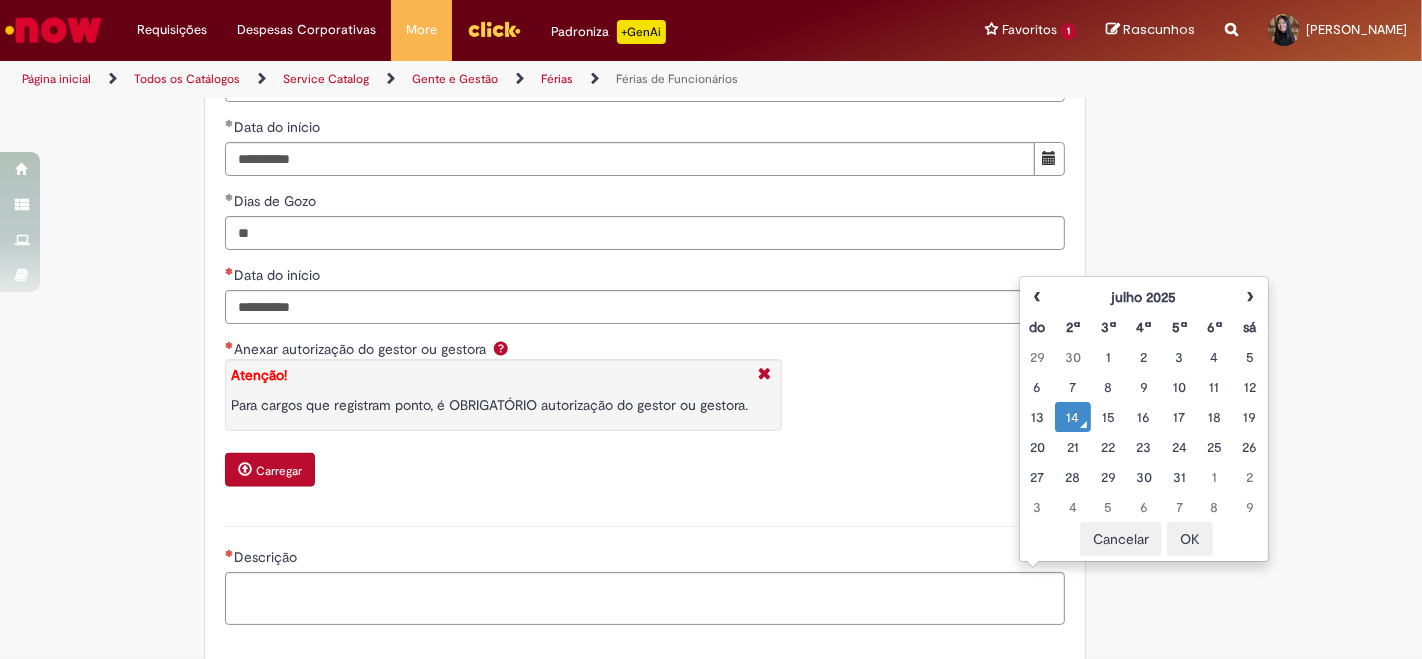 scroll, scrollTop: 2666, scrollLeft: 0, axis: vertical 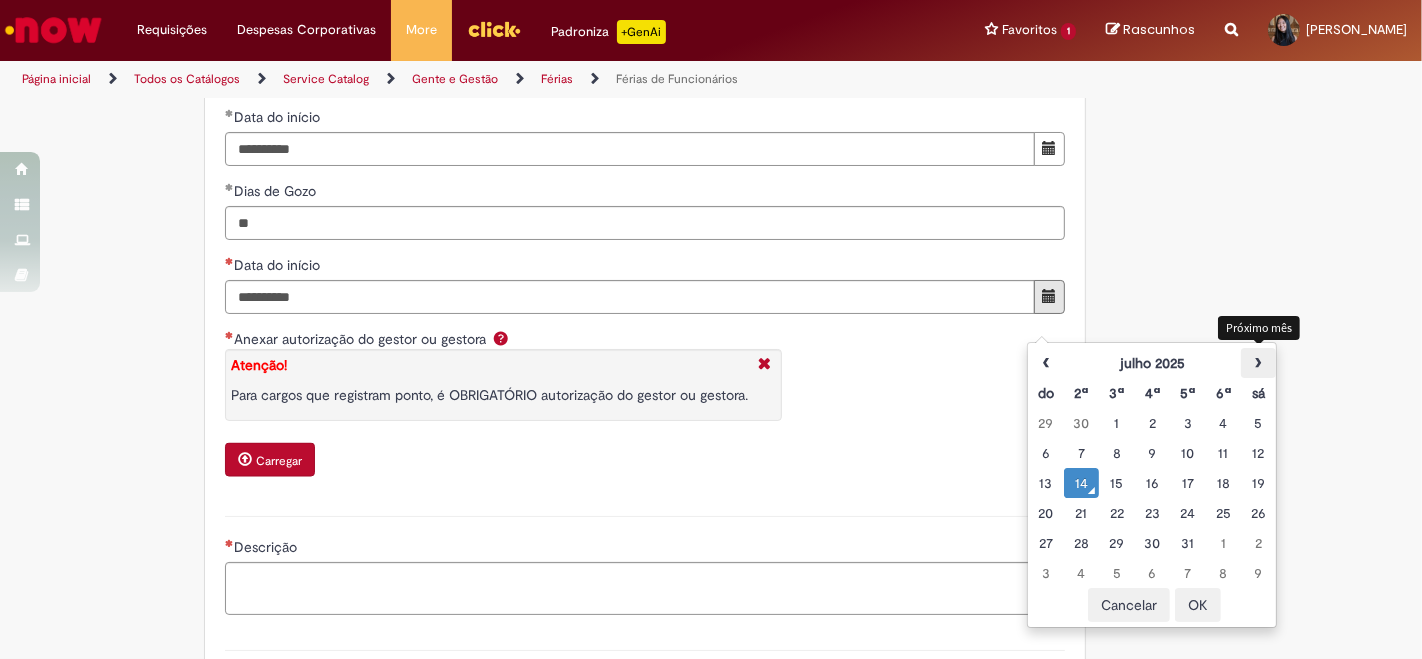 click on "›" at bounding box center (1258, 363) 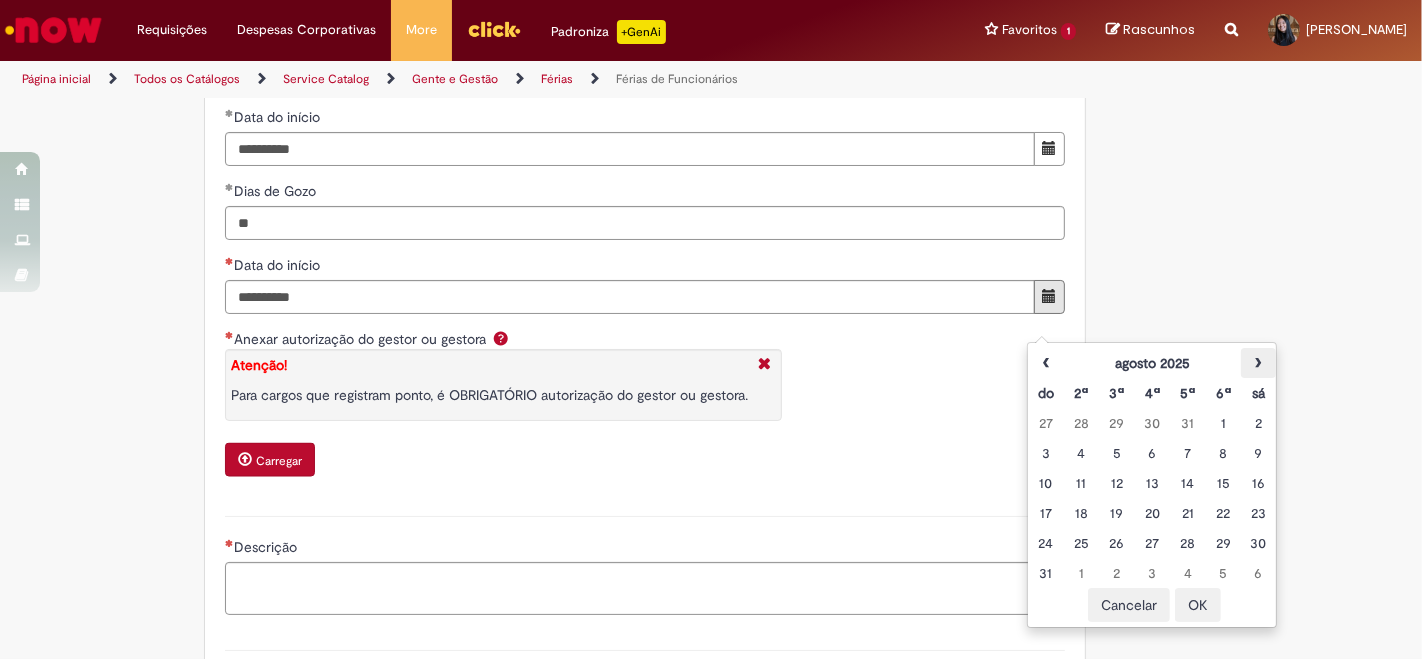click on "›" at bounding box center (1258, 363) 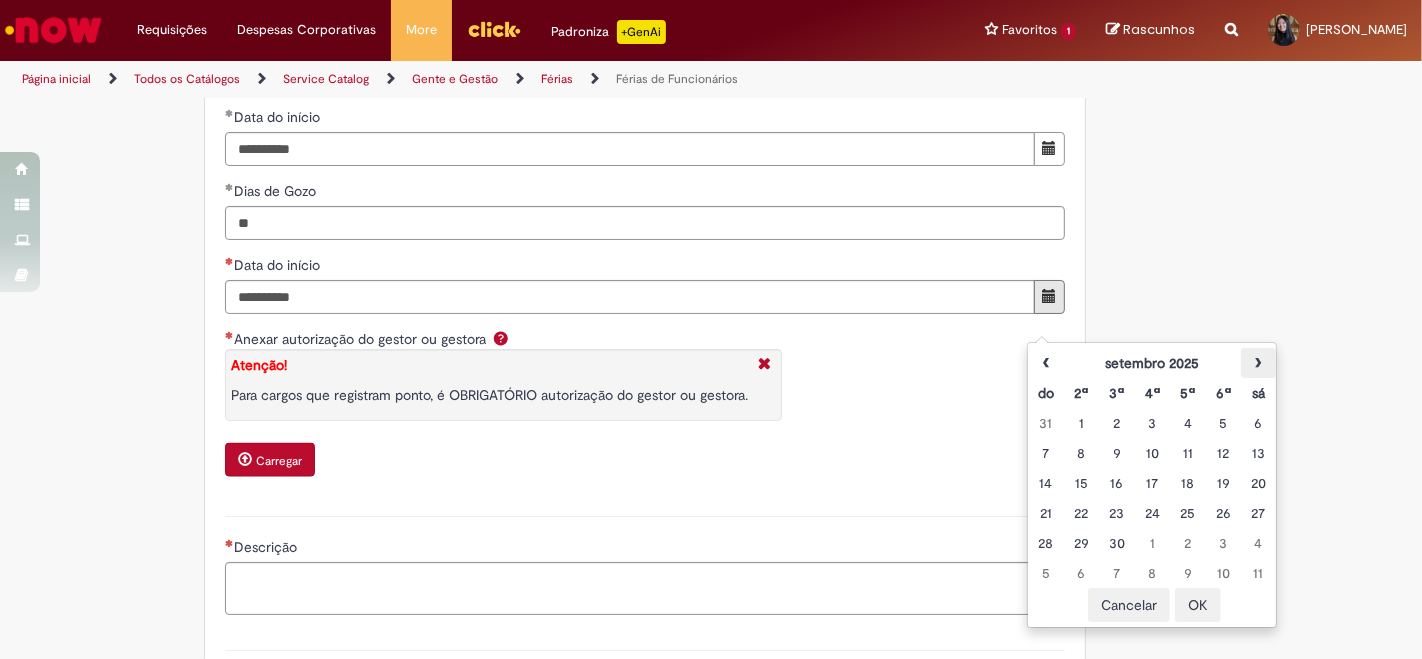 click on "›" at bounding box center [1258, 363] 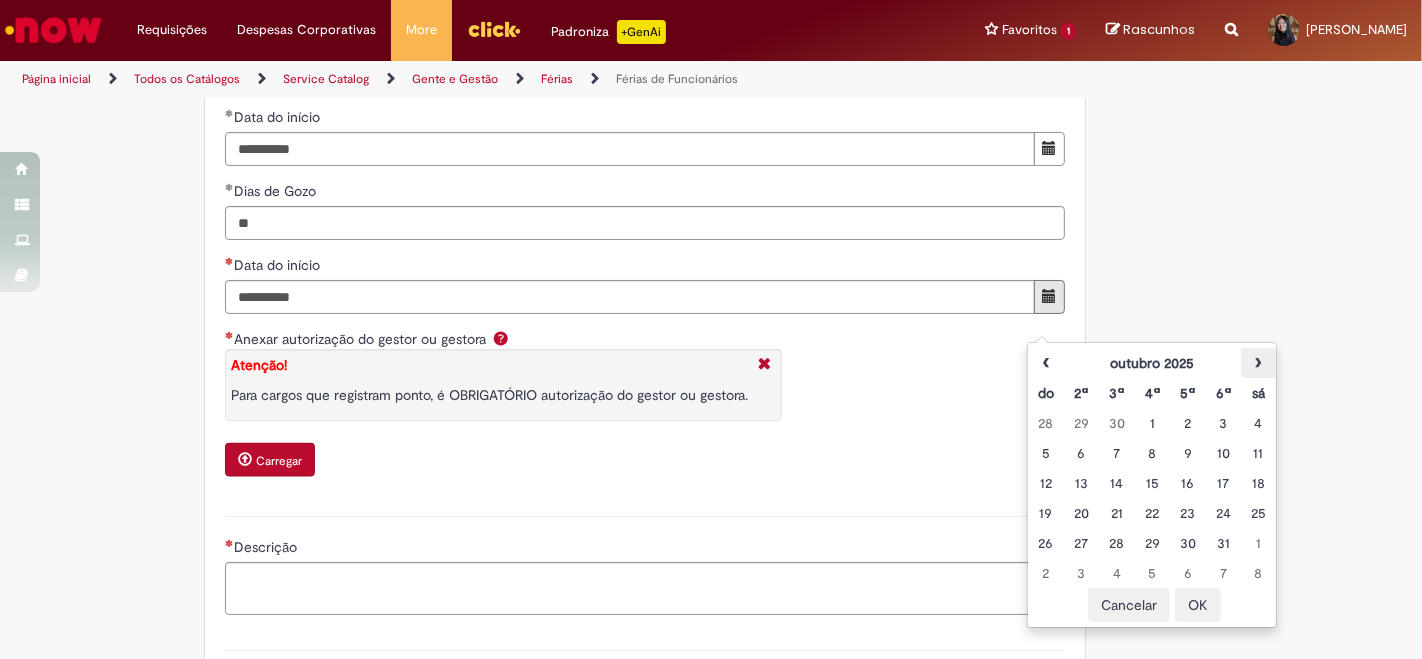 click on "›" at bounding box center (1258, 363) 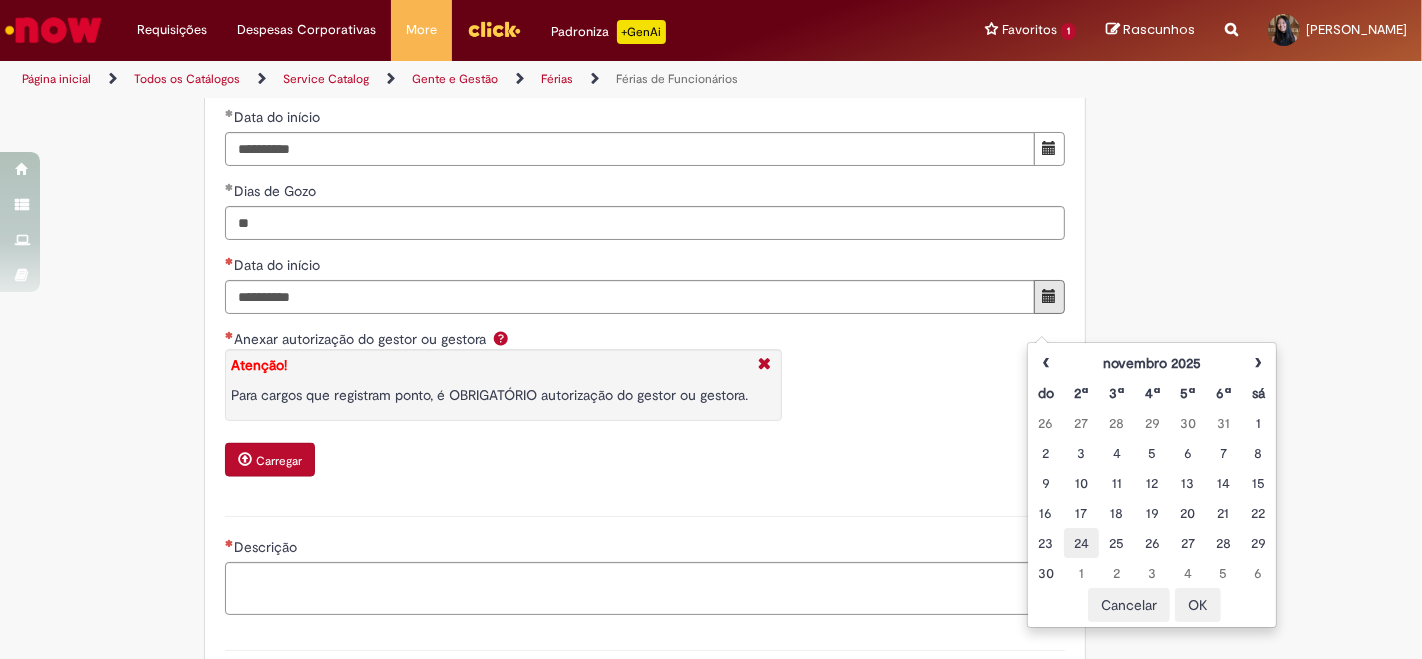 click on "24" at bounding box center [1081, 543] 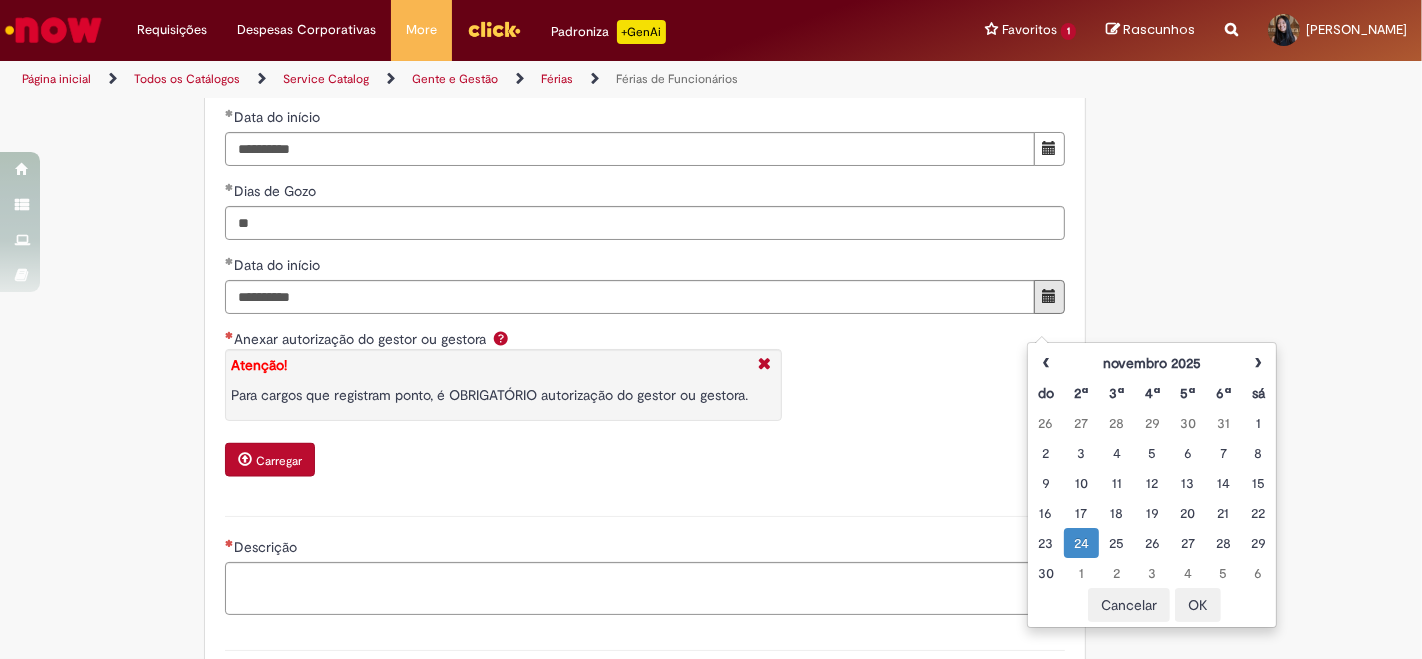 click on "OK" at bounding box center [1198, 605] 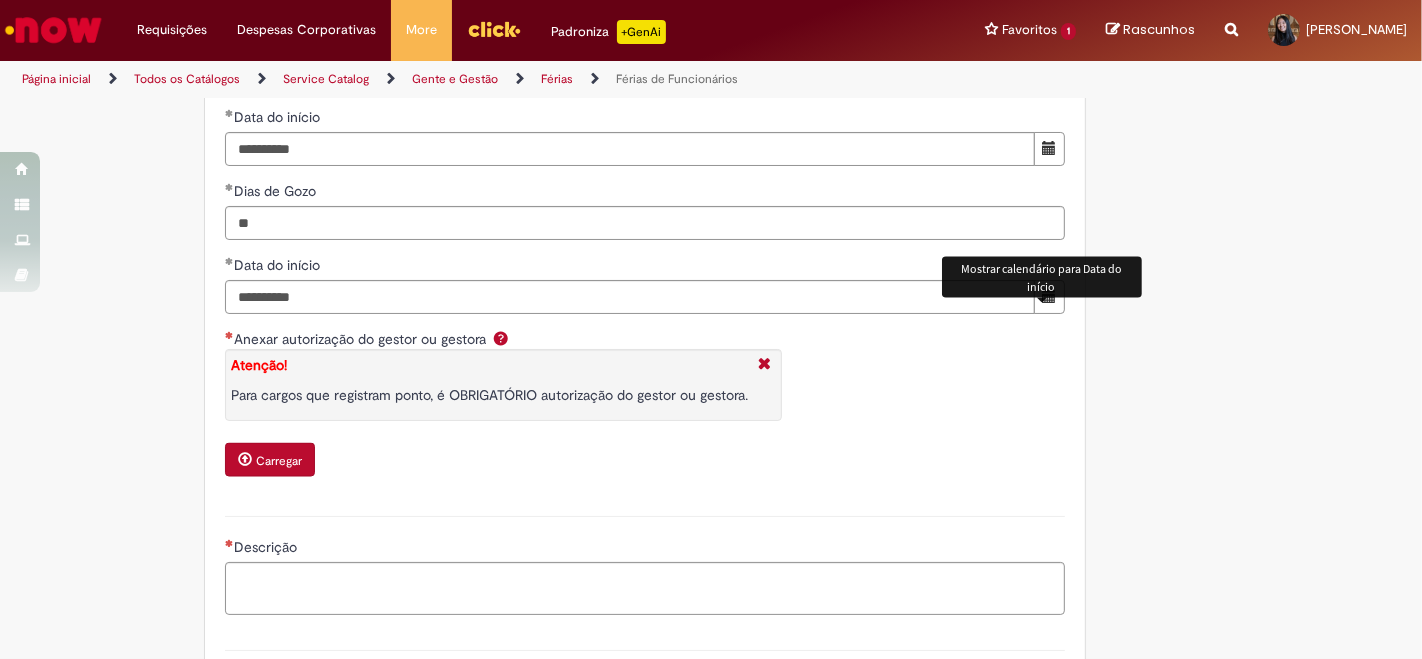 click on "Adicionar a Favoritos
Férias de Funcionários
Oferta destinada para esclarecimento de dúvidas e inclusões/exceções/cancelamentos de férias por exceções.
Utilize esta oferta:
Para ajustar, cancelar ou incluir férias com menos de 35 dias para o início;
Para fracionar suas férias em 03 períodos (se elegível);
Caso Click apresente alguma instabilidade no serviço de Férias que, mesmo após você abrir um  incidente  (e tiver evidência do número), não for corrigido por completo ou  em tempo de ajustar no próprio sistema;
> Para incluir, alterar ou cancelar Férias dentro do prazo de 35 dias de antecedência, é só acessar  Portal Click  > Você > Férias; > Para acessar a Diretriz de Férias, basta  clicar aqui
> Ficou com dúvidas sobre Férias via Termo? É só acessar a   FAQ – Fluxo de alteração de férias por exceção no Click Dúvidas Trabalhistas ." at bounding box center [711, -776] 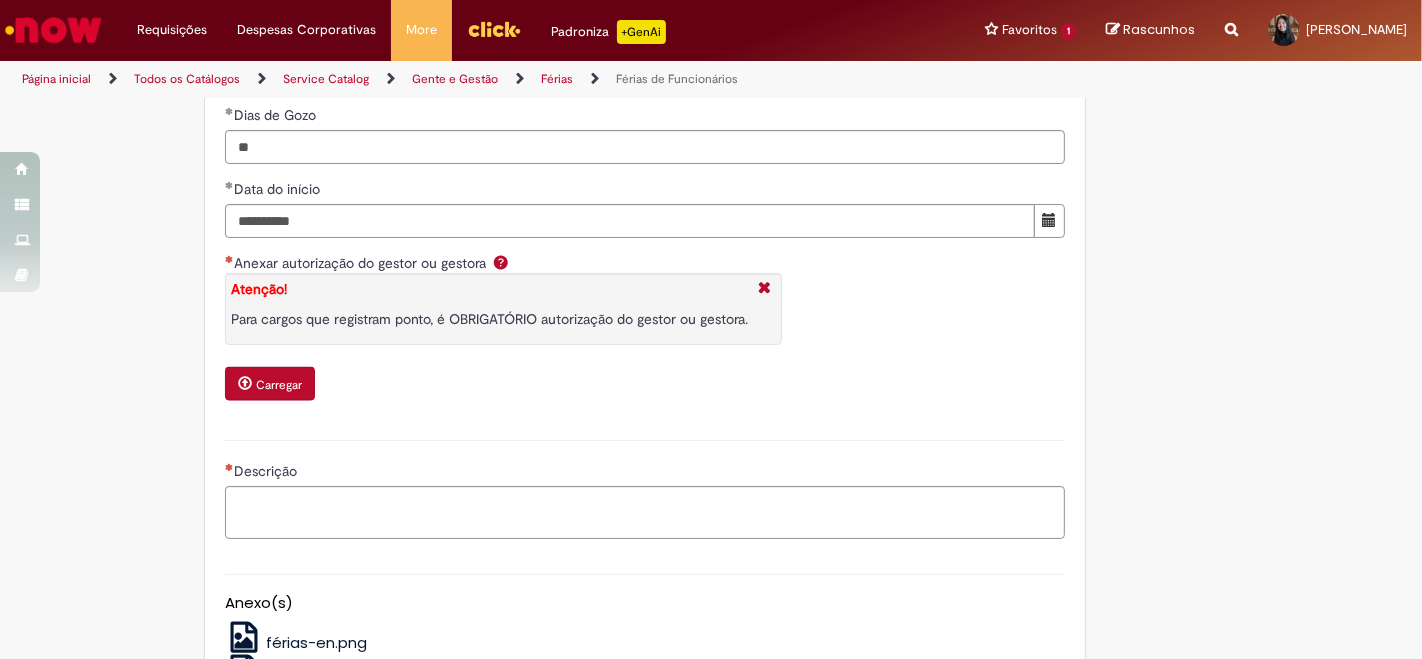 scroll, scrollTop: 2777, scrollLeft: 0, axis: vertical 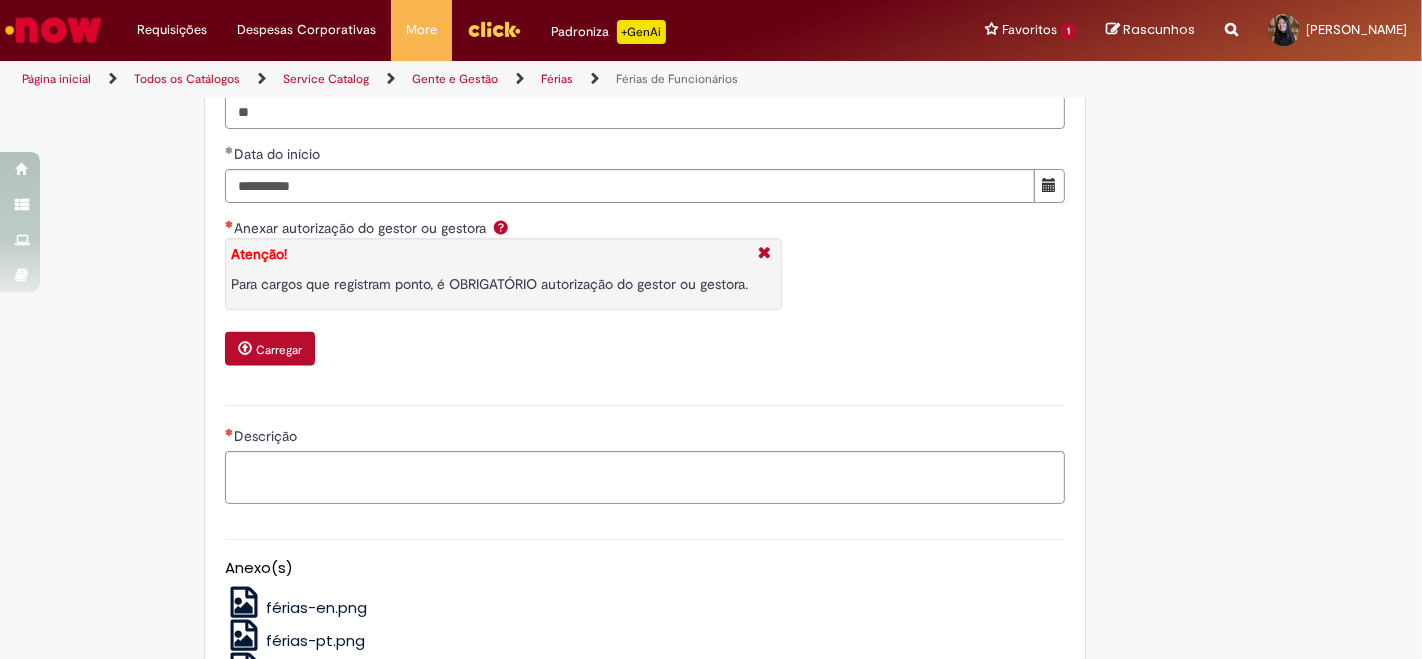click on "Descrição" at bounding box center [645, 452] 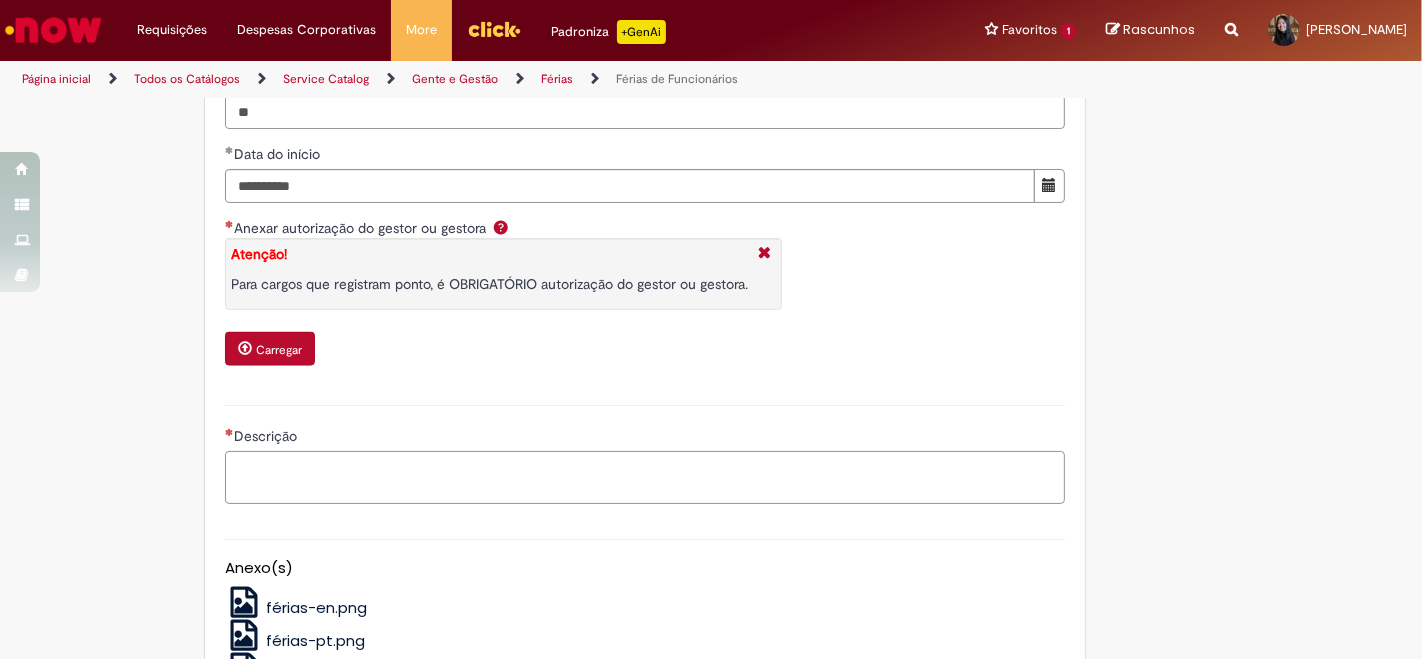 click on "Descrição" at bounding box center [645, 477] 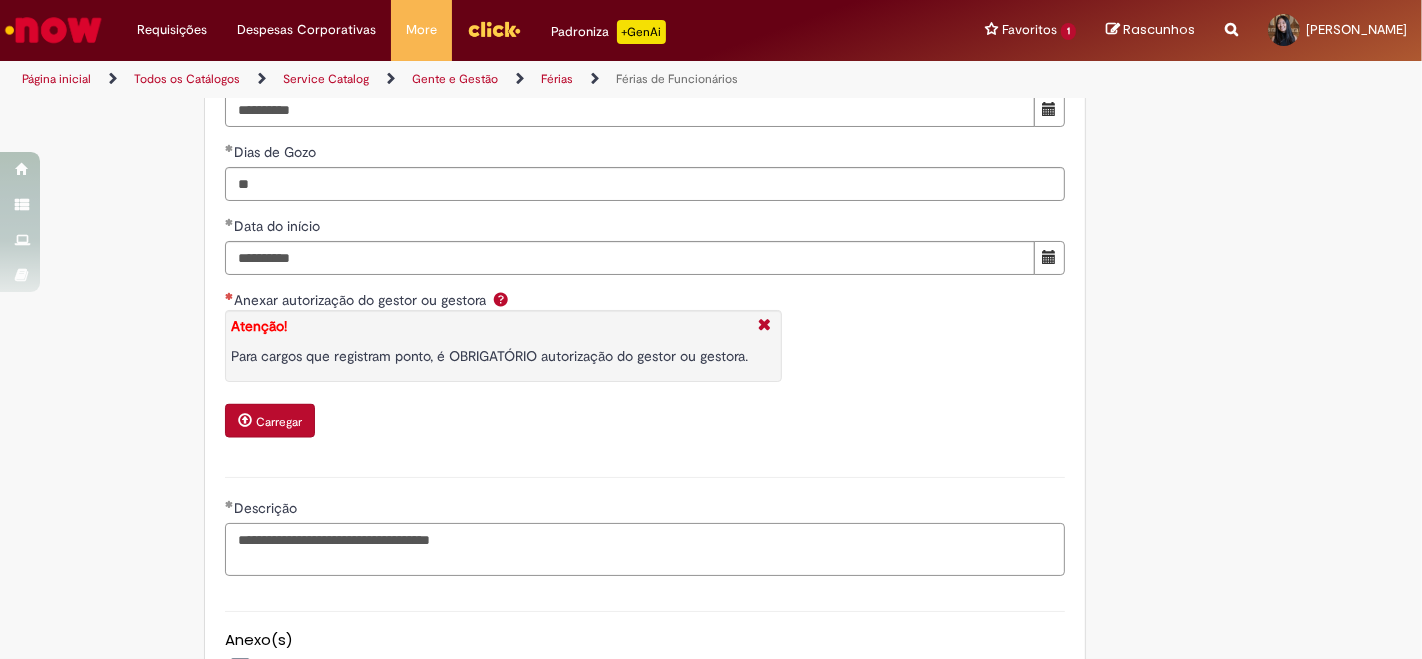 scroll, scrollTop: 2824, scrollLeft: 0, axis: vertical 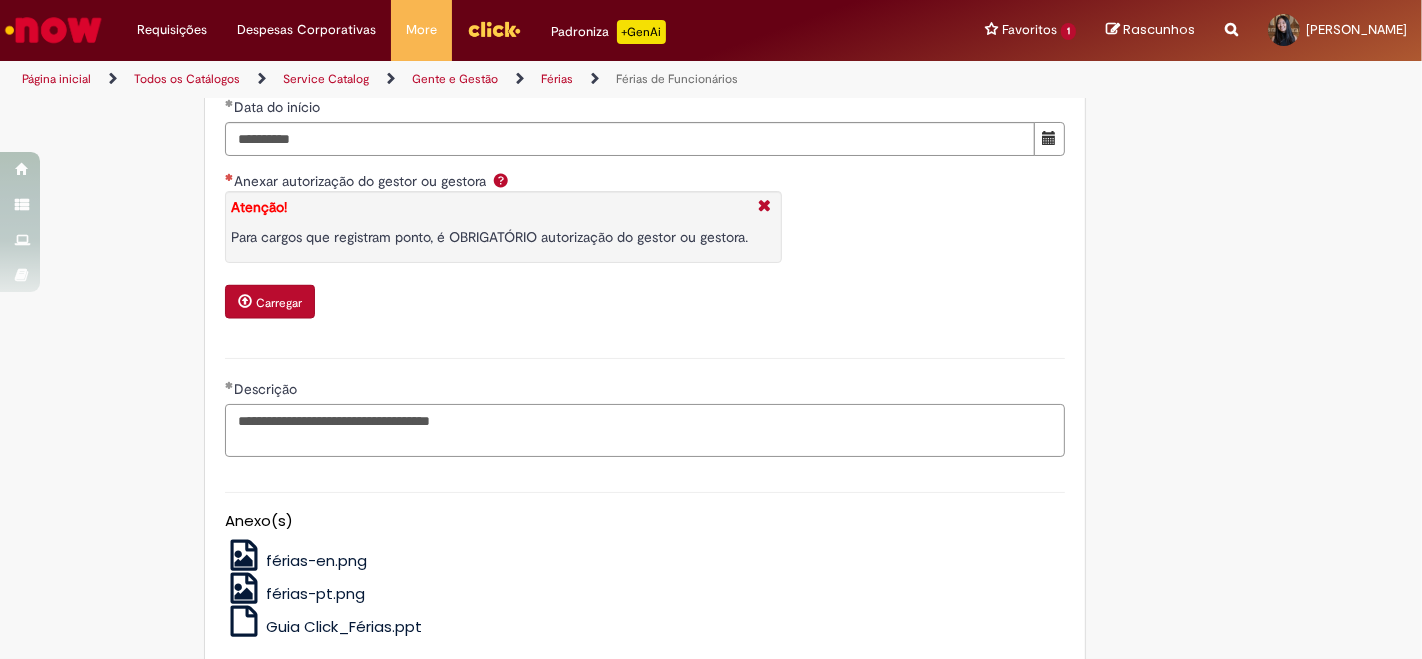 type on "**********" 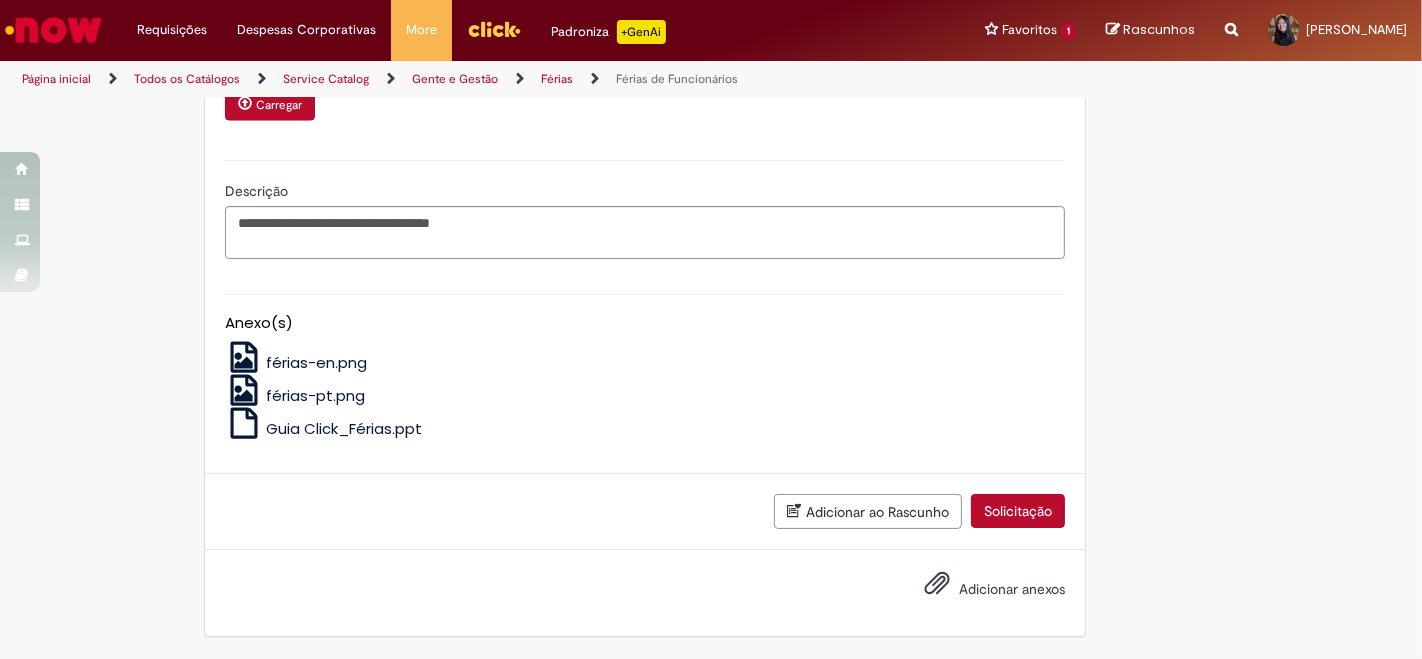 click on "Solicitação" at bounding box center (1018, 511) 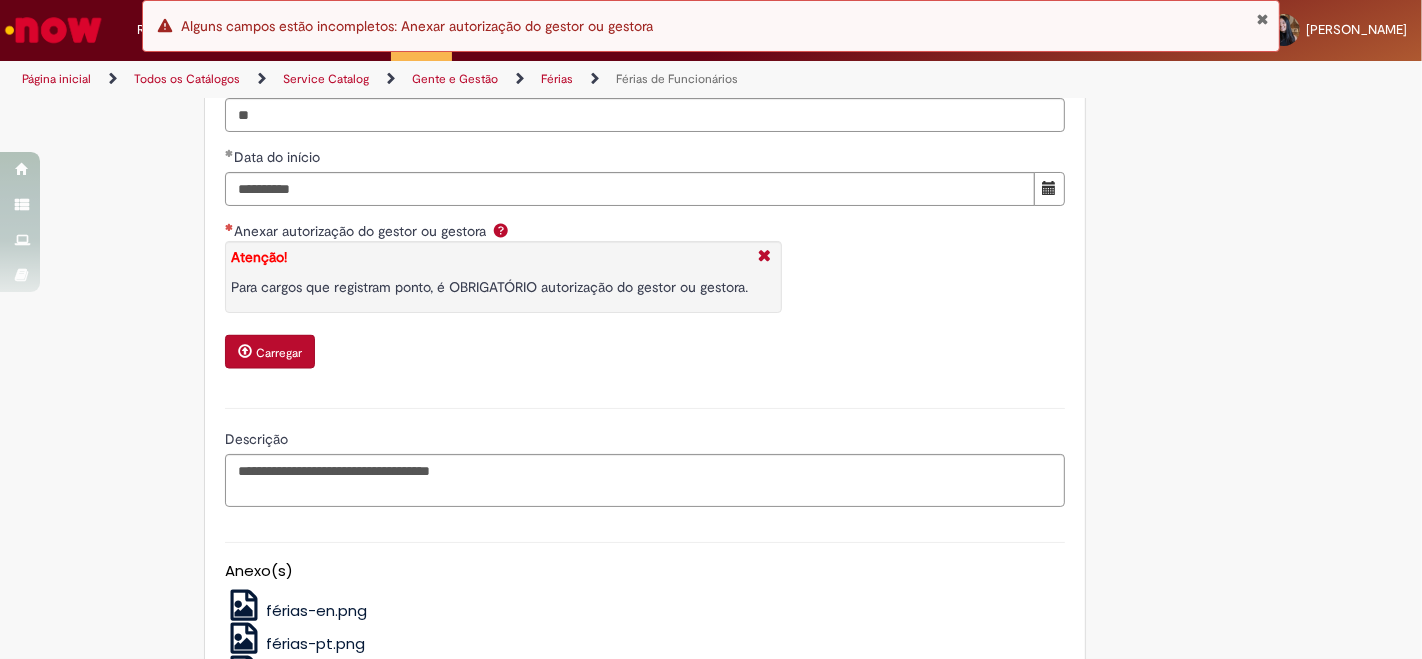 scroll, scrollTop: 2557, scrollLeft: 0, axis: vertical 